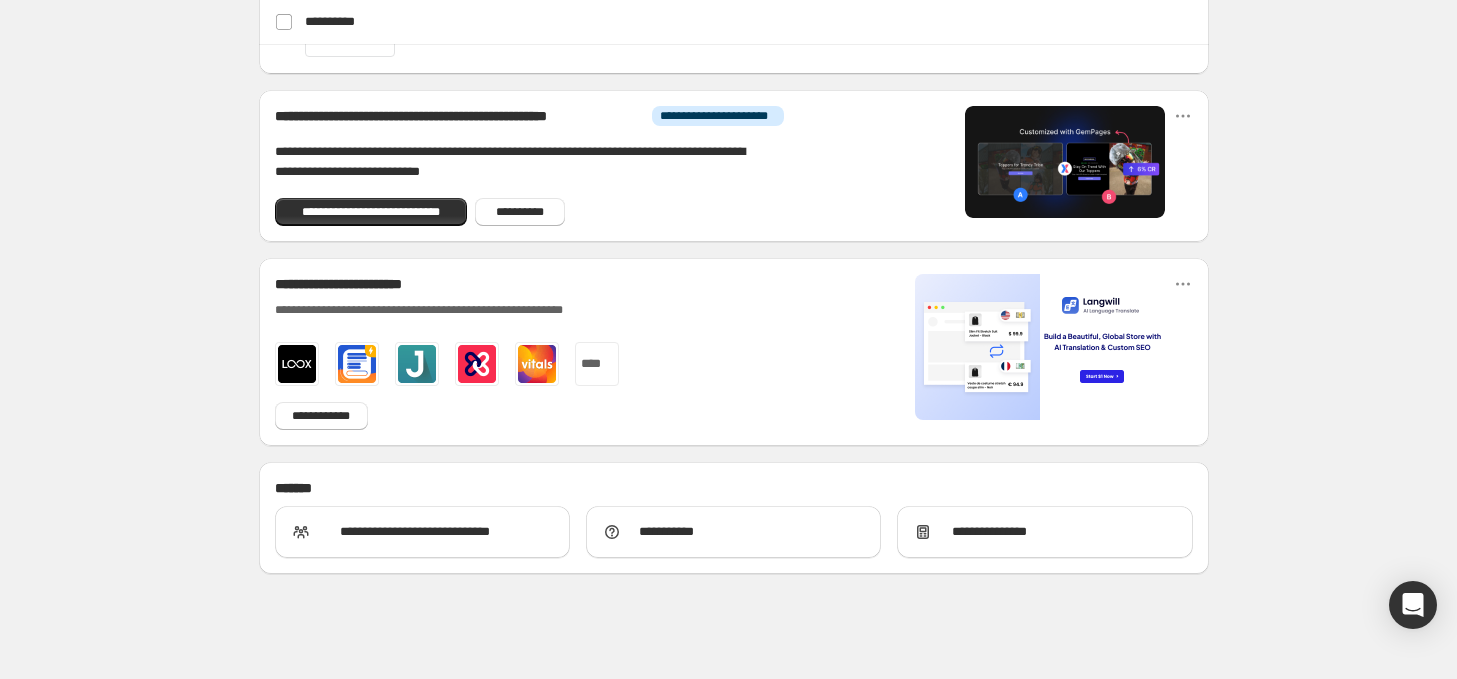 scroll, scrollTop: 1223, scrollLeft: 0, axis: vertical 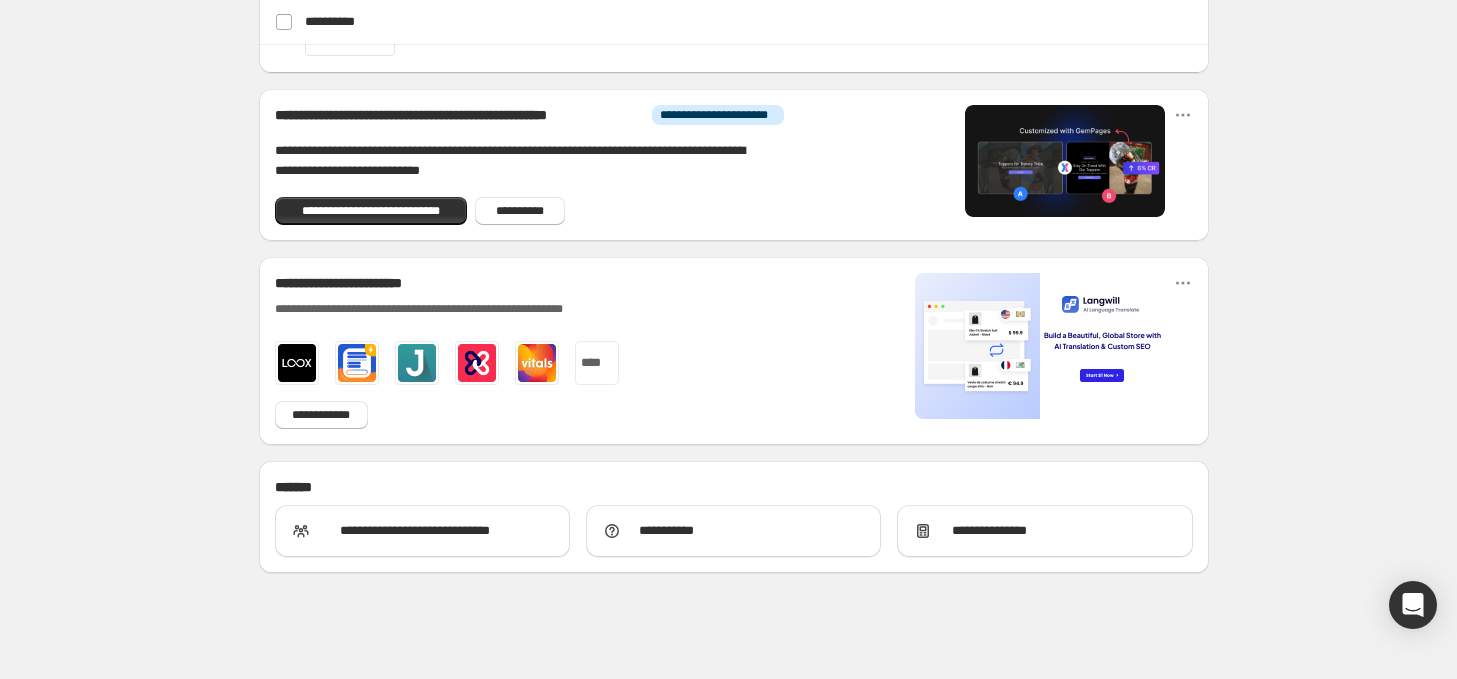 click on "**********" at bounding box center [733, -271] 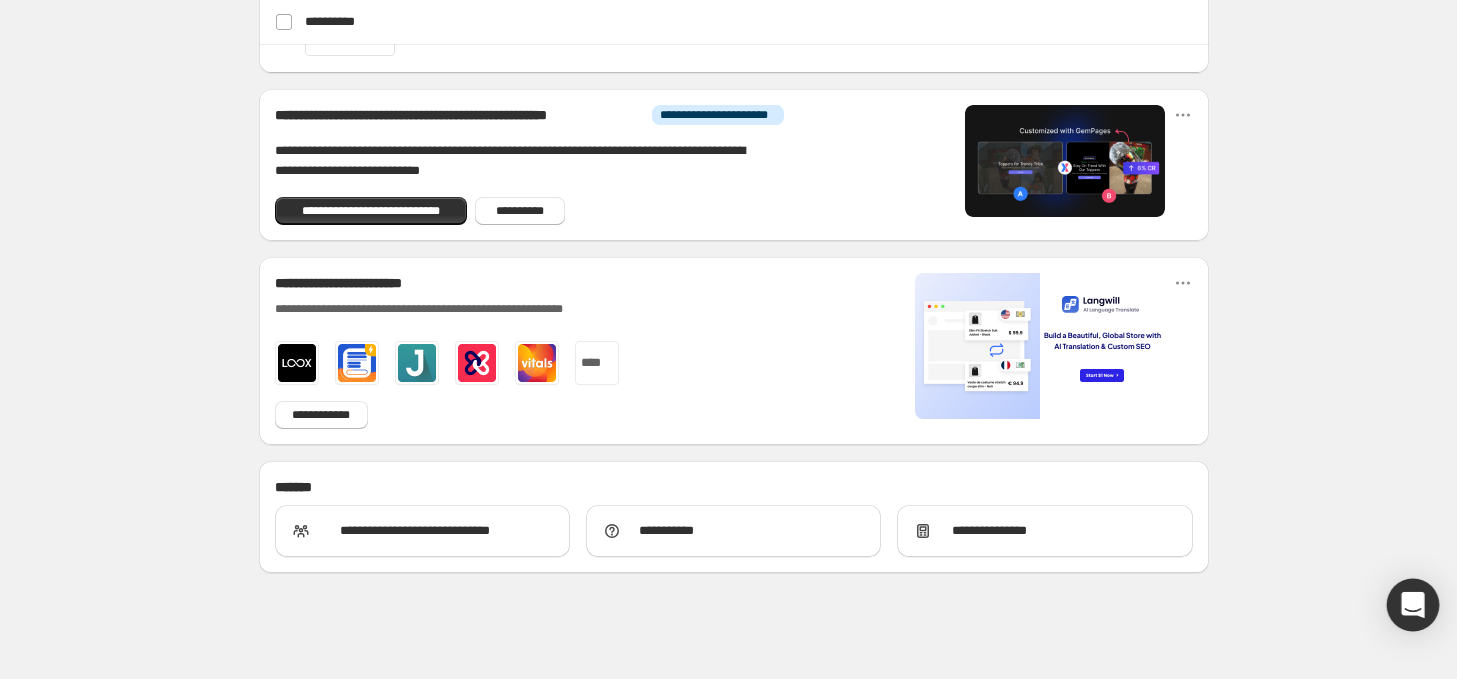 click at bounding box center (1413, 605) 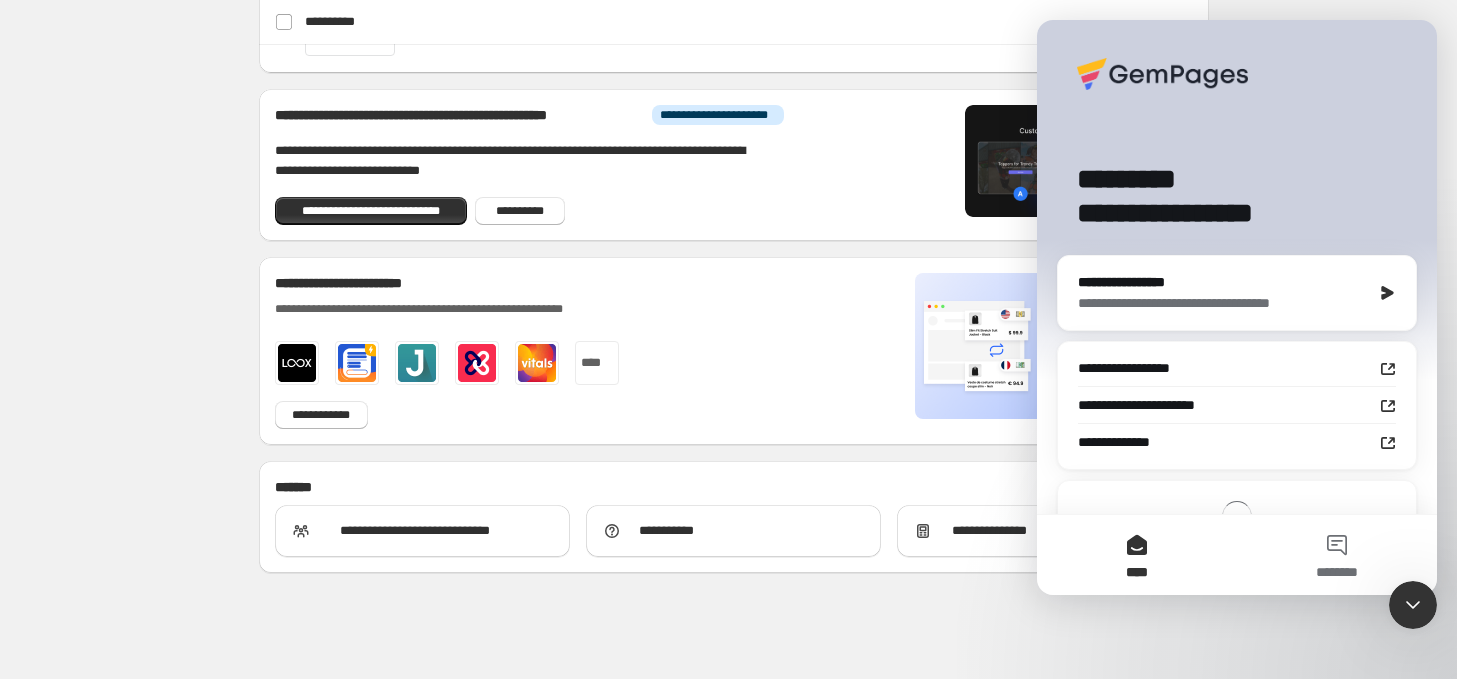 scroll, scrollTop: 0, scrollLeft: 0, axis: both 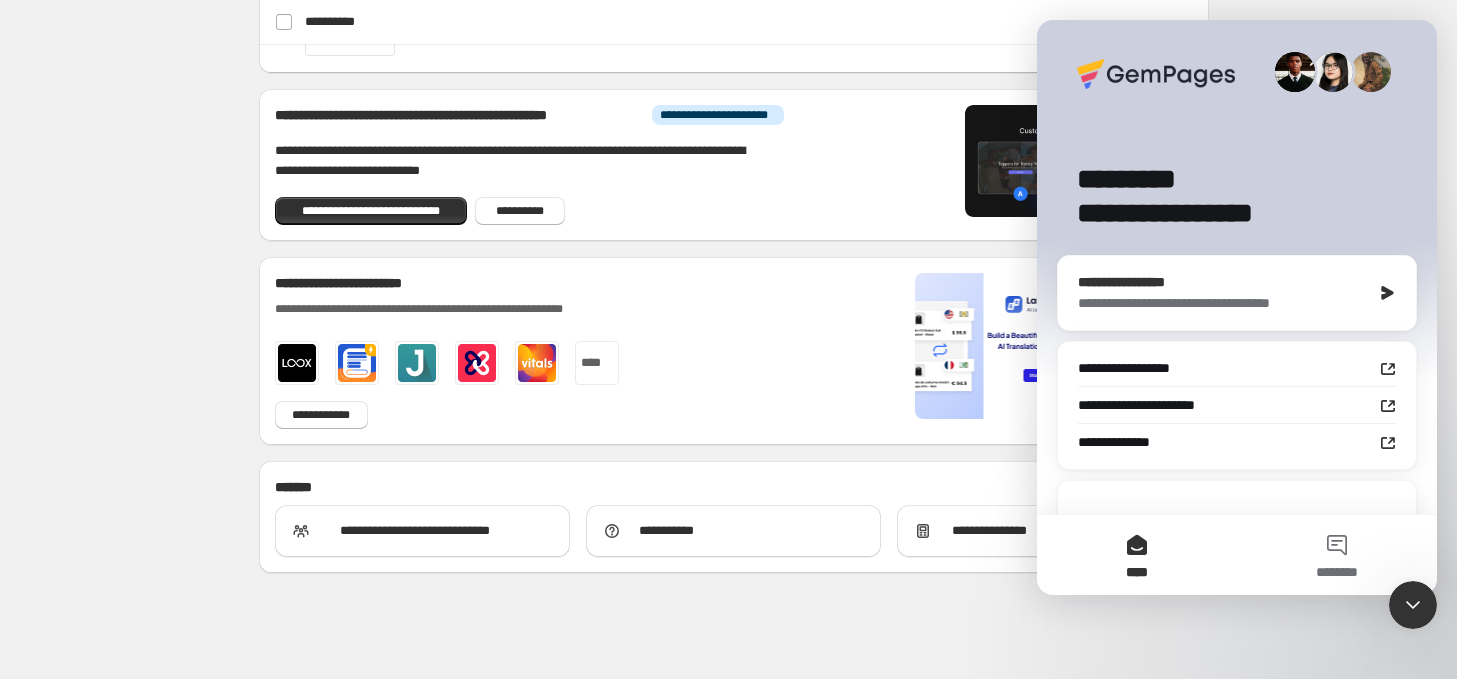 click on "**********" at bounding box center (1220, 303) 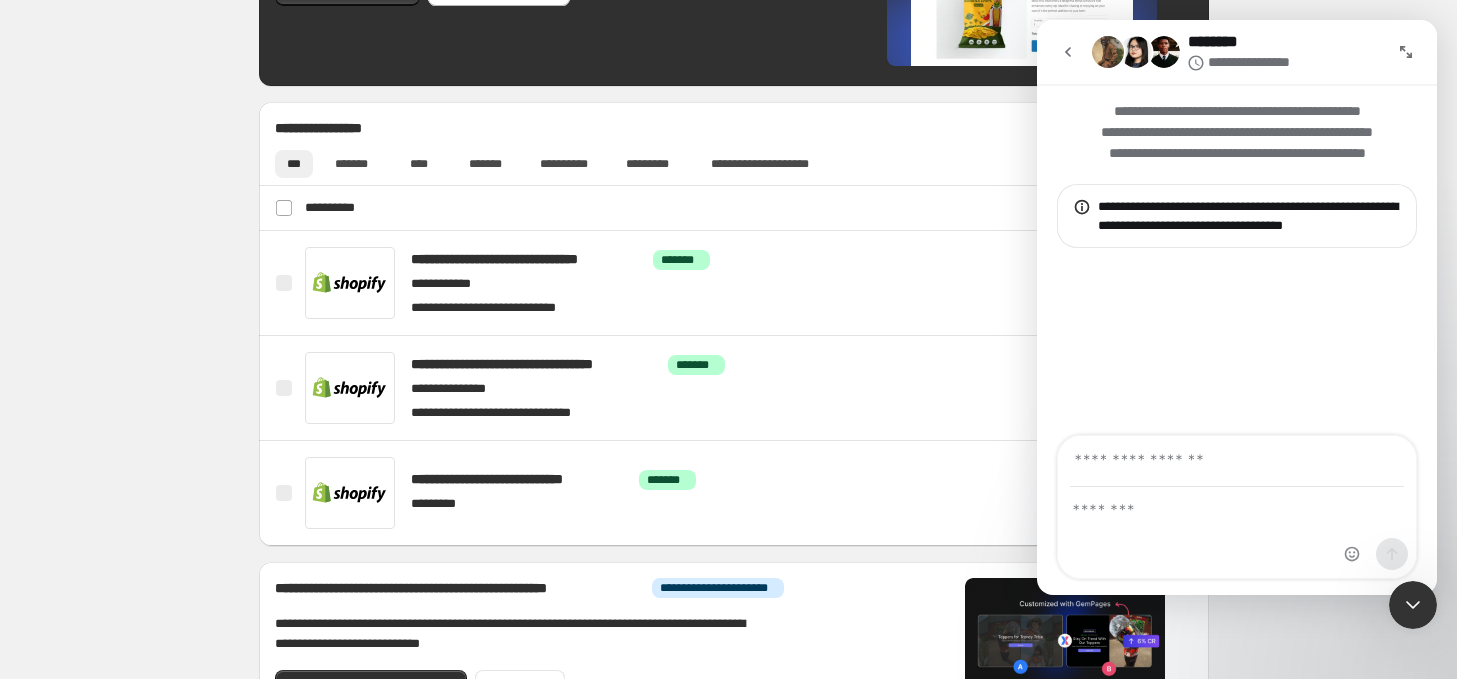 scroll, scrollTop: 723, scrollLeft: 0, axis: vertical 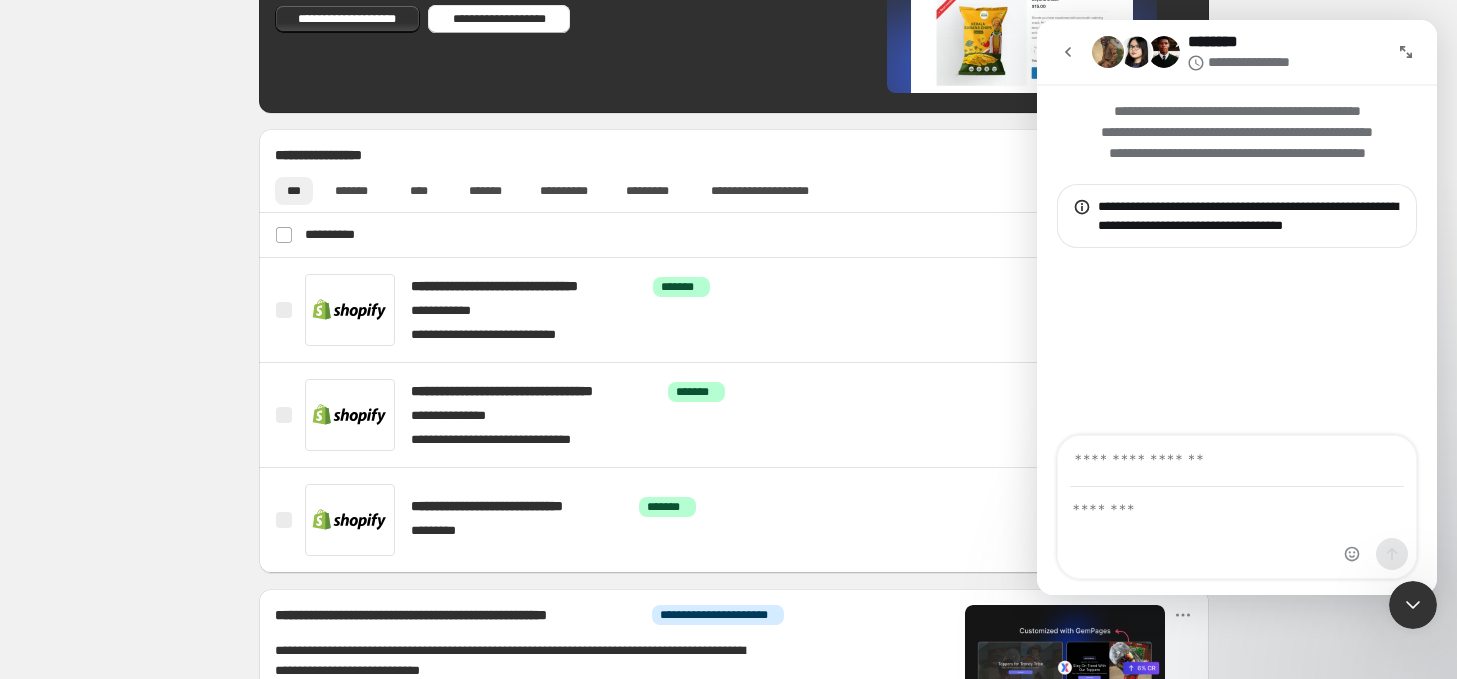 click 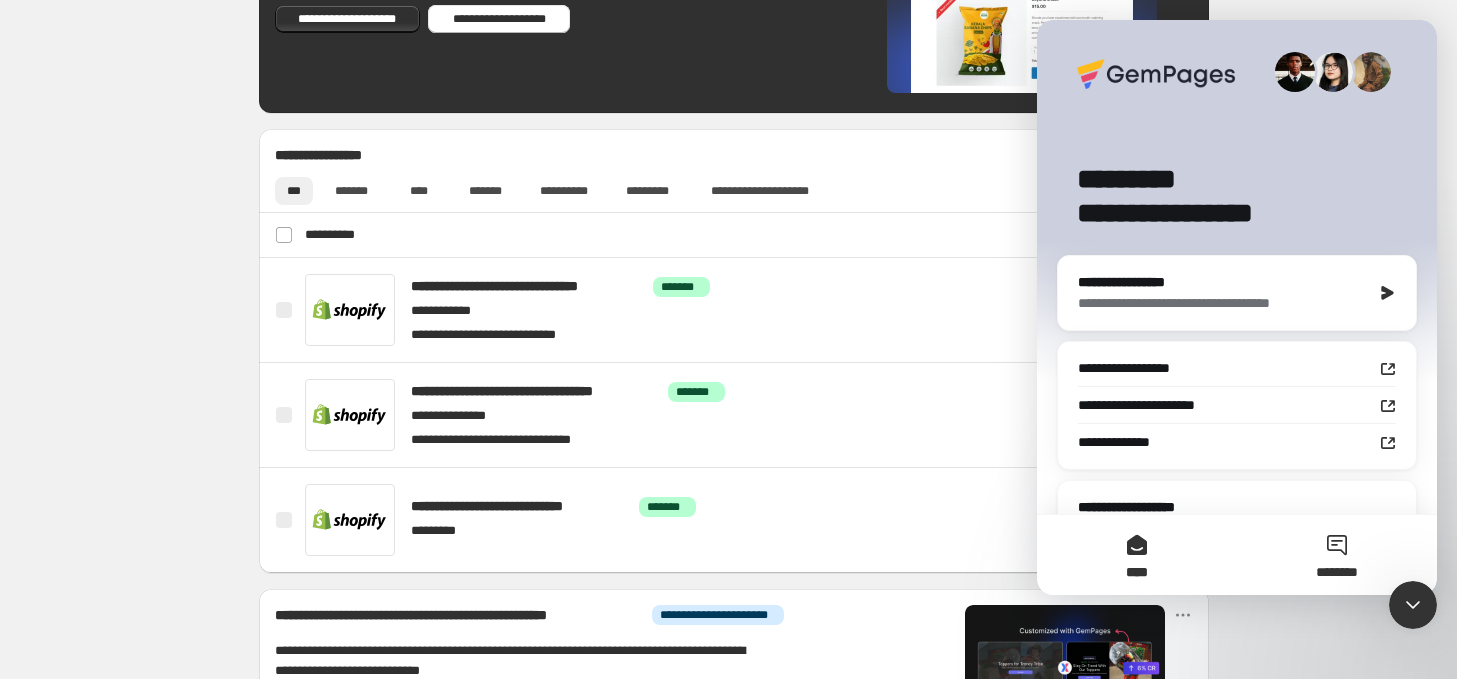click on "********" at bounding box center (1337, 555) 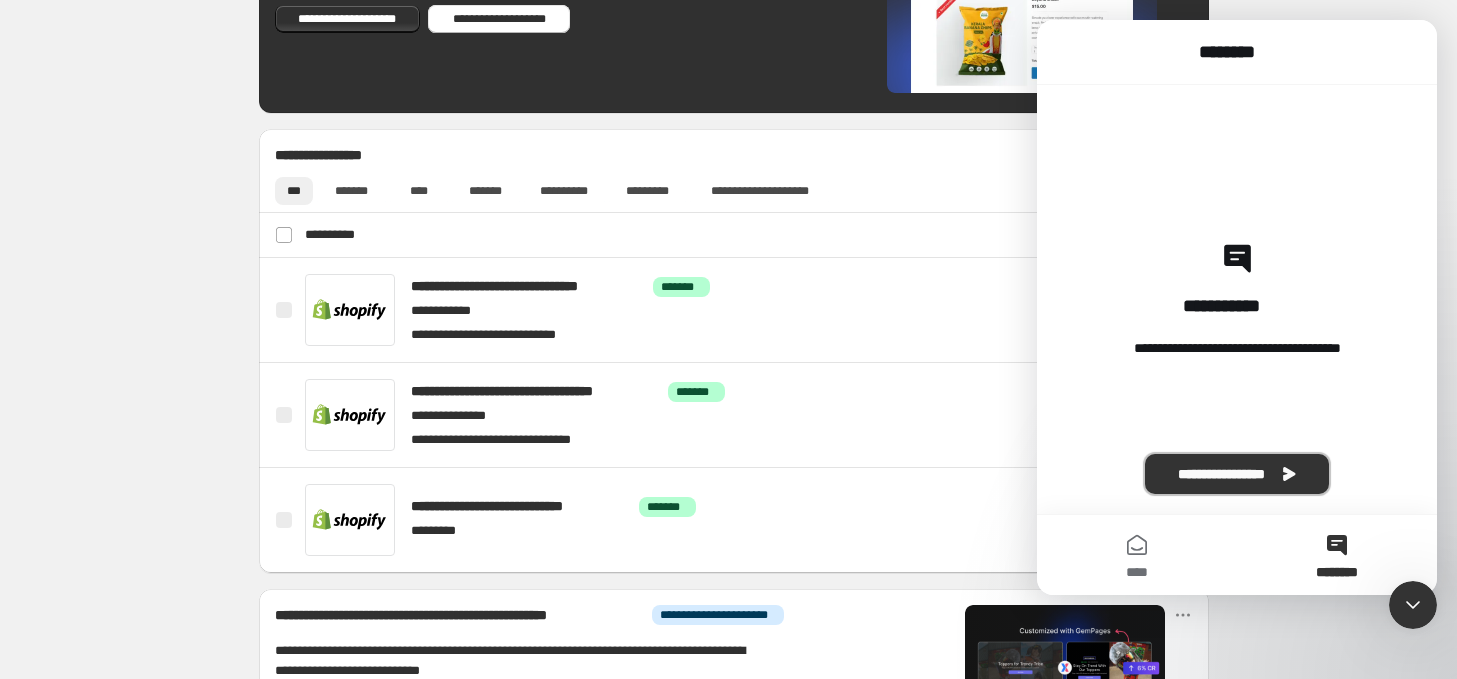 click on "**********" at bounding box center [1237, 474] 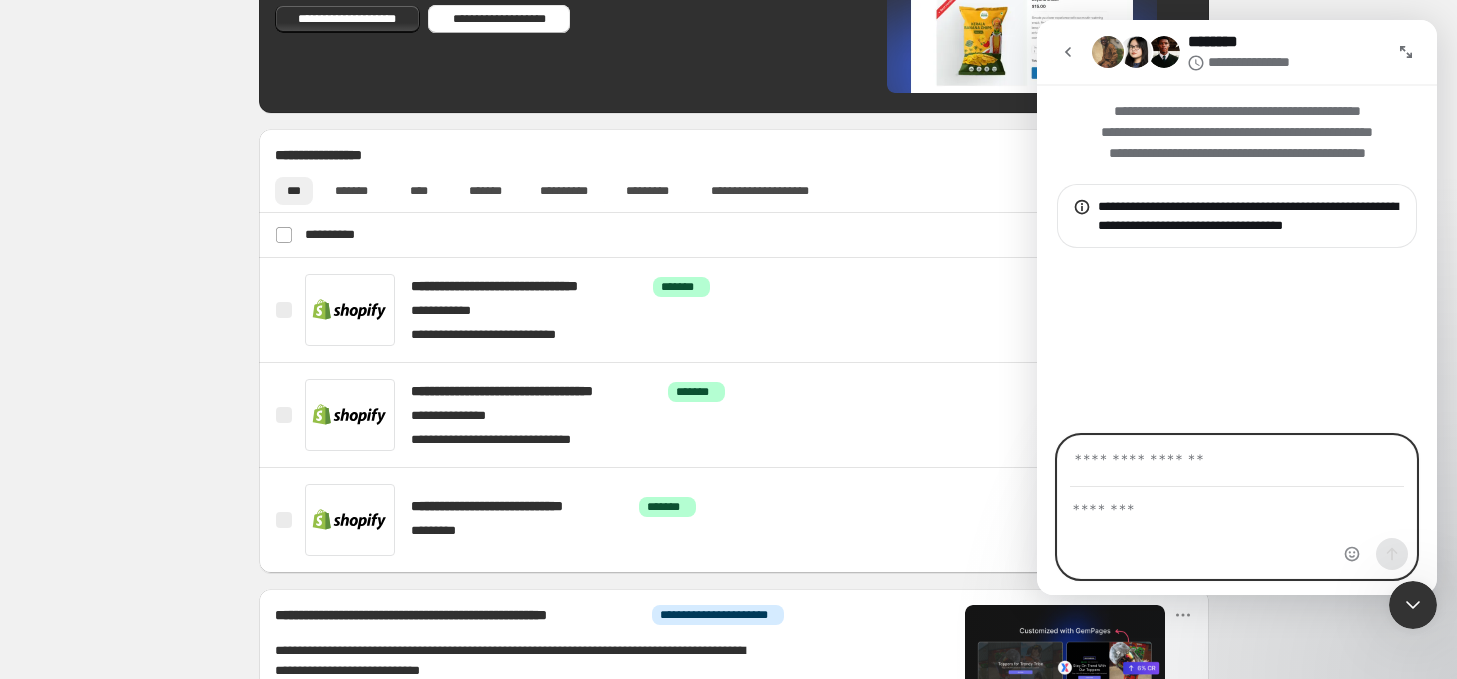 click at bounding box center (1237, 505) 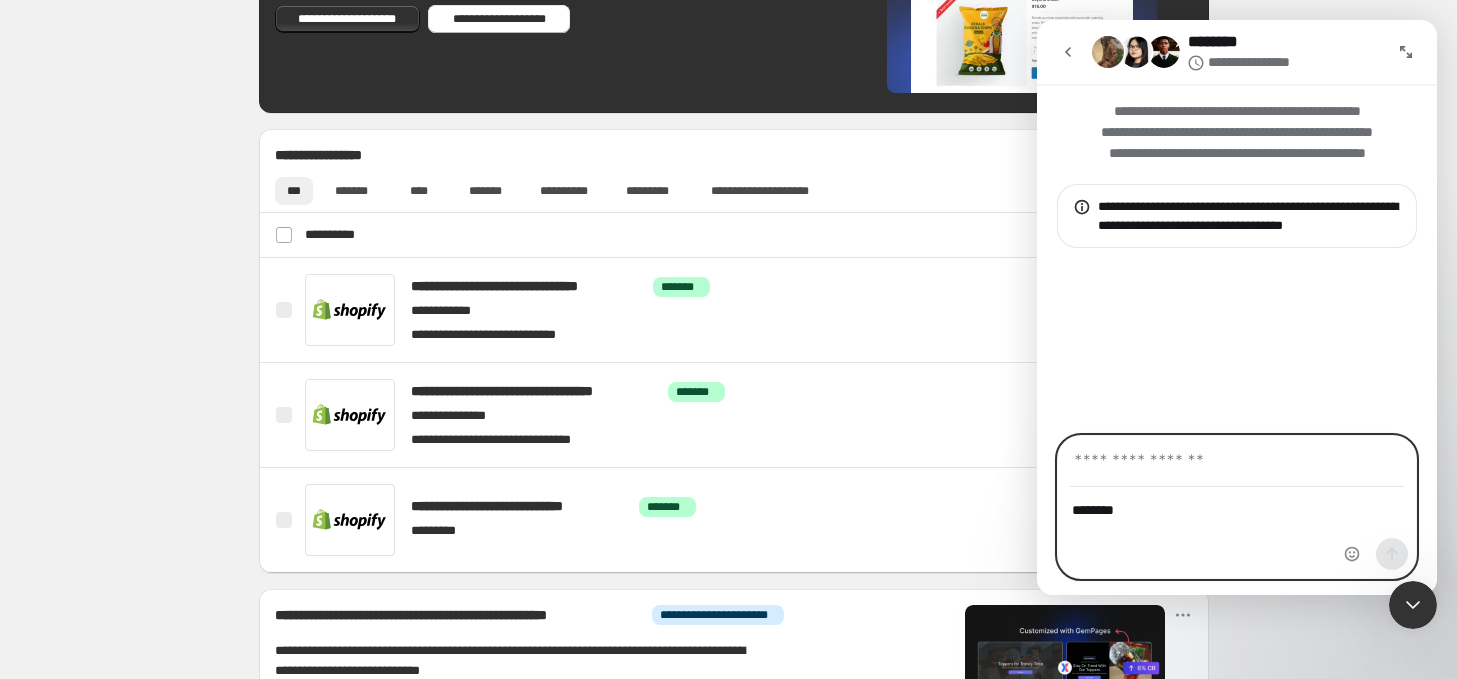 type on "*******" 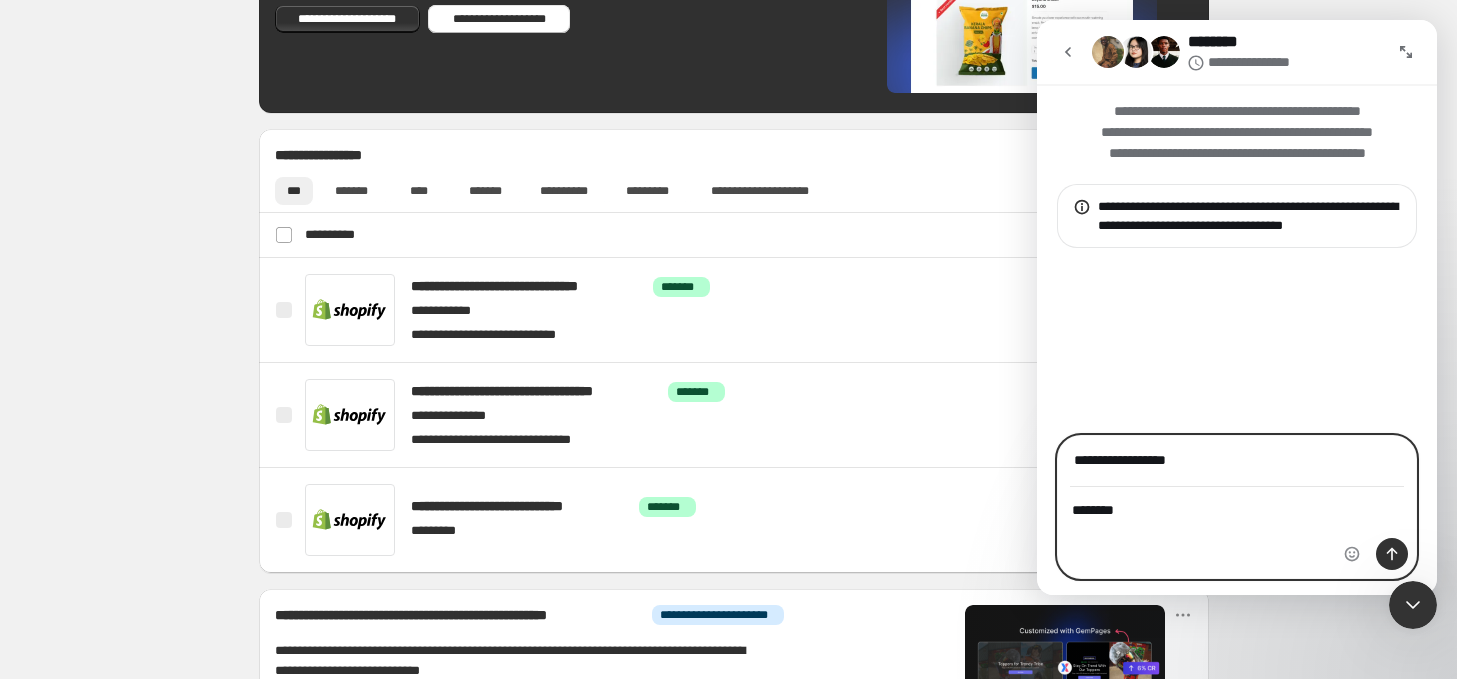 type on "**********" 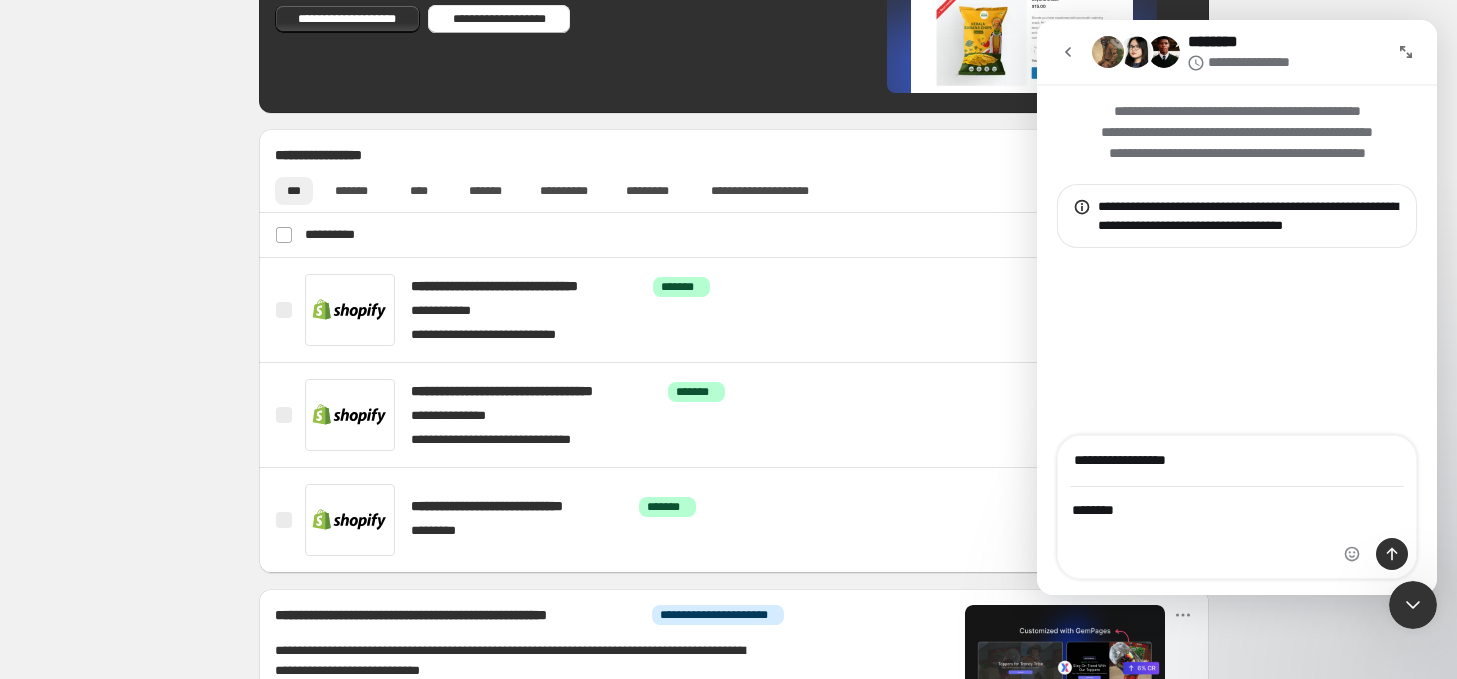 click at bounding box center [1376, 507] 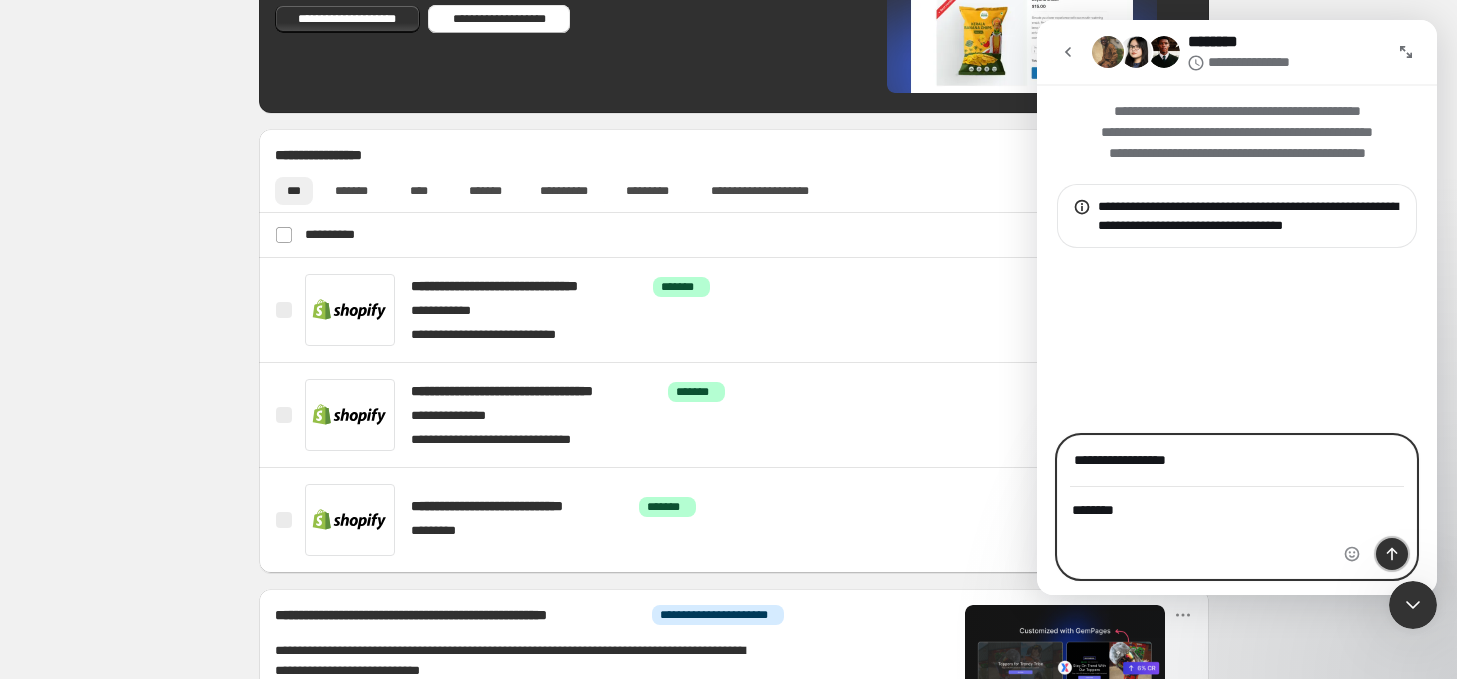 click at bounding box center (1392, 554) 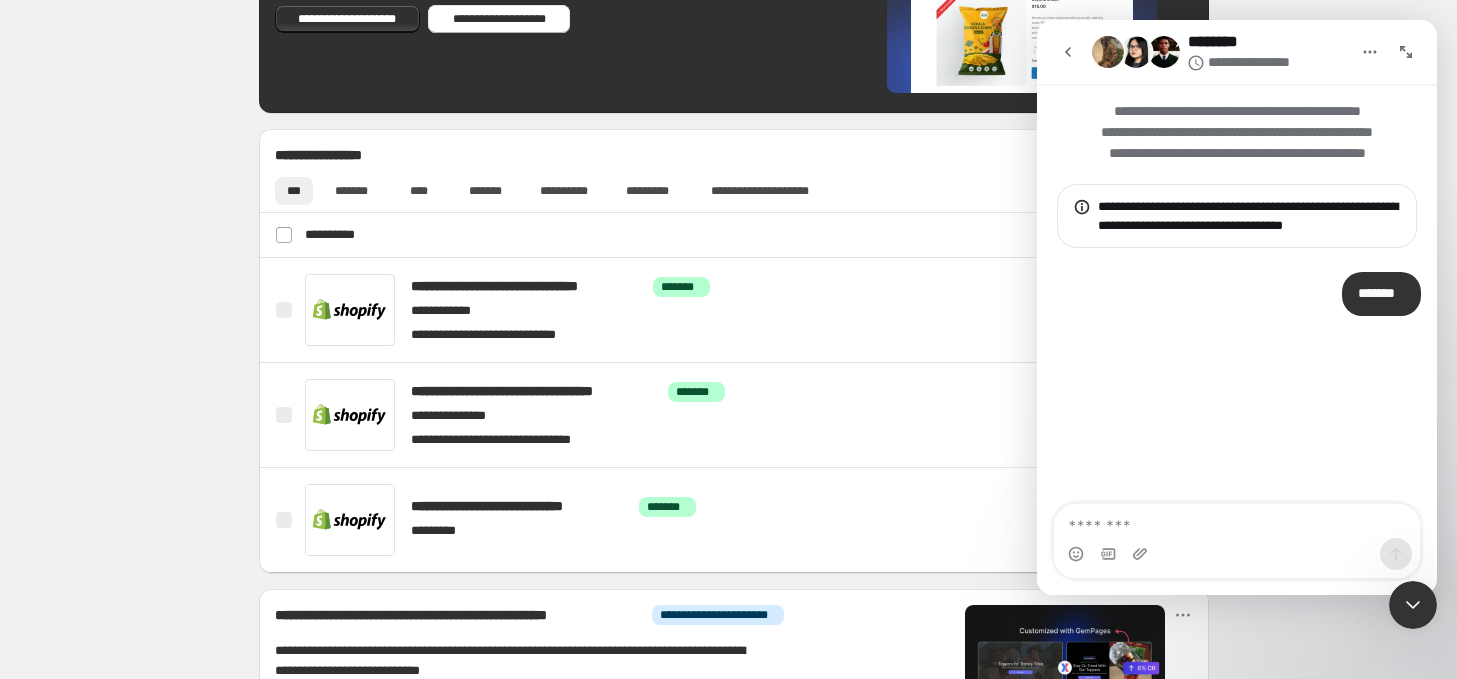 click on "**********" at bounding box center (733, 229) 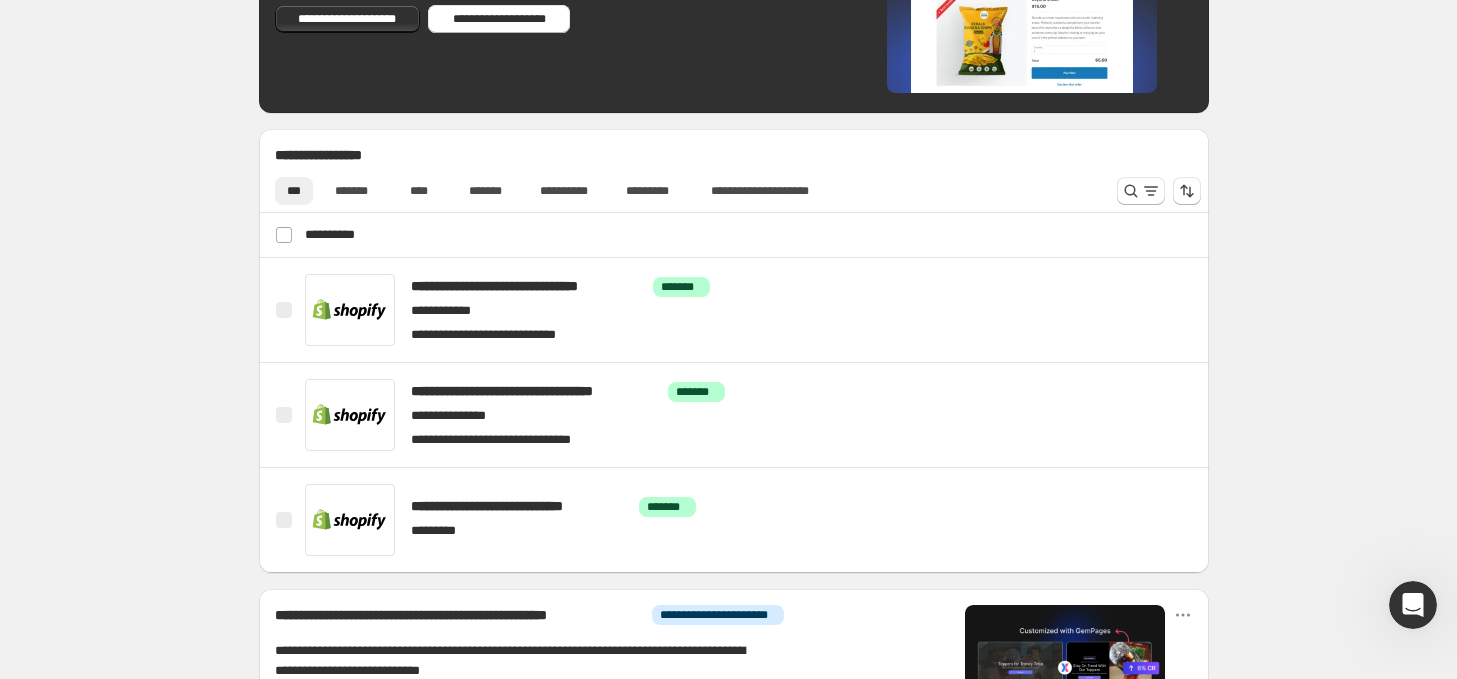 scroll, scrollTop: 0, scrollLeft: 0, axis: both 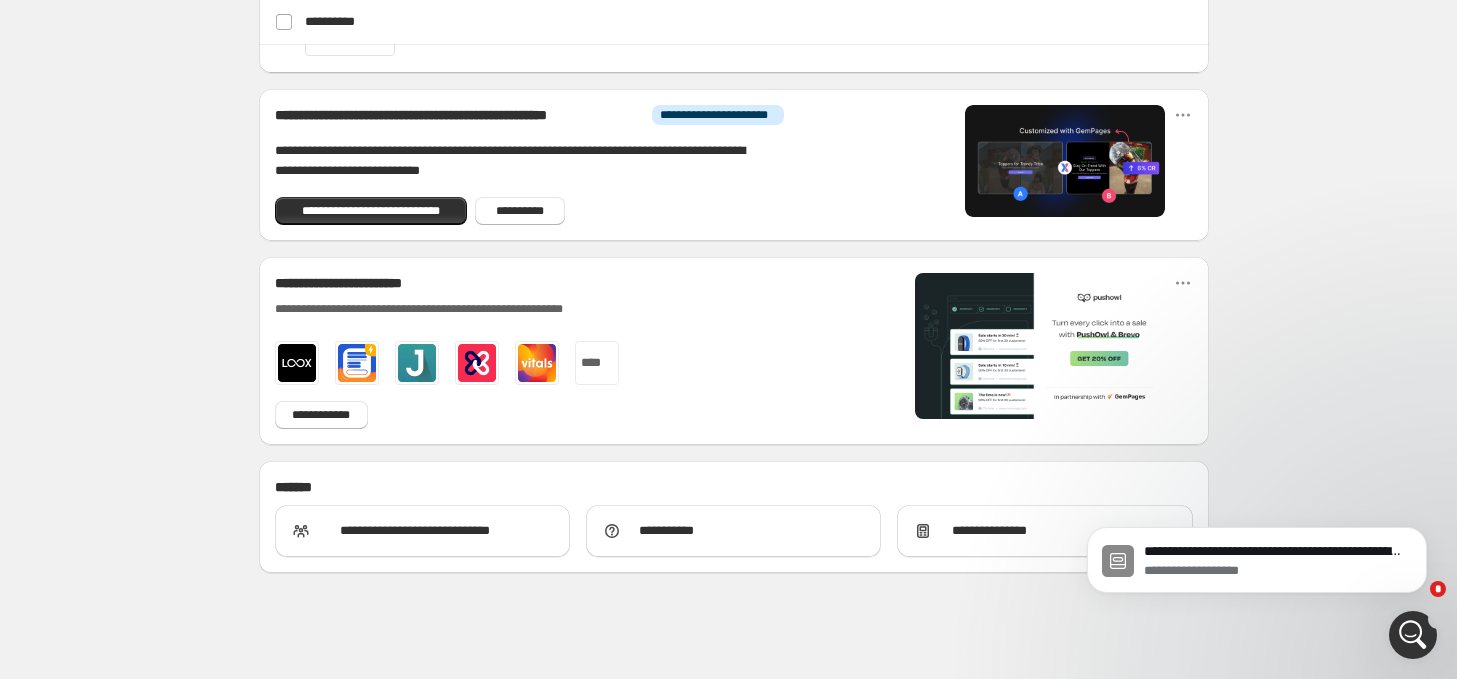 click 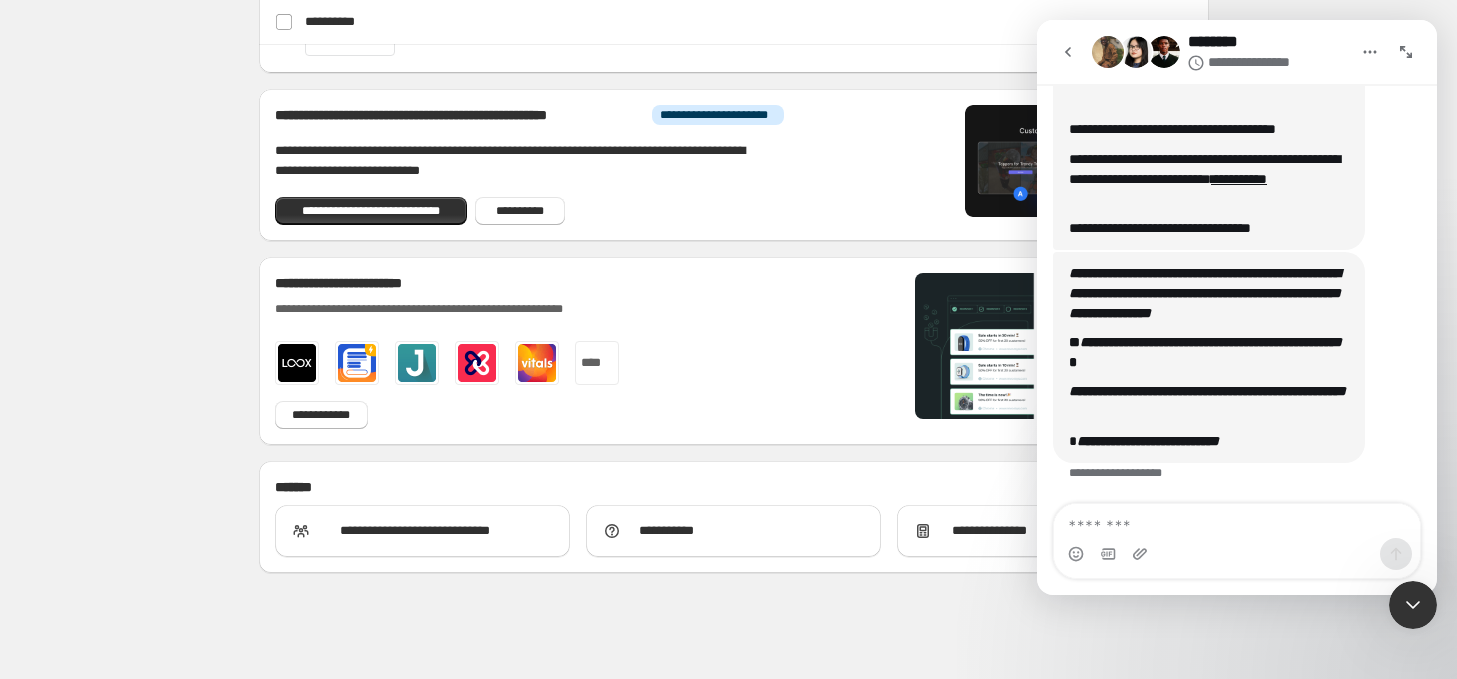 scroll, scrollTop: 330, scrollLeft: 0, axis: vertical 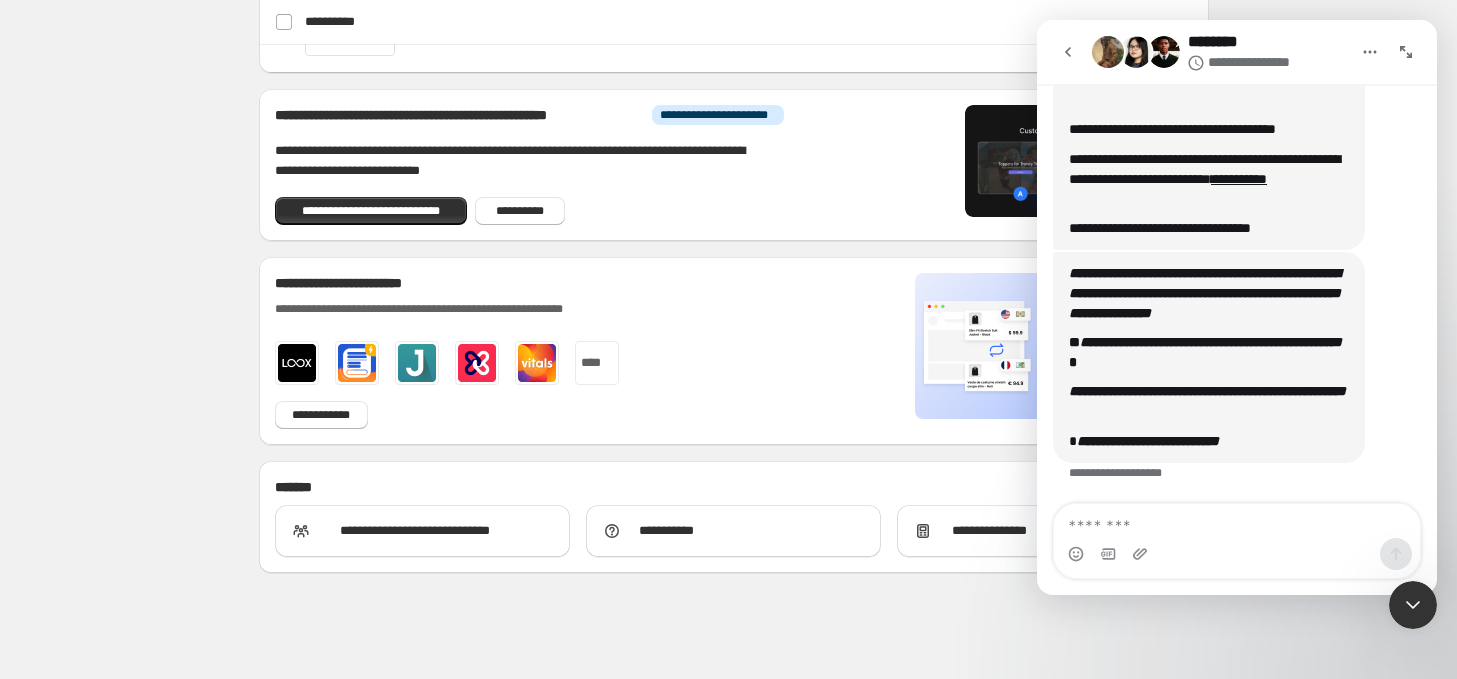 click at bounding box center (1237, 521) 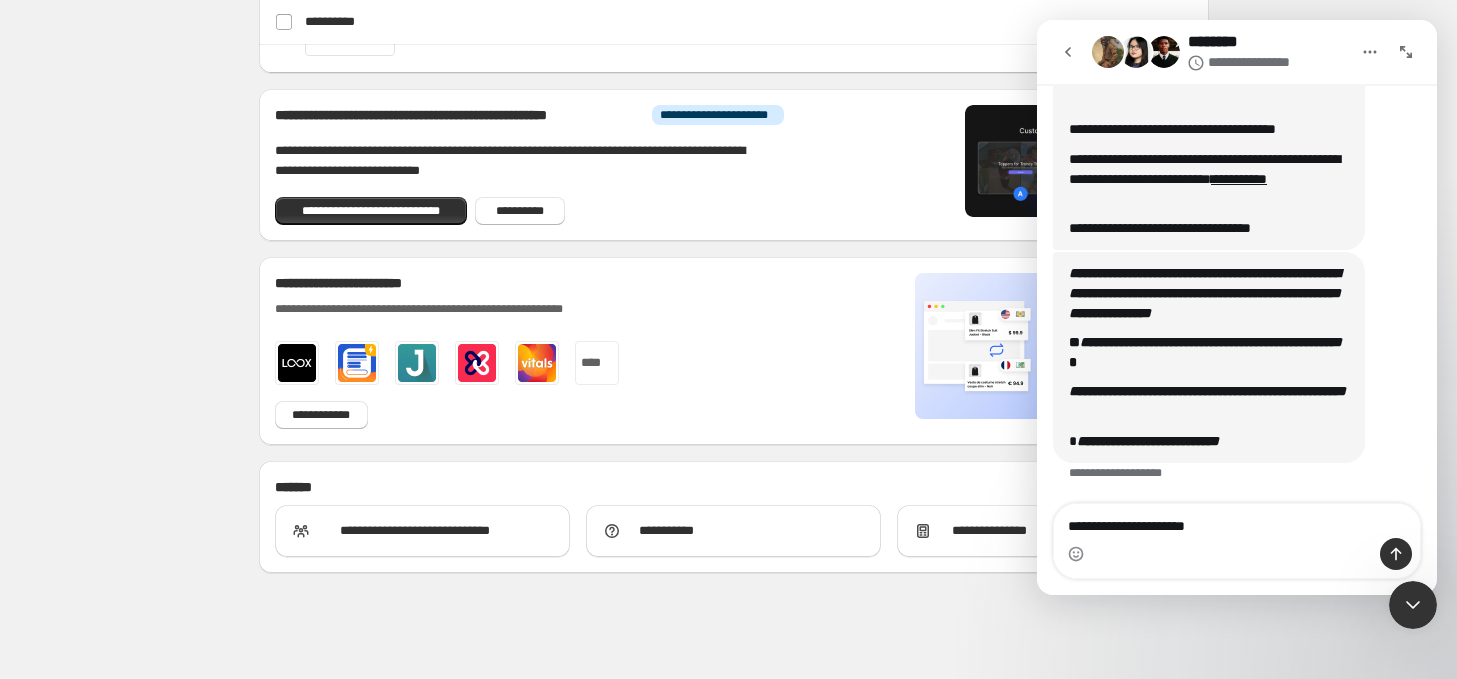 type on "**********" 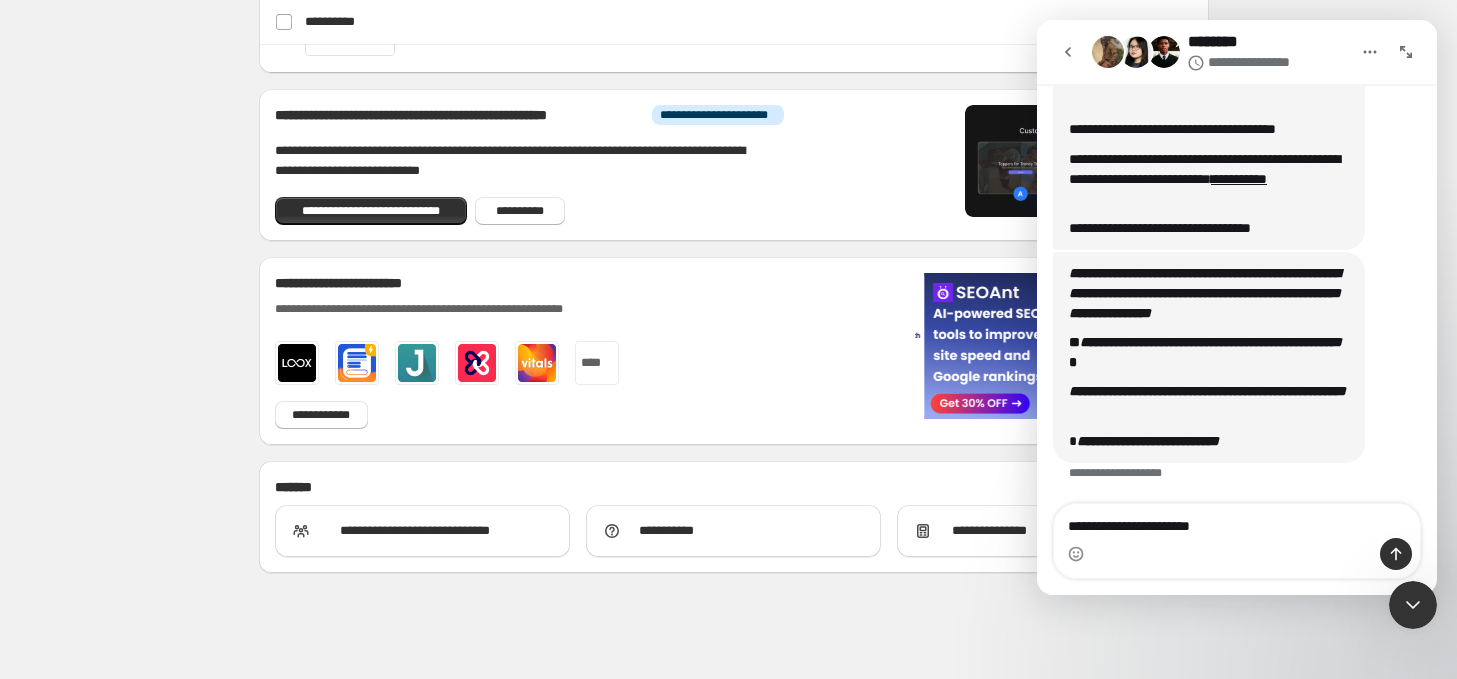 type 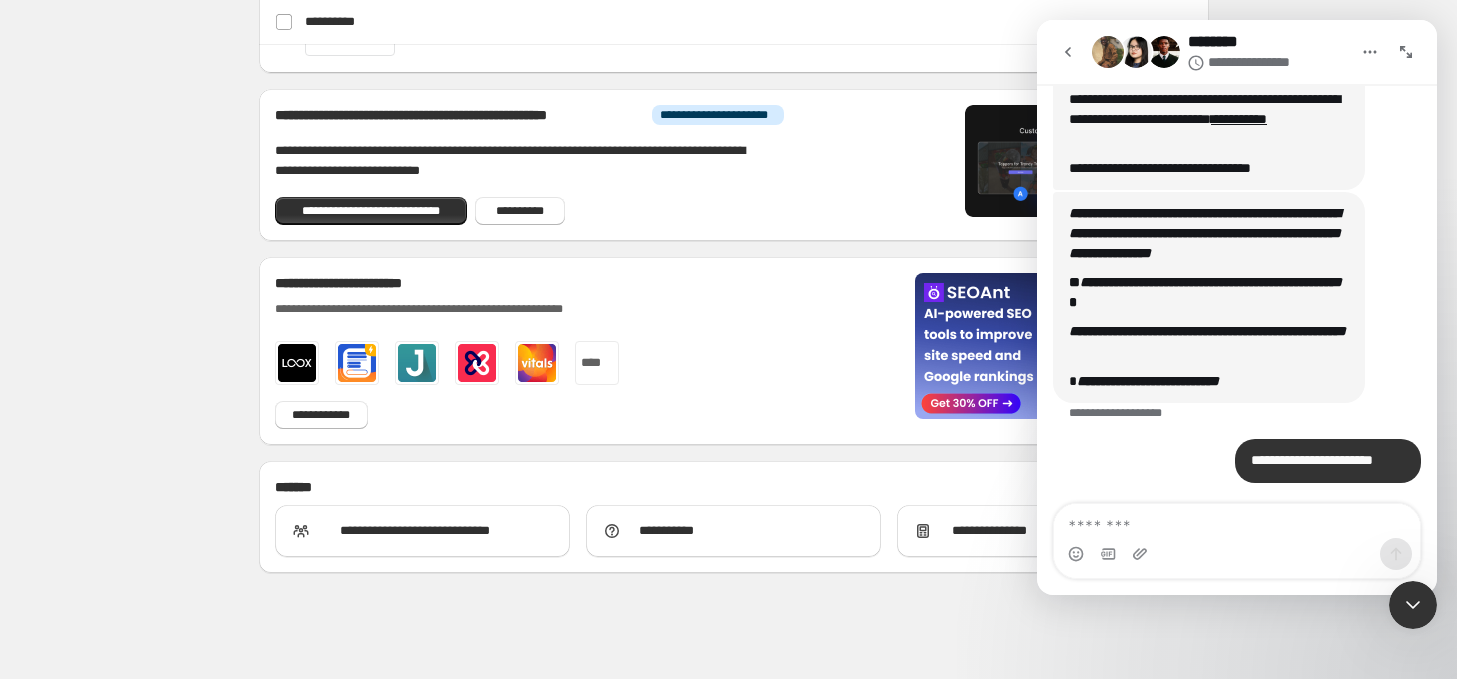 scroll, scrollTop: 390, scrollLeft: 0, axis: vertical 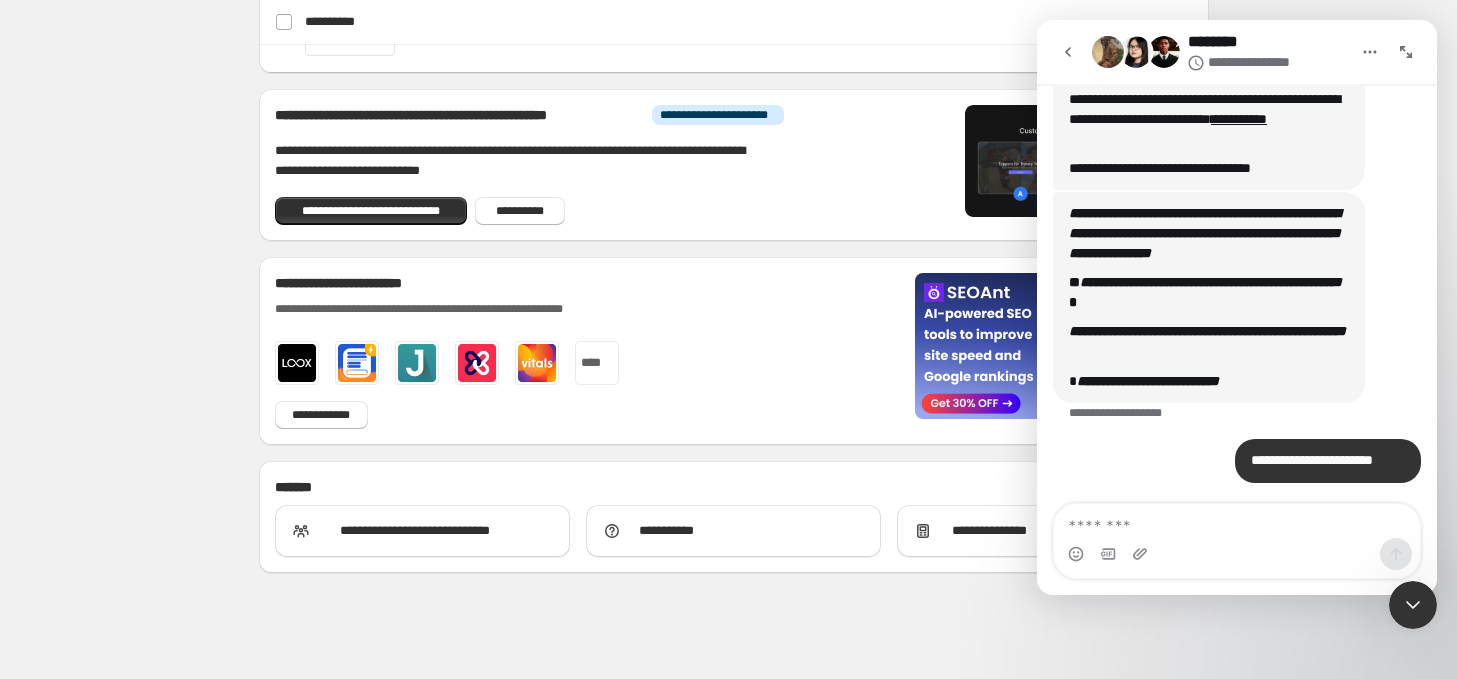 click on "**********" at bounding box center [733, -271] 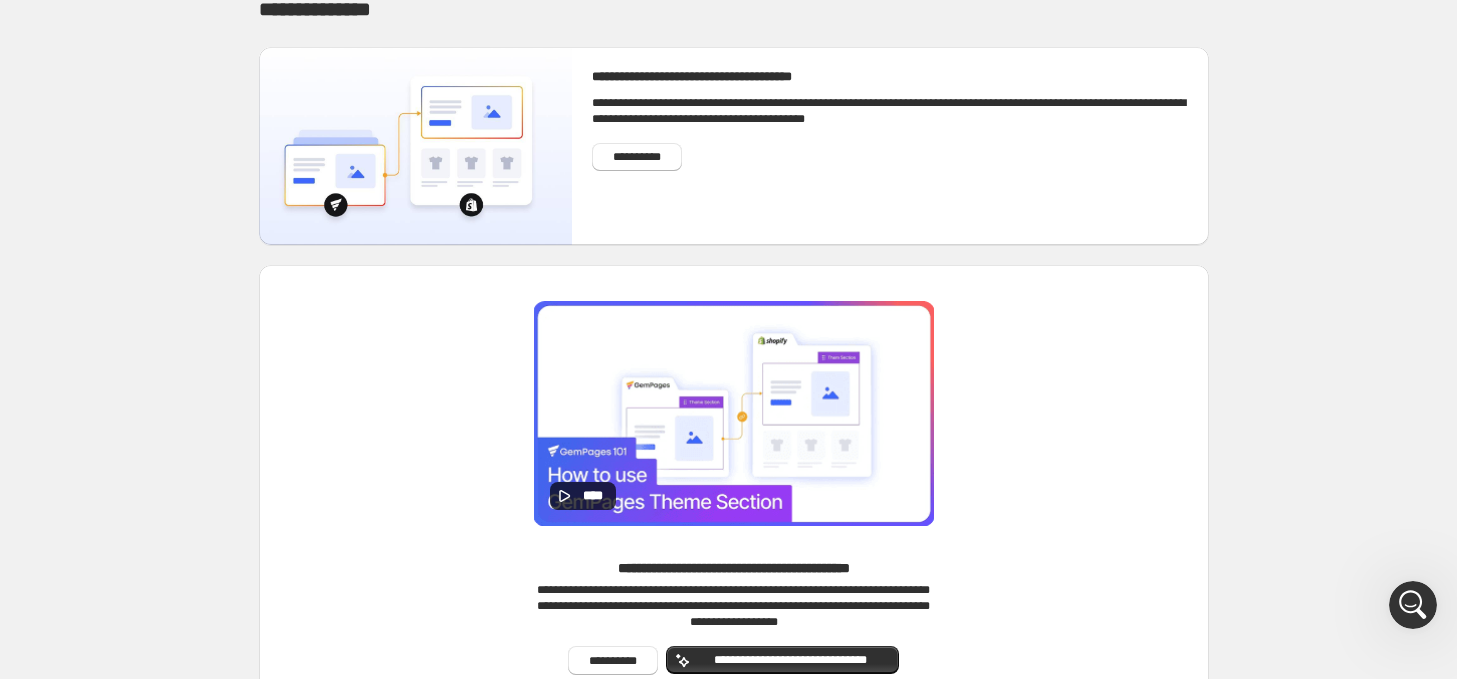 scroll, scrollTop: 180, scrollLeft: 0, axis: vertical 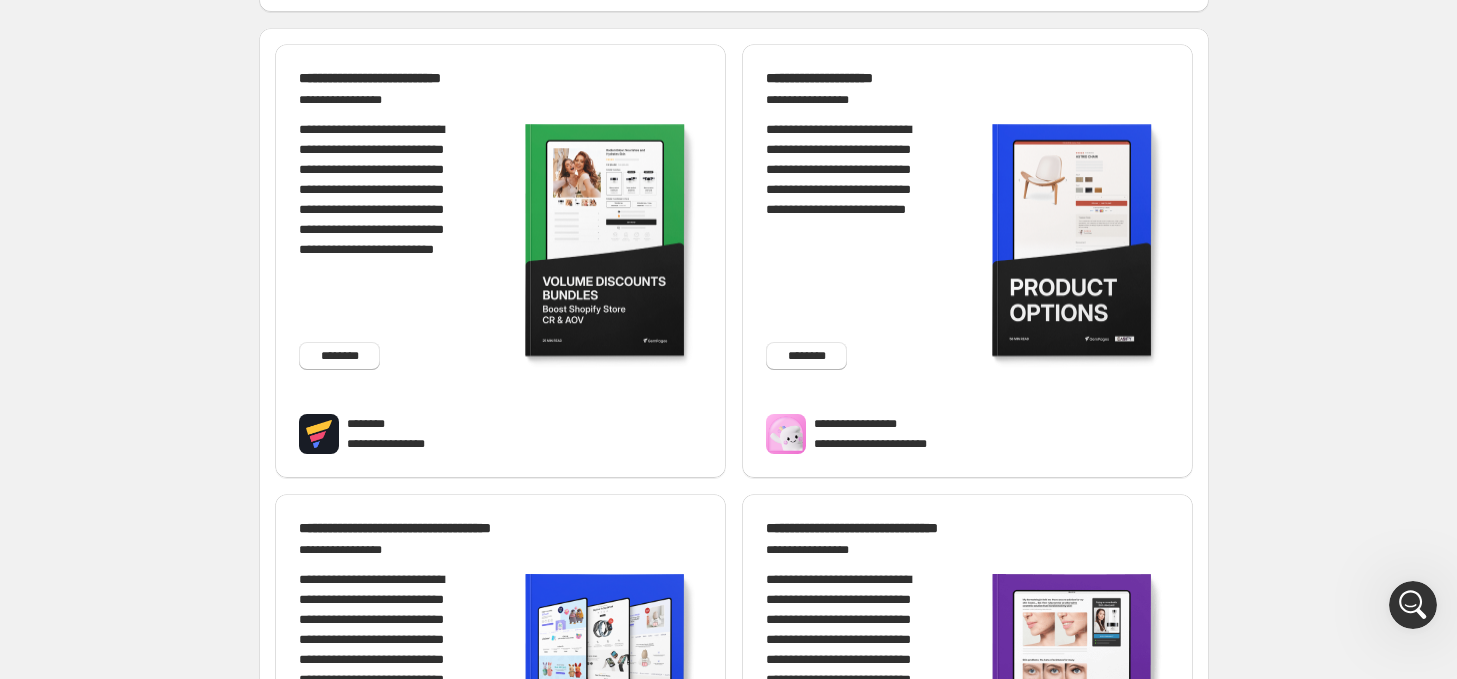 click at bounding box center [606, 247] 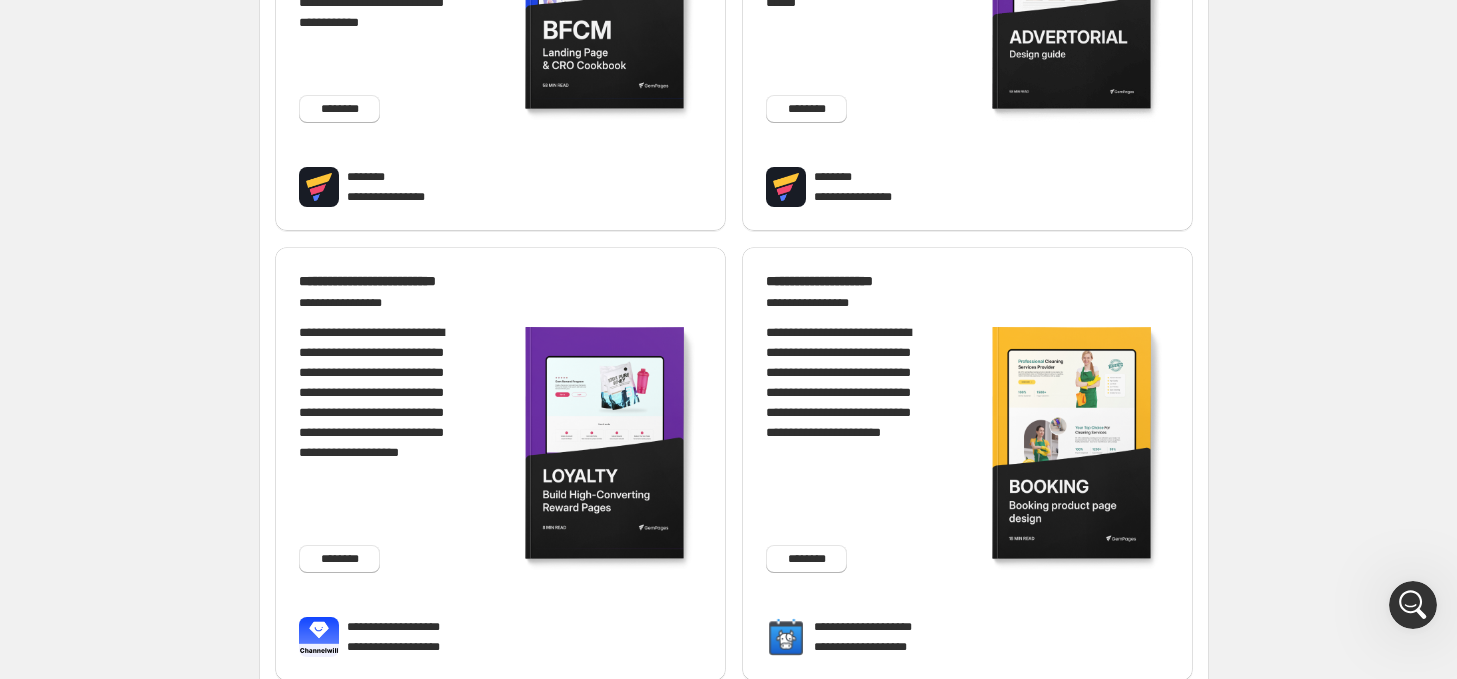scroll, scrollTop: 800, scrollLeft: 0, axis: vertical 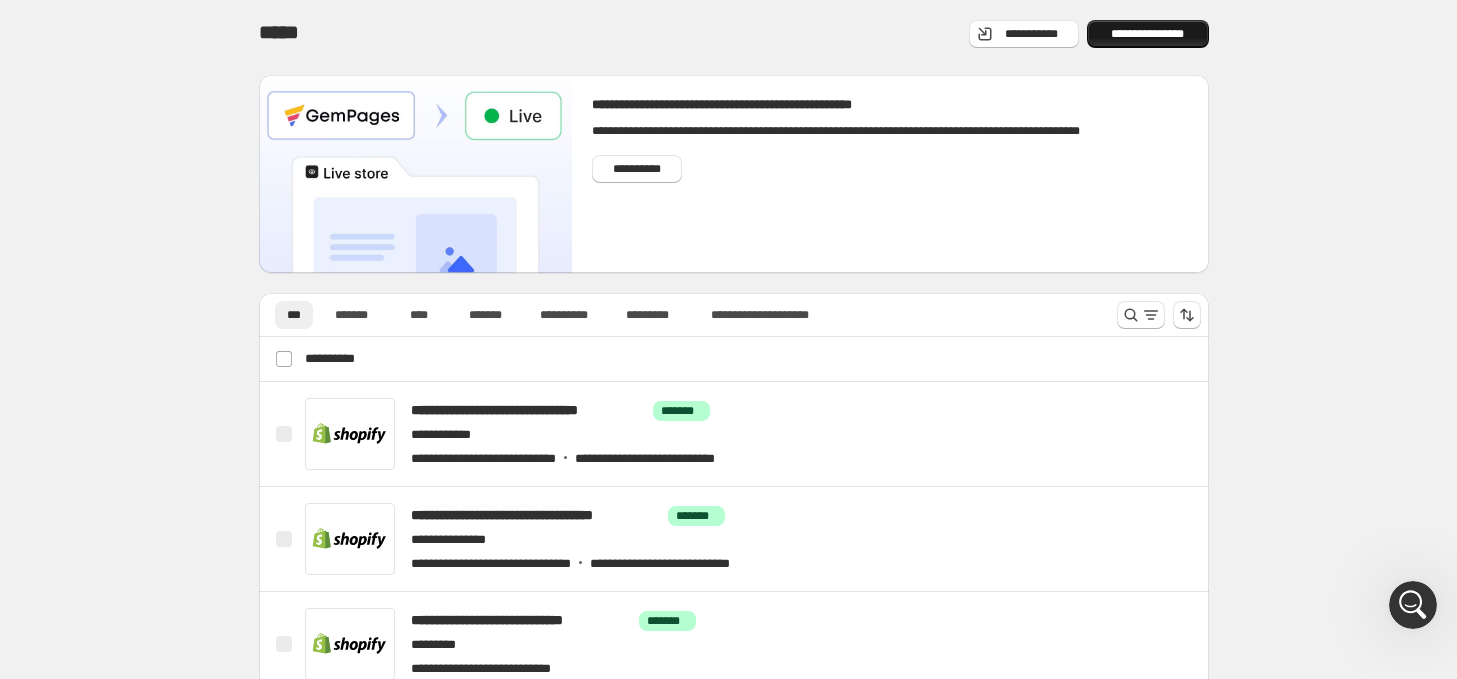click on "**********" at bounding box center [1148, 34] 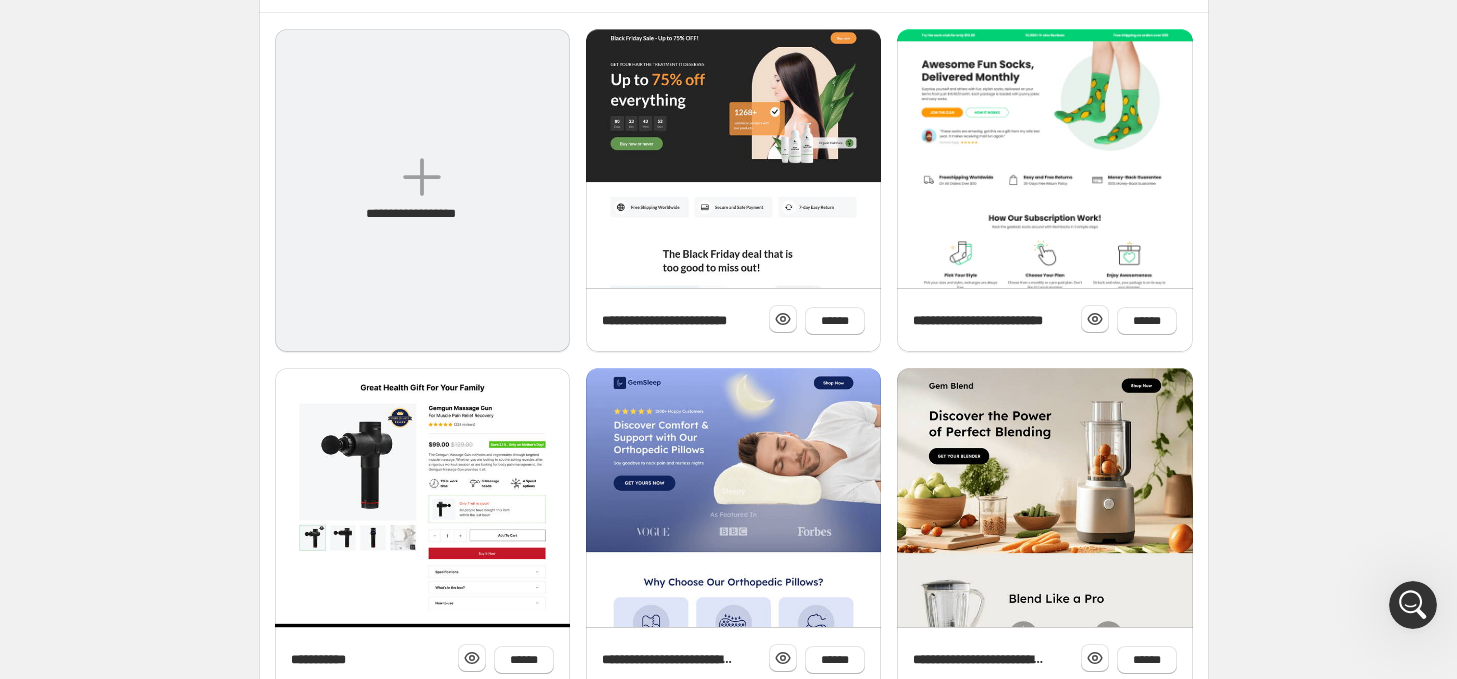 scroll, scrollTop: 400, scrollLeft: 0, axis: vertical 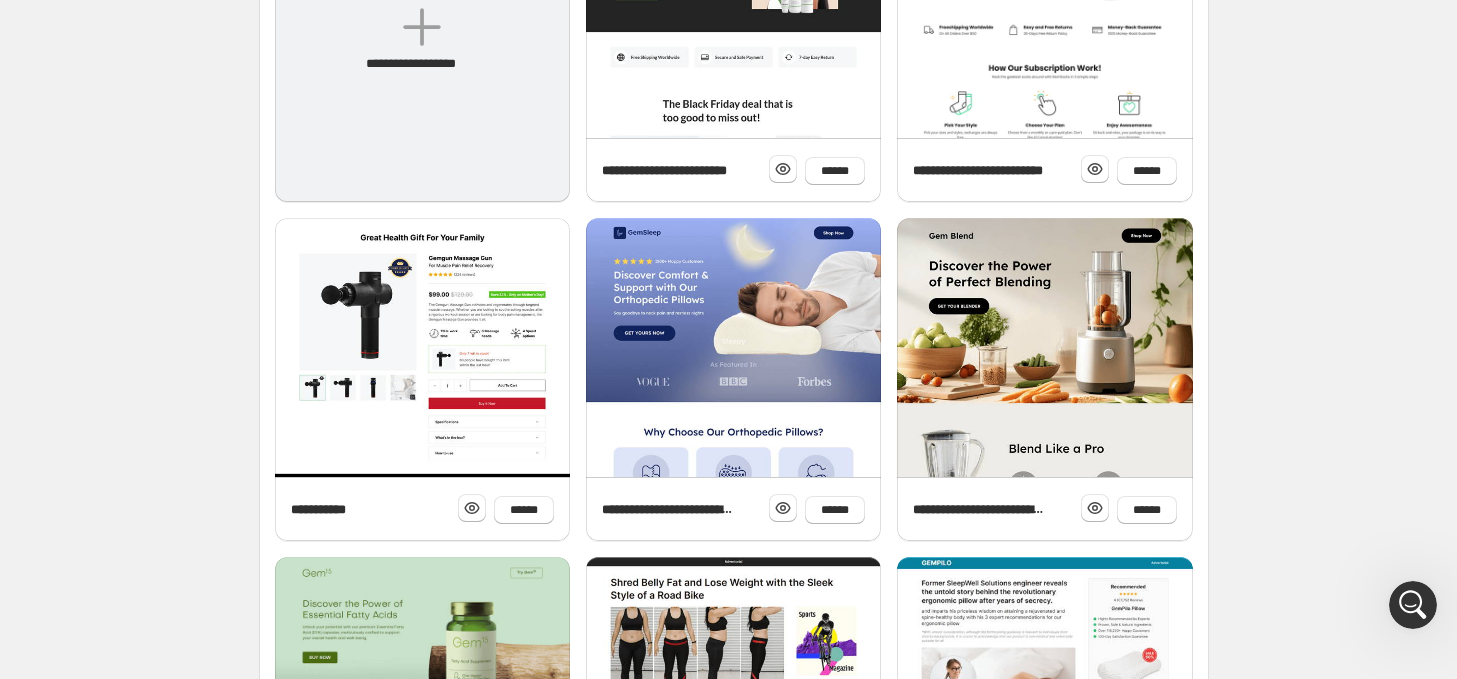 click on "**********" at bounding box center (422, 40) 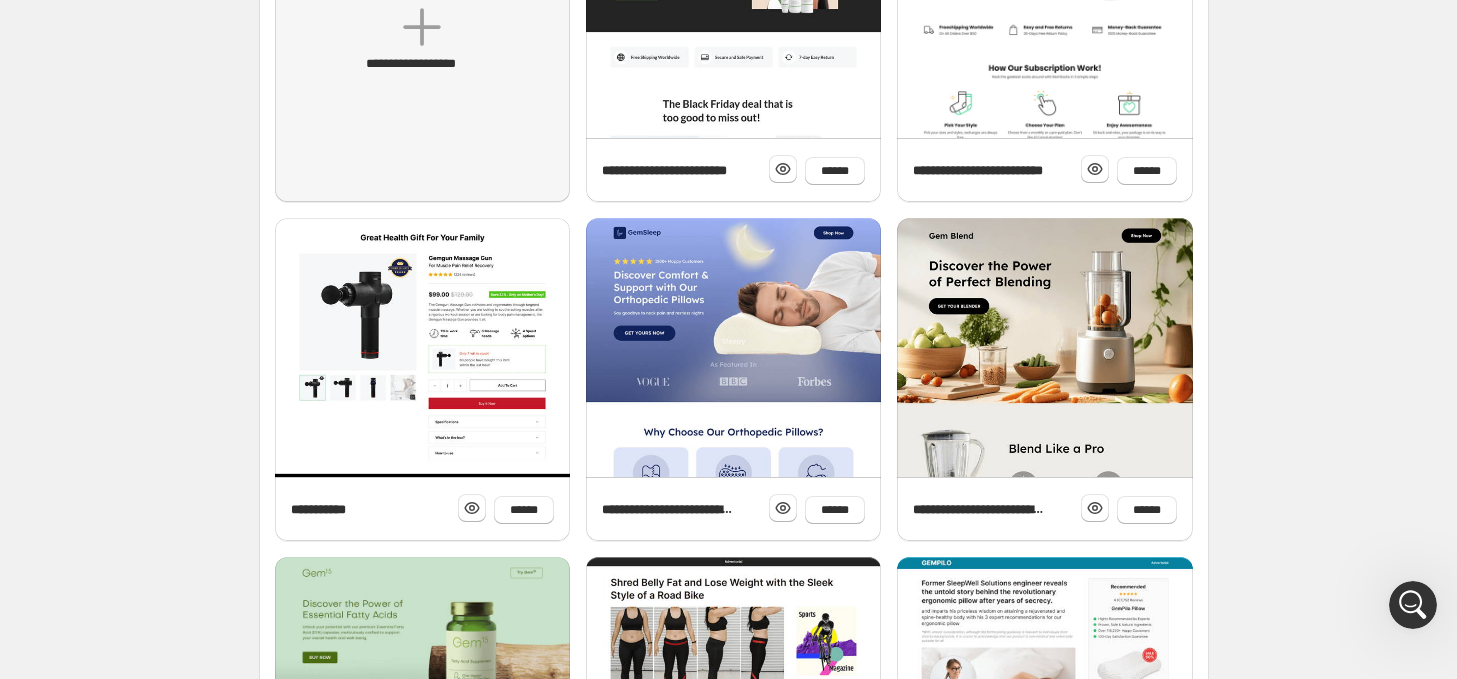scroll, scrollTop: 0, scrollLeft: 0, axis: both 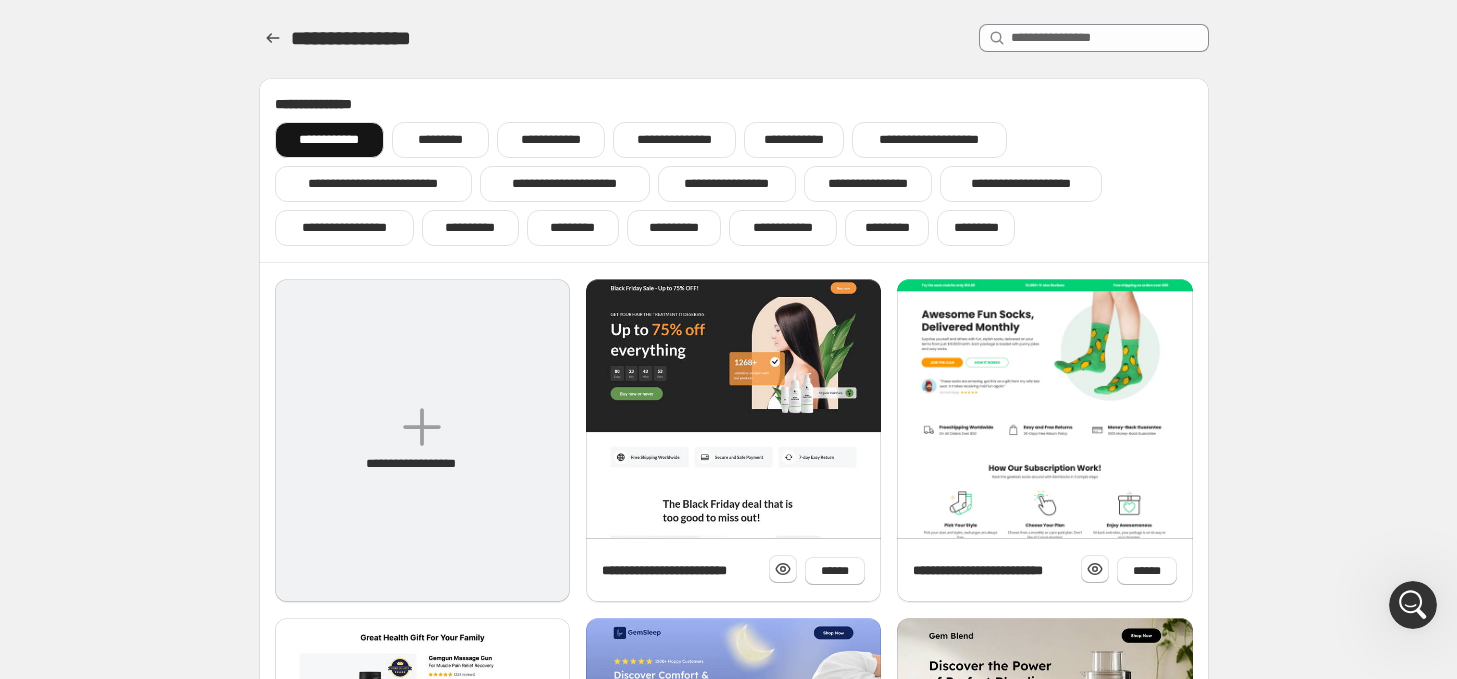click 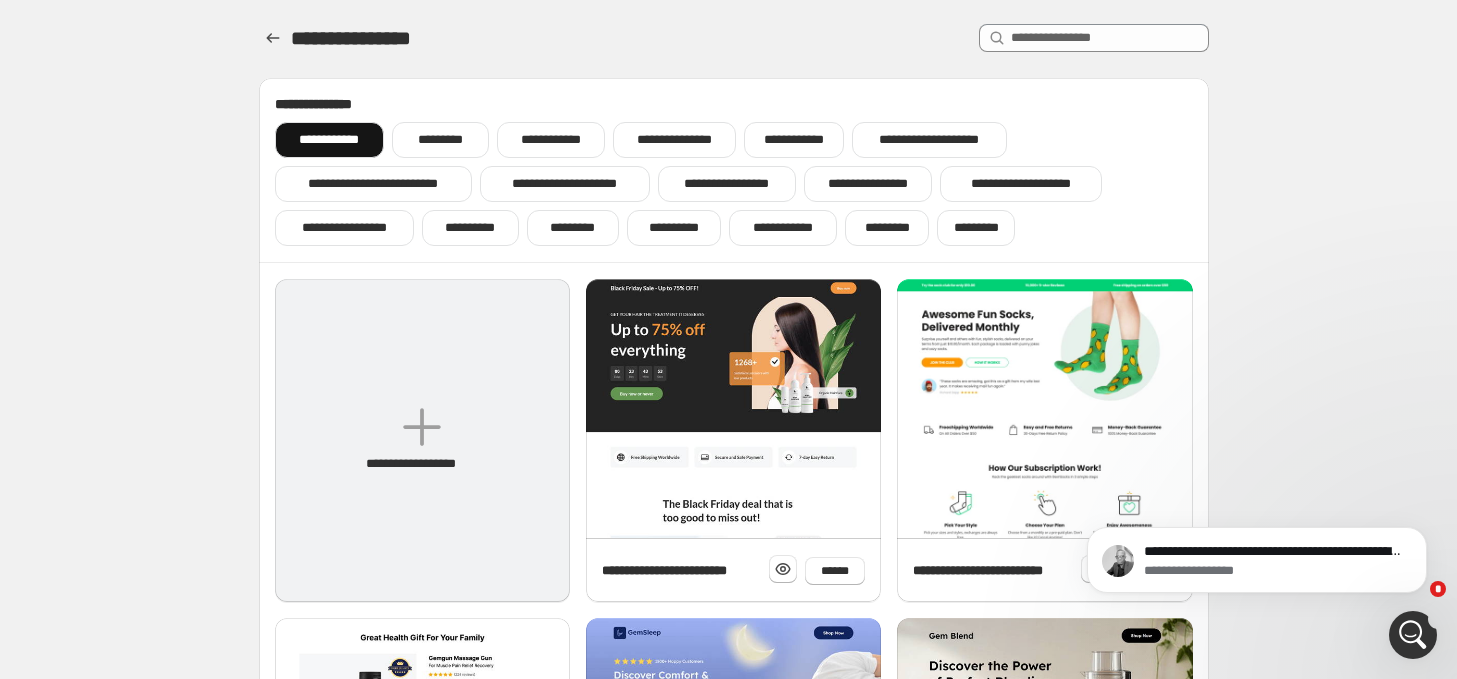scroll, scrollTop: 0, scrollLeft: 0, axis: both 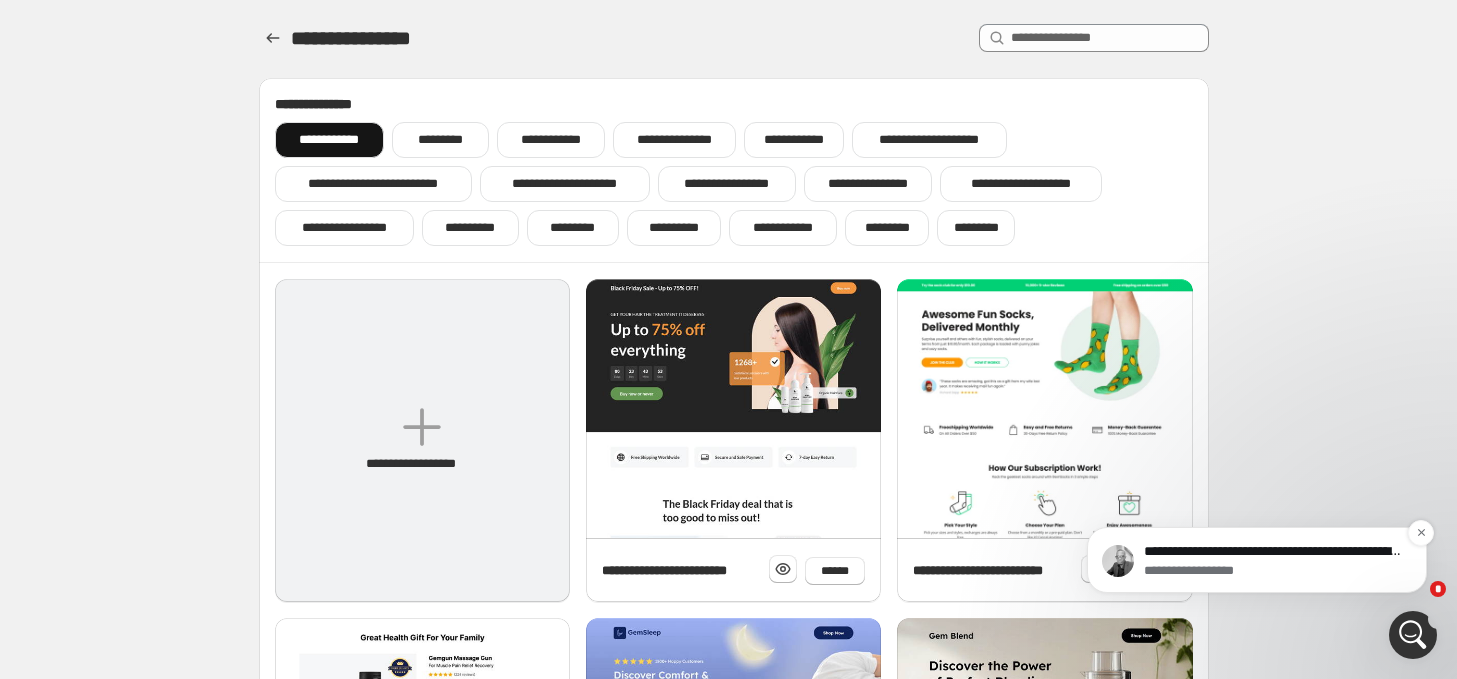 click on "**********" at bounding box center [1273, 552] 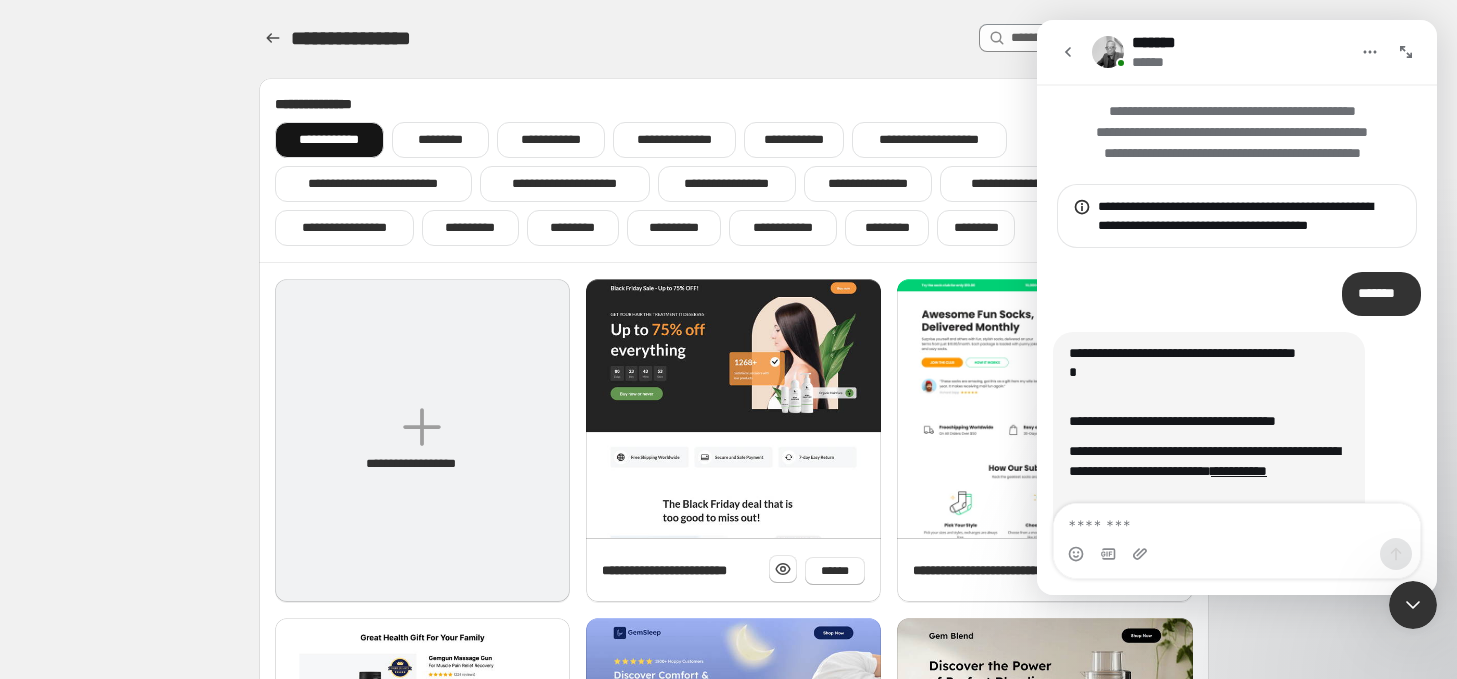 scroll, scrollTop: 362, scrollLeft: 0, axis: vertical 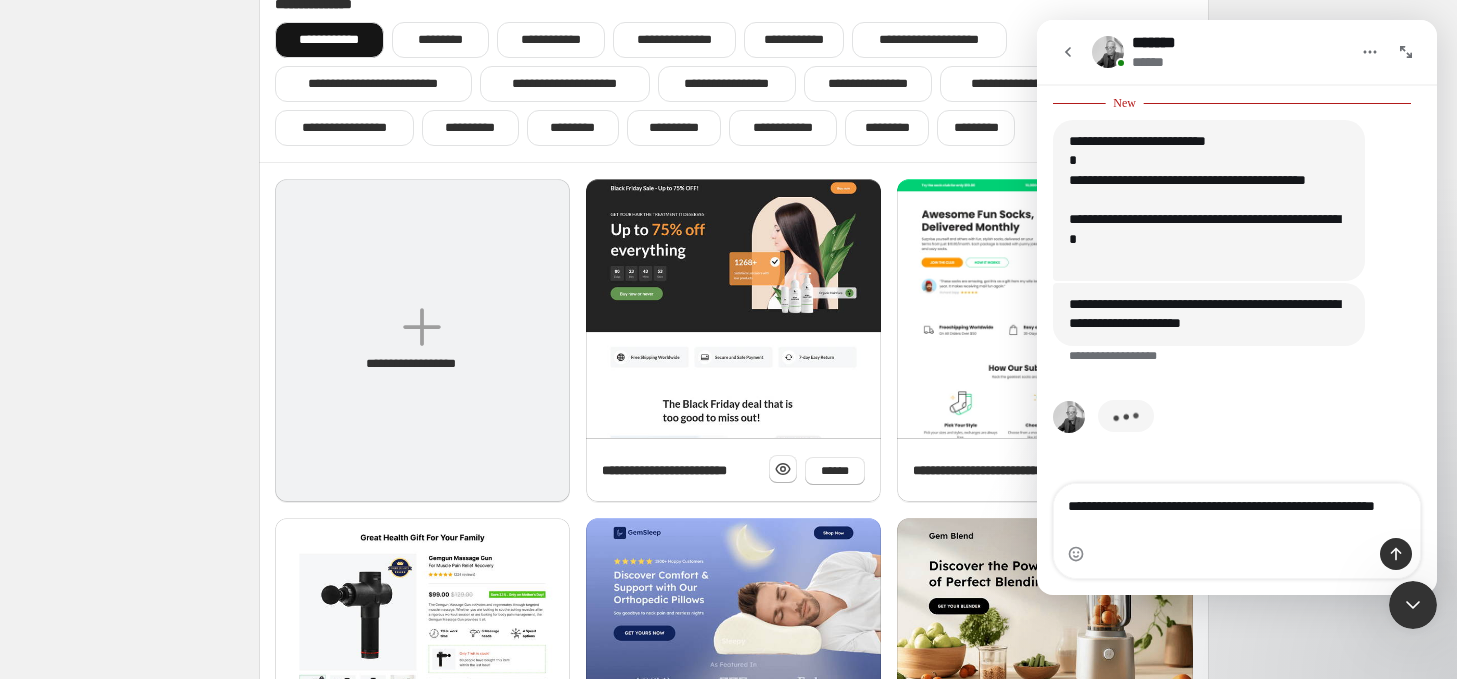 type on "**********" 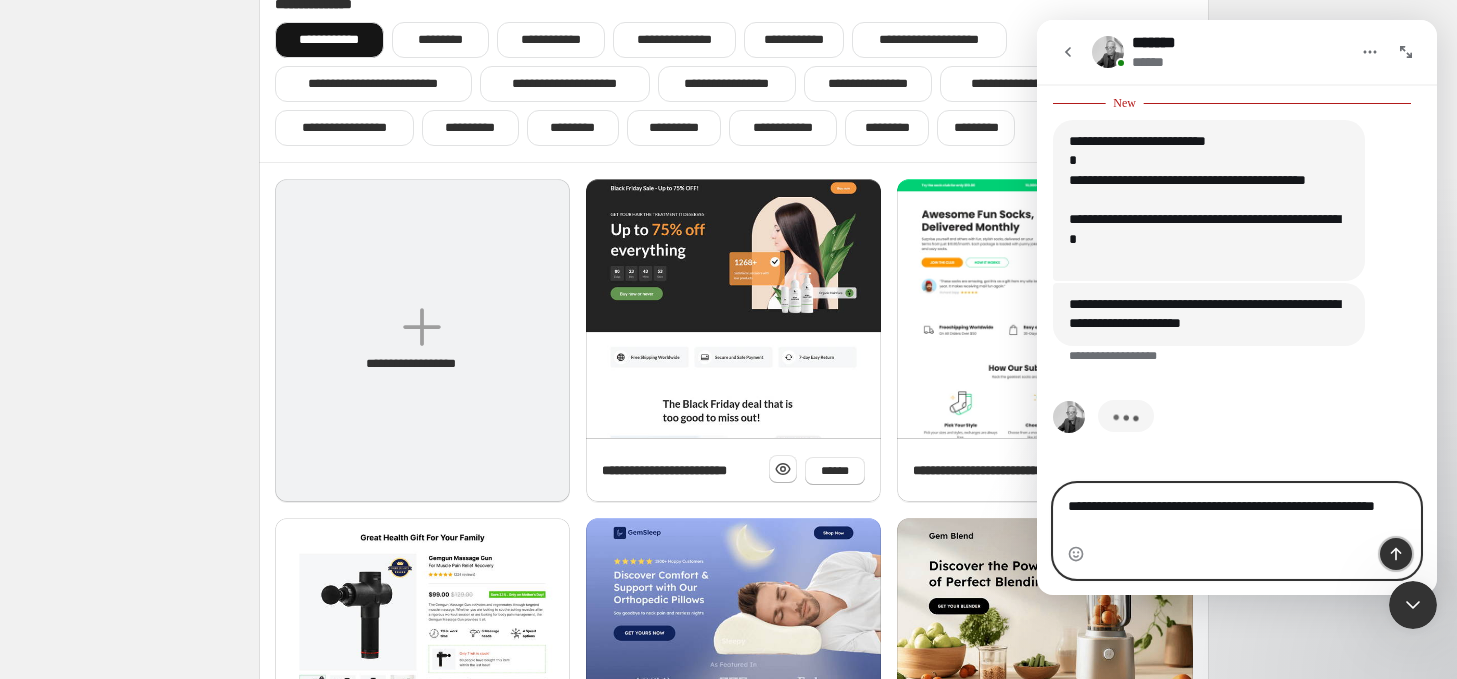 click at bounding box center (1396, 554) 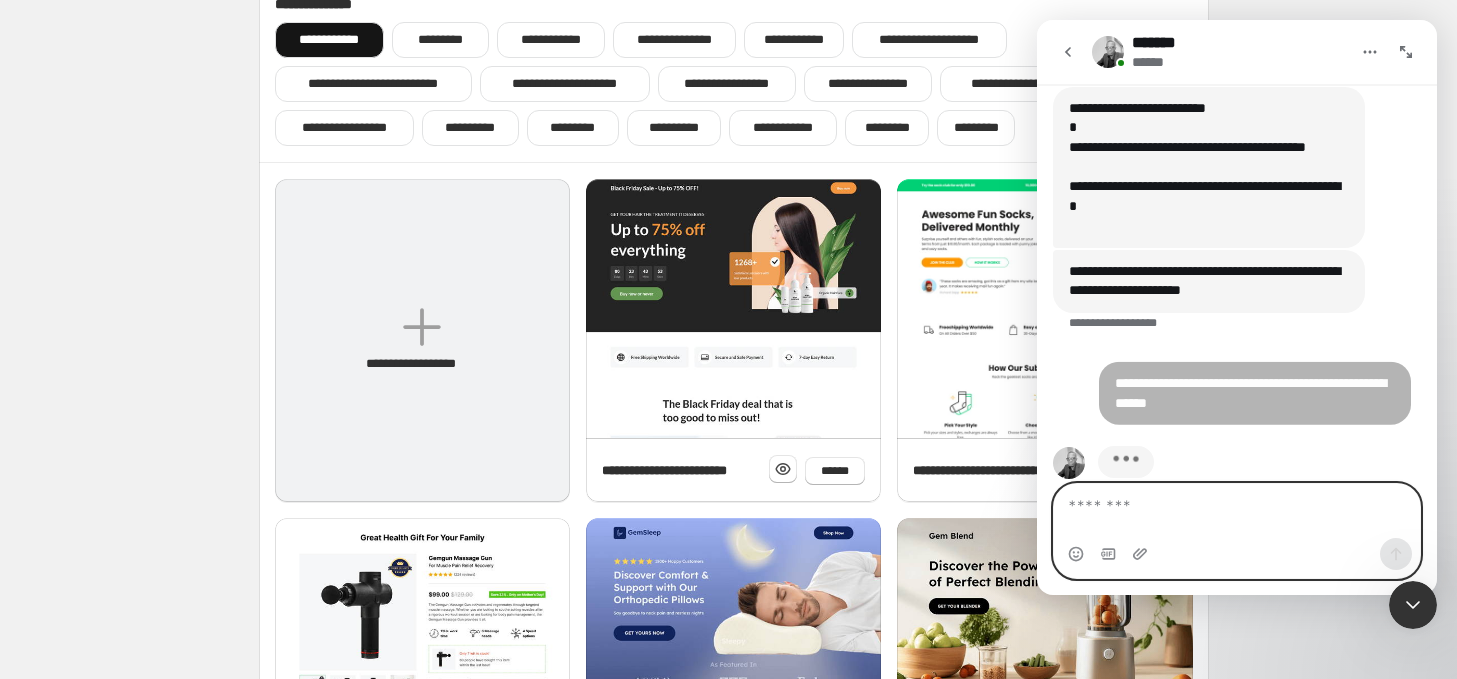 scroll, scrollTop: 788, scrollLeft: 0, axis: vertical 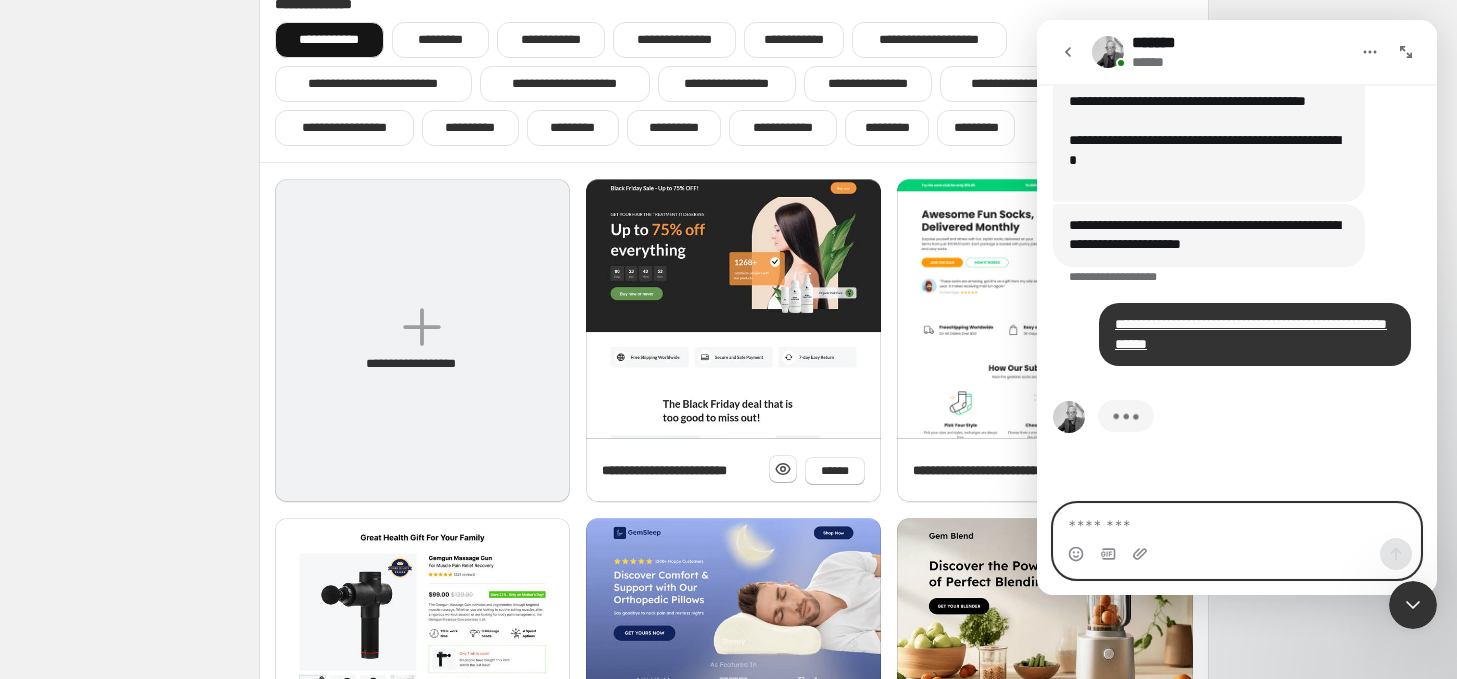 click at bounding box center [1237, 521] 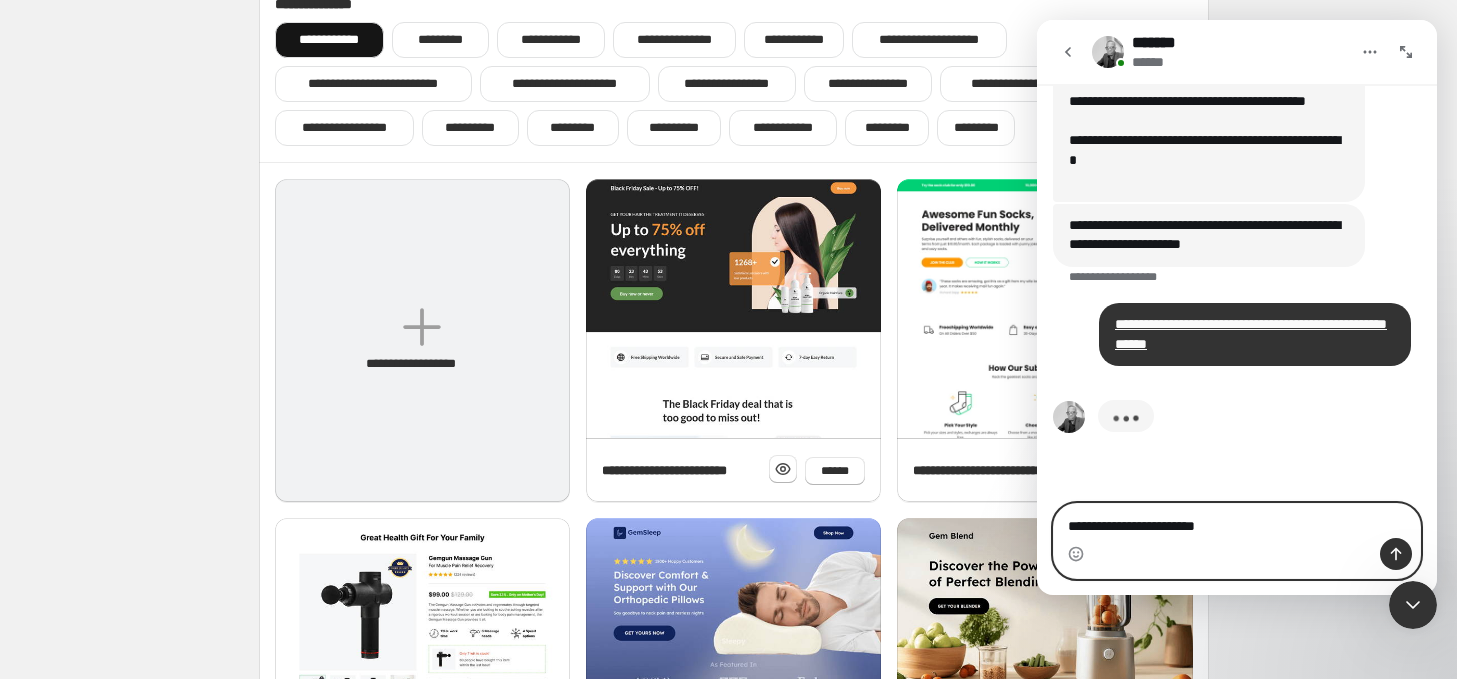 type on "**********" 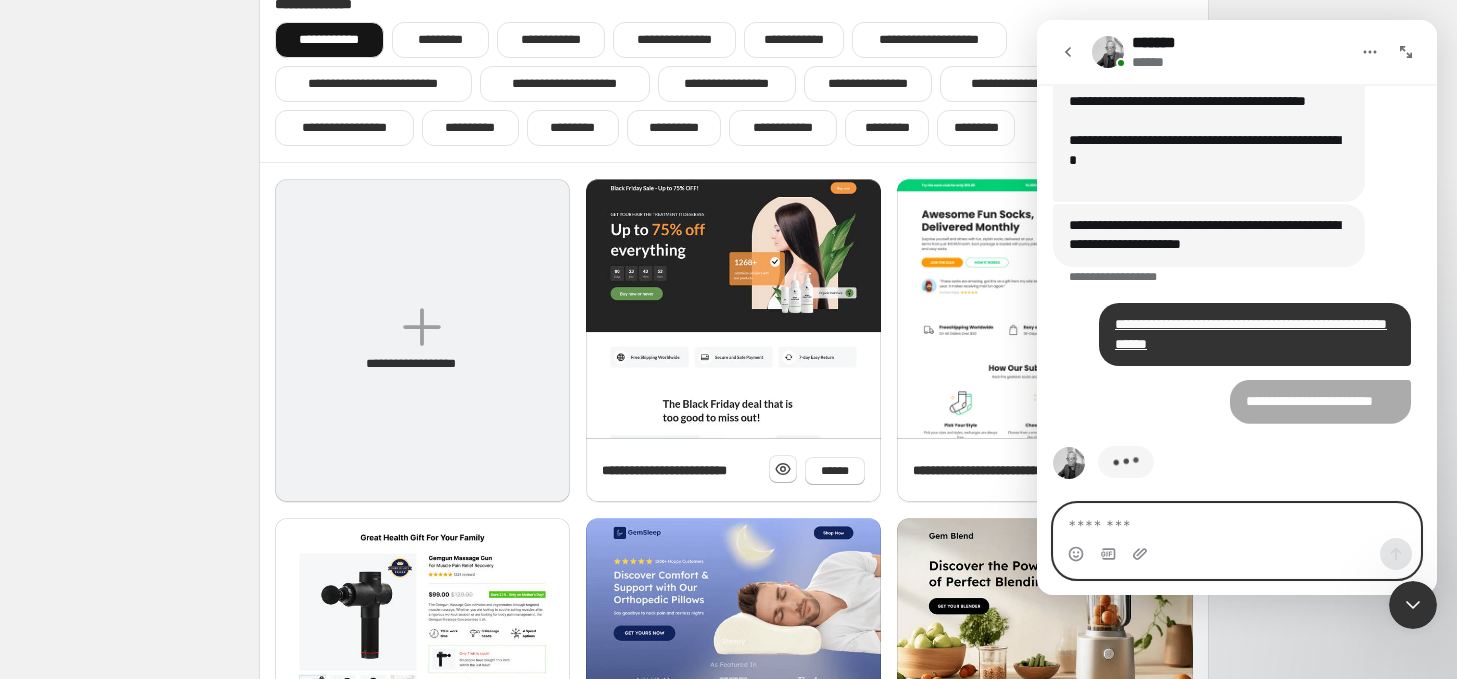 scroll, scrollTop: 834, scrollLeft: 0, axis: vertical 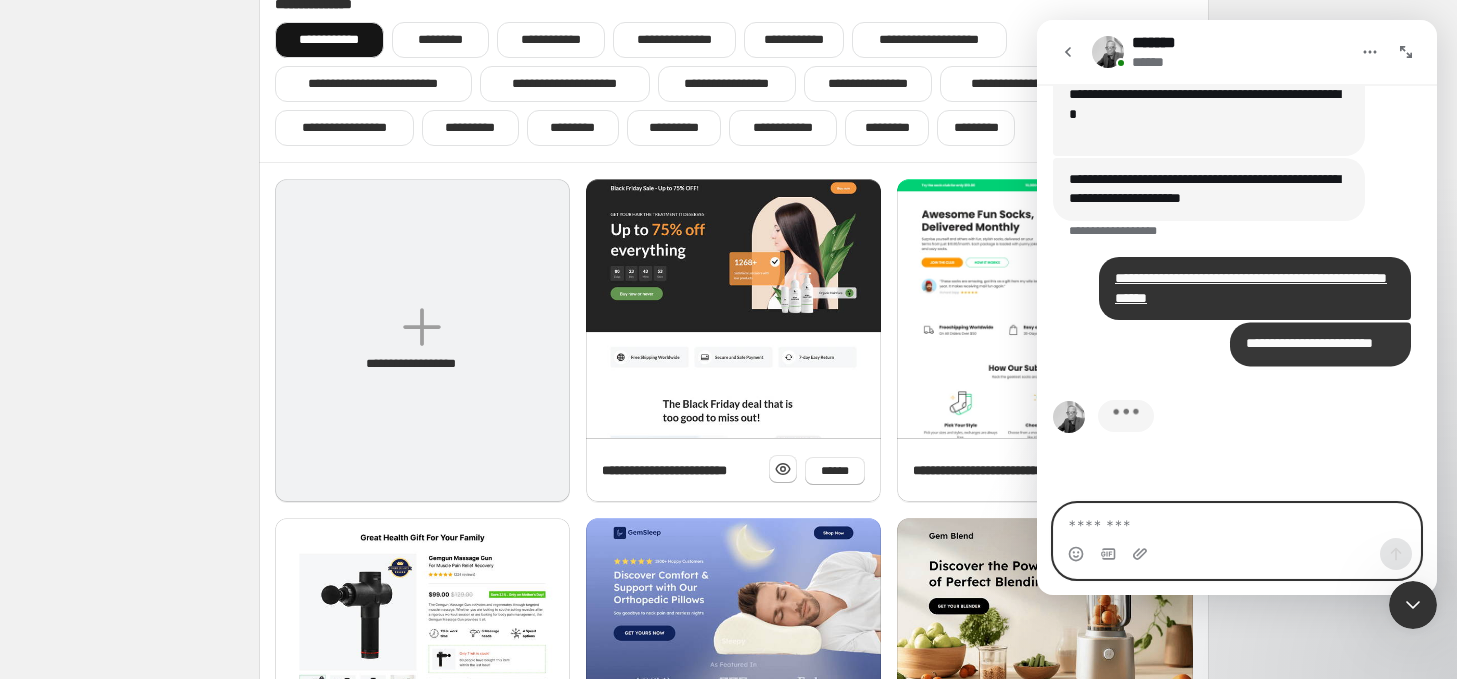 type on "*" 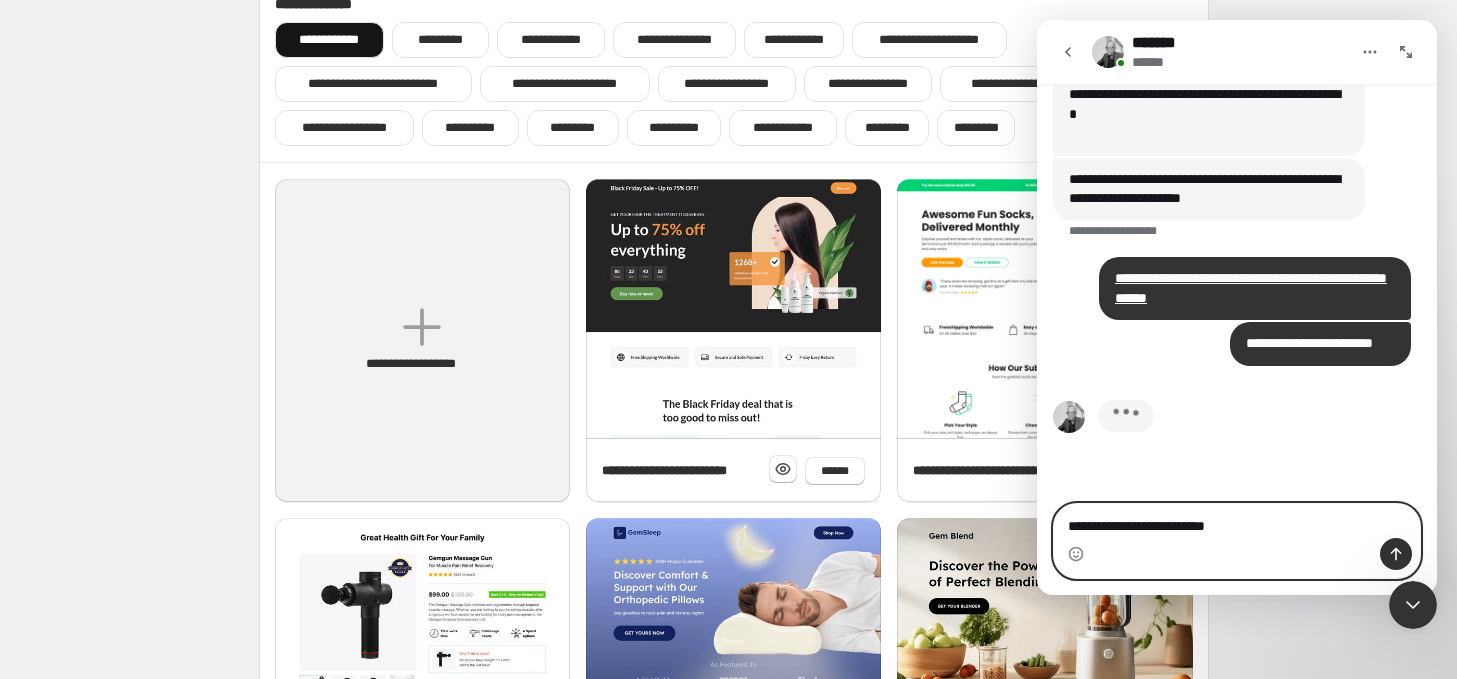 type on "**********" 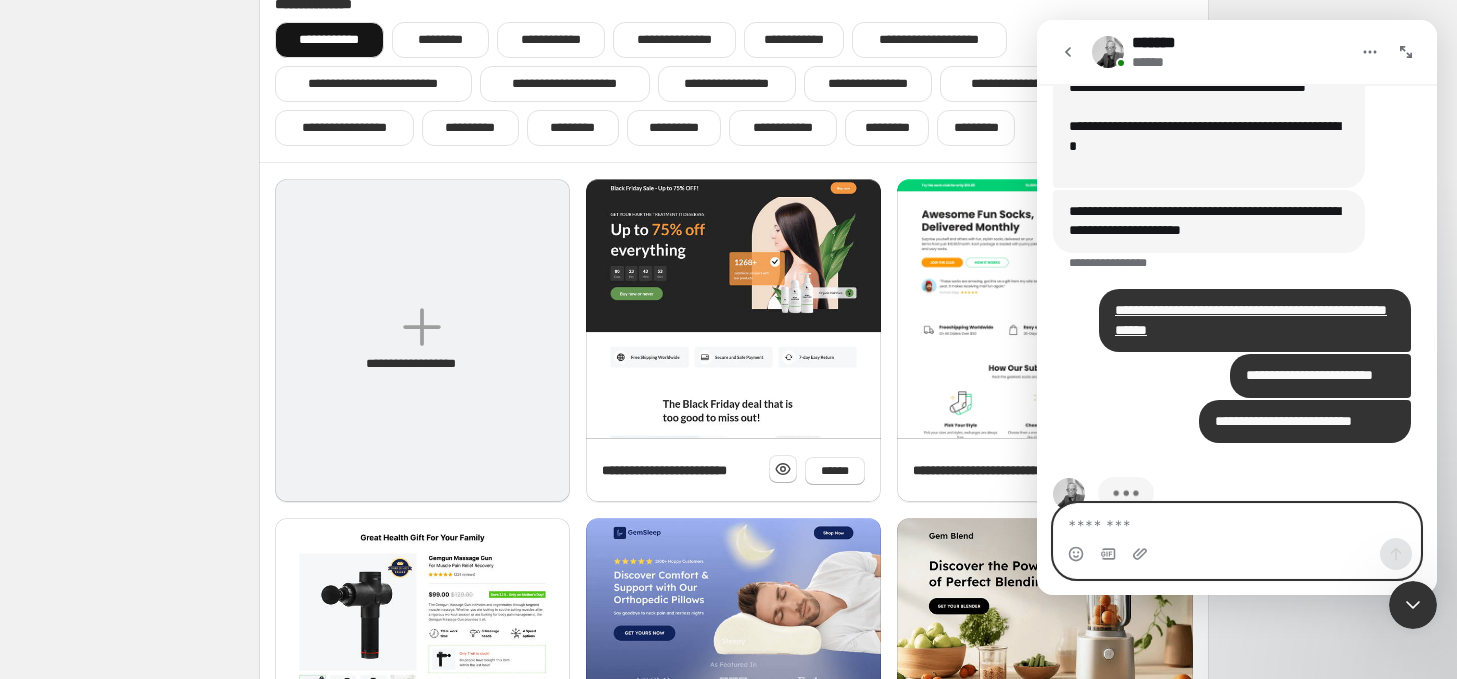 scroll, scrollTop: 879, scrollLeft: 0, axis: vertical 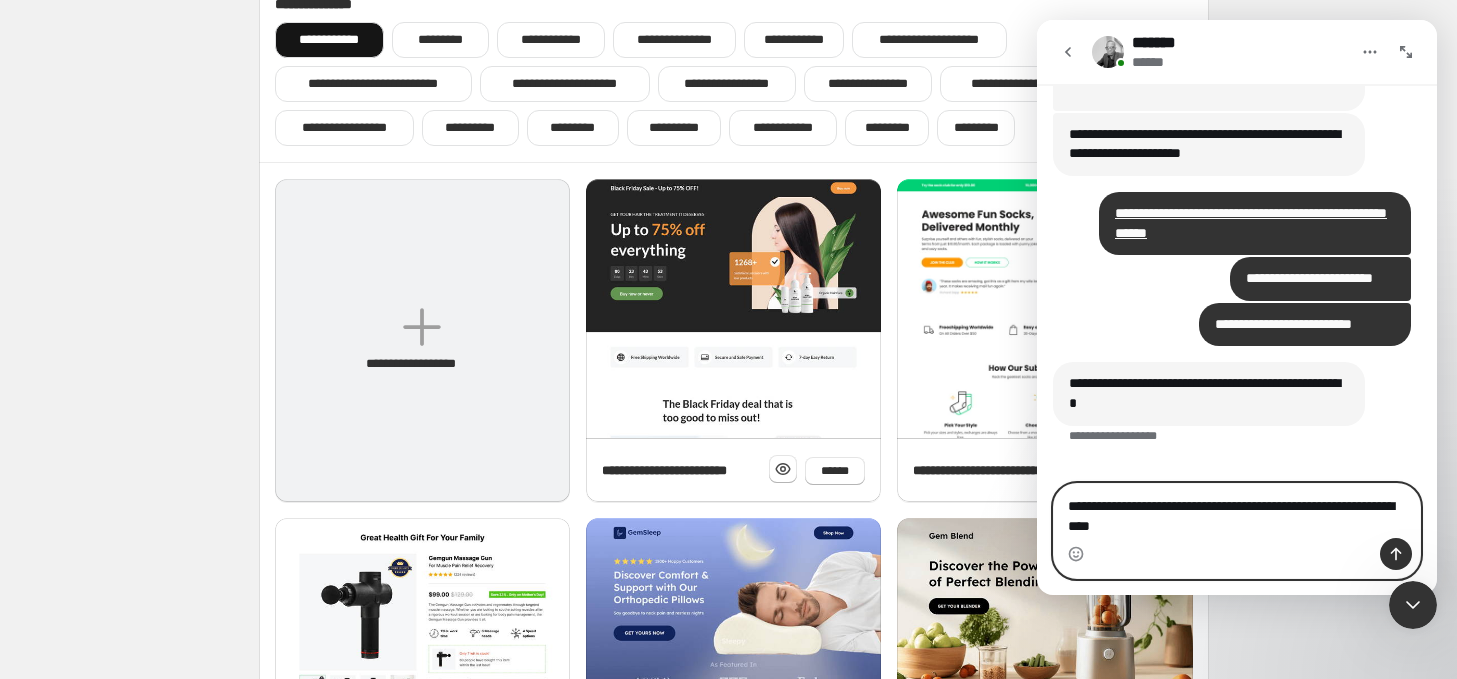 type on "**********" 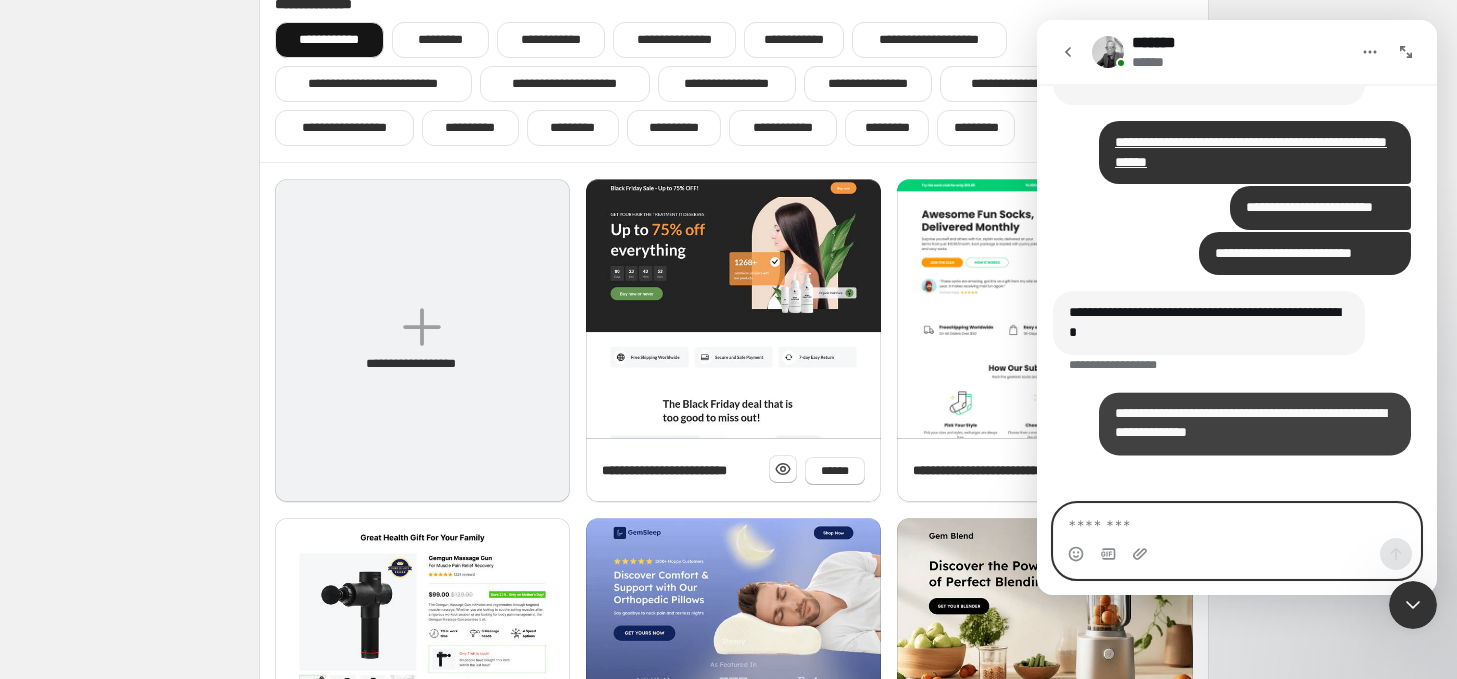 scroll, scrollTop: 960, scrollLeft: 0, axis: vertical 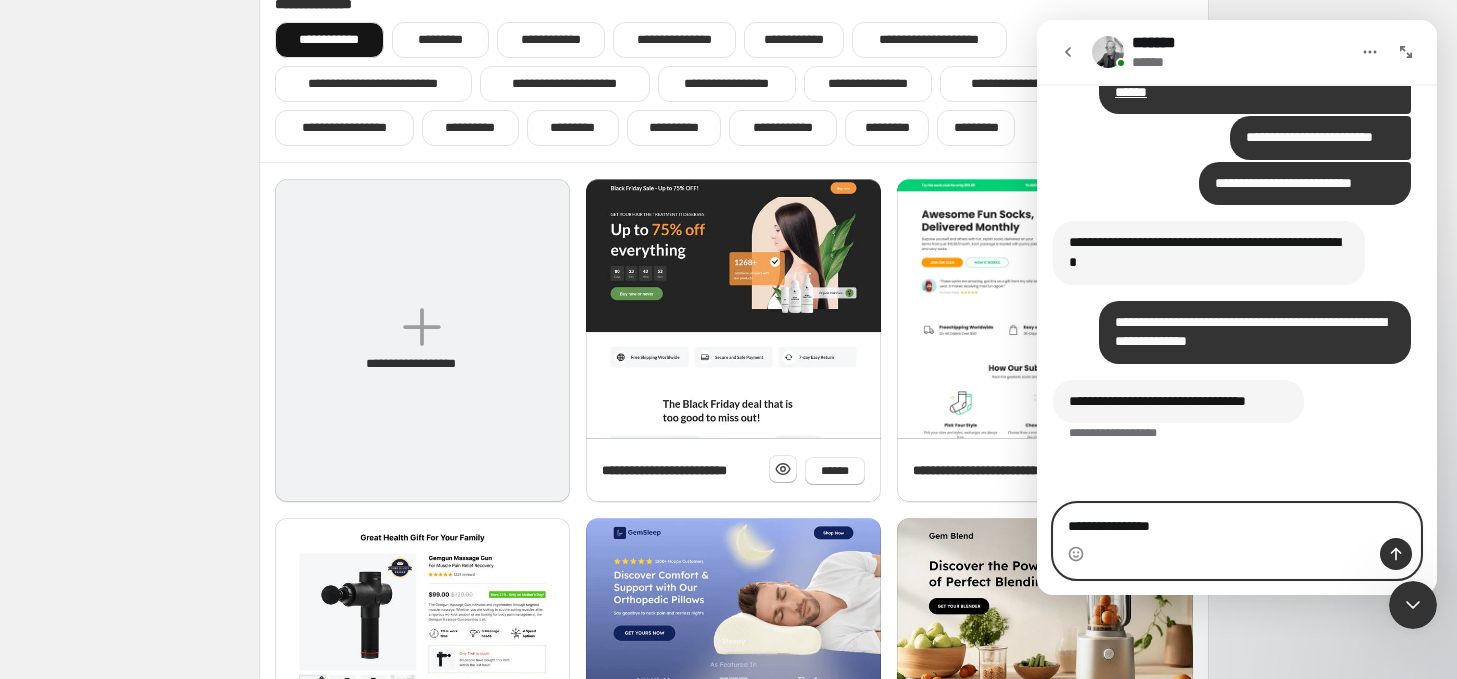 type on "**********" 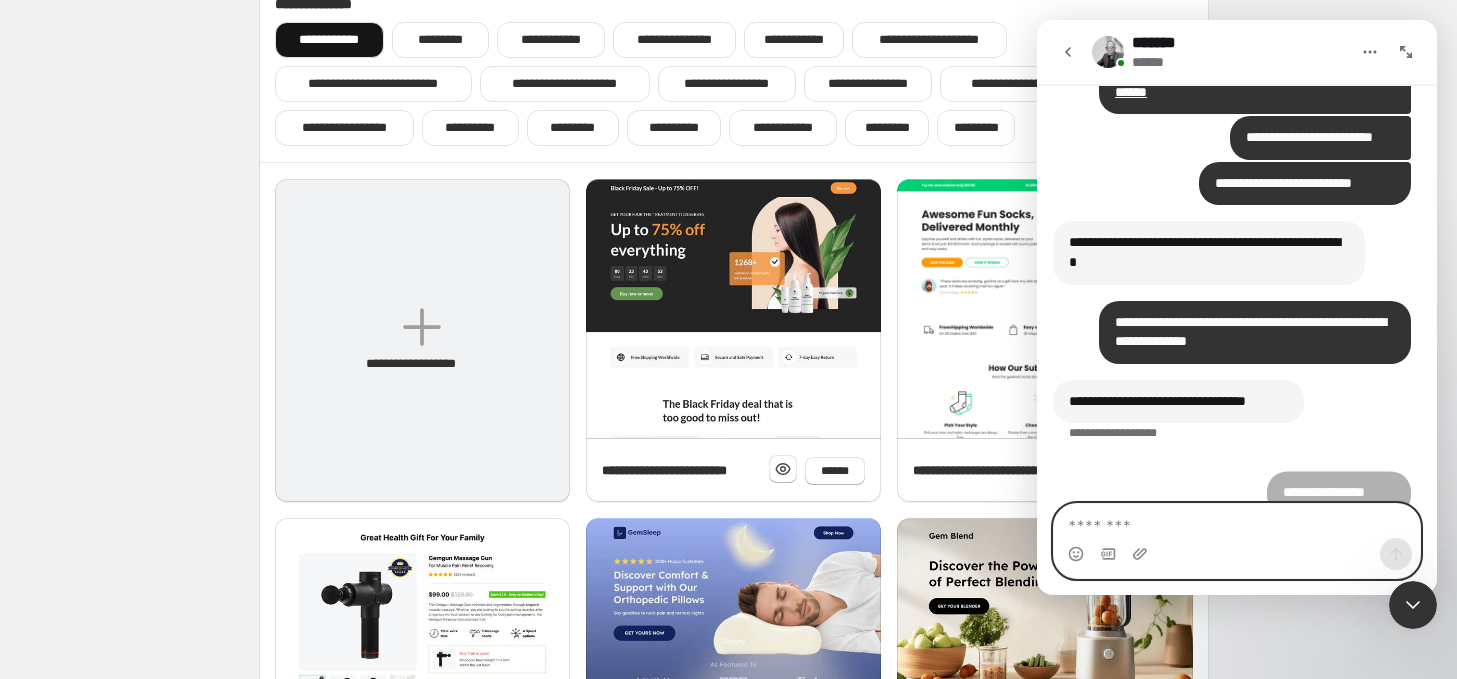 scroll, scrollTop: 1080, scrollLeft: 0, axis: vertical 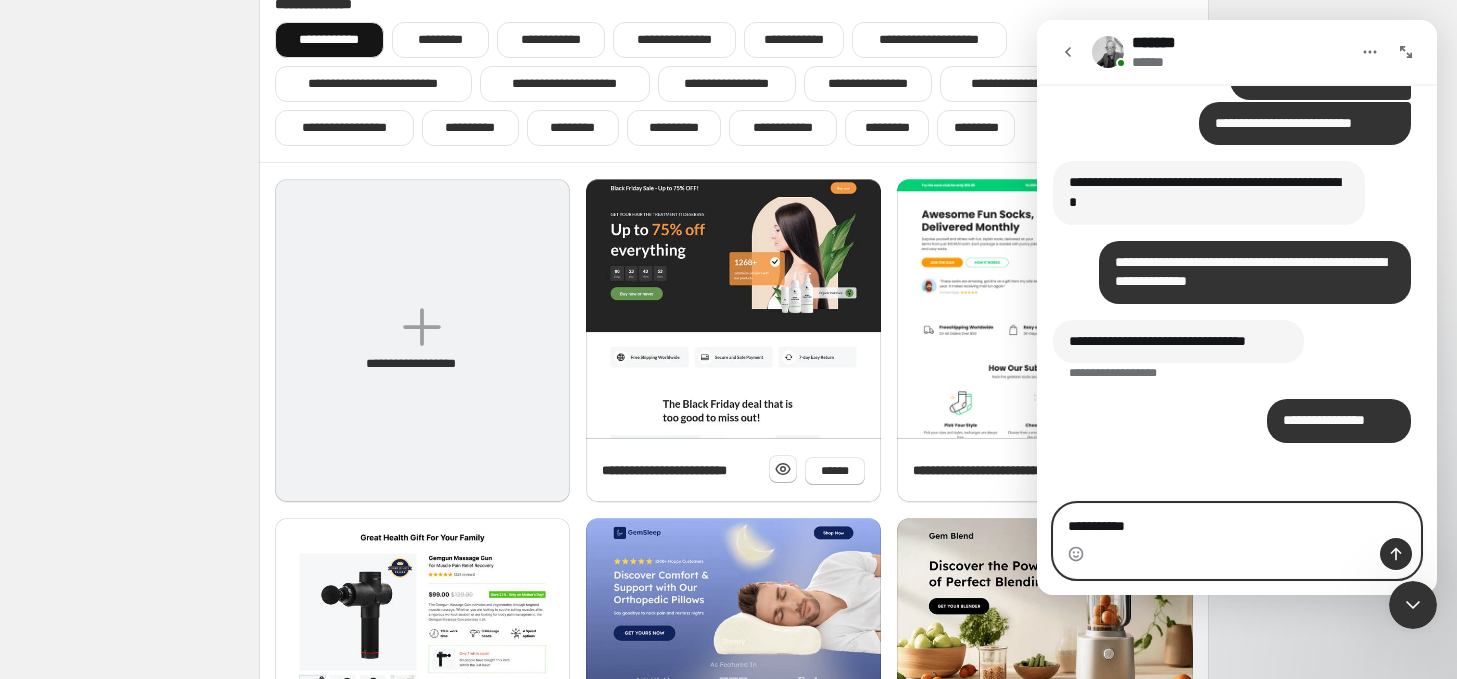 drag, startPoint x: 1162, startPoint y: 533, endPoint x: 1061, endPoint y: 524, distance: 101.4002 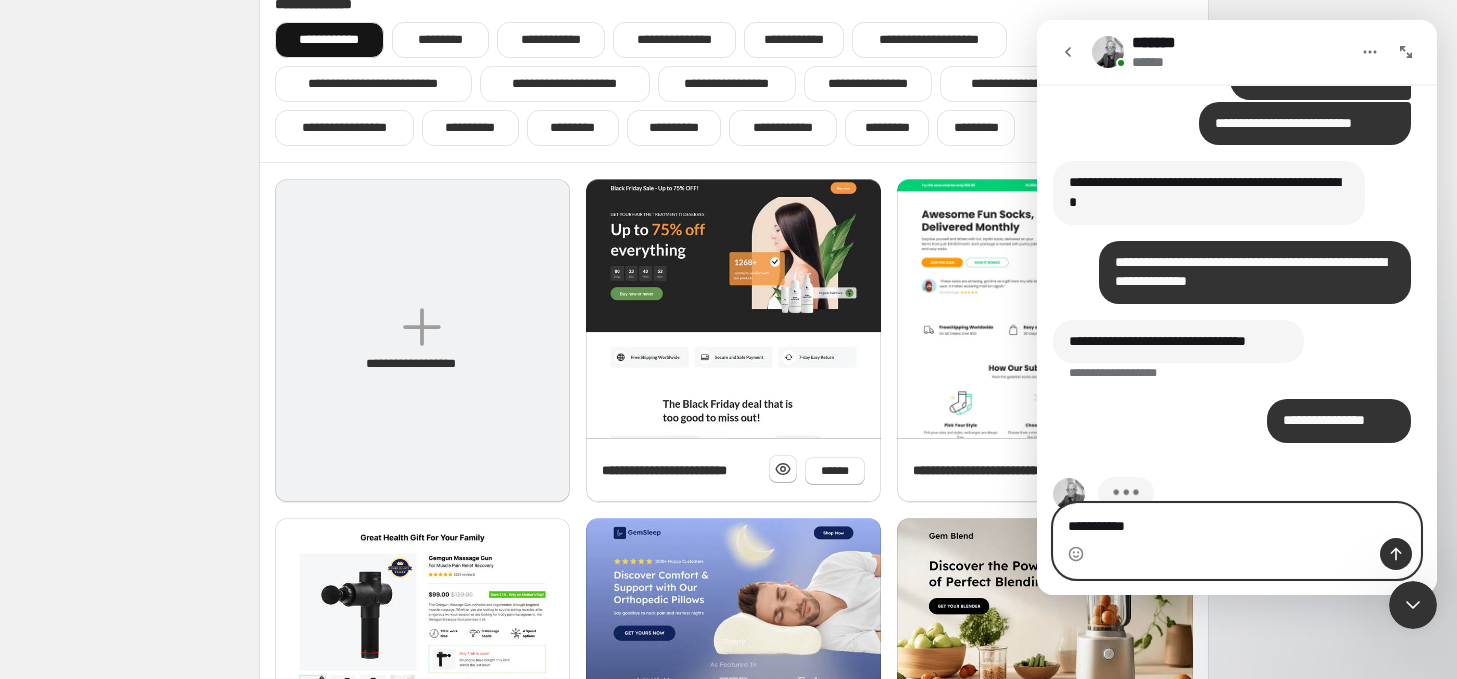 scroll, scrollTop: 1157, scrollLeft: 0, axis: vertical 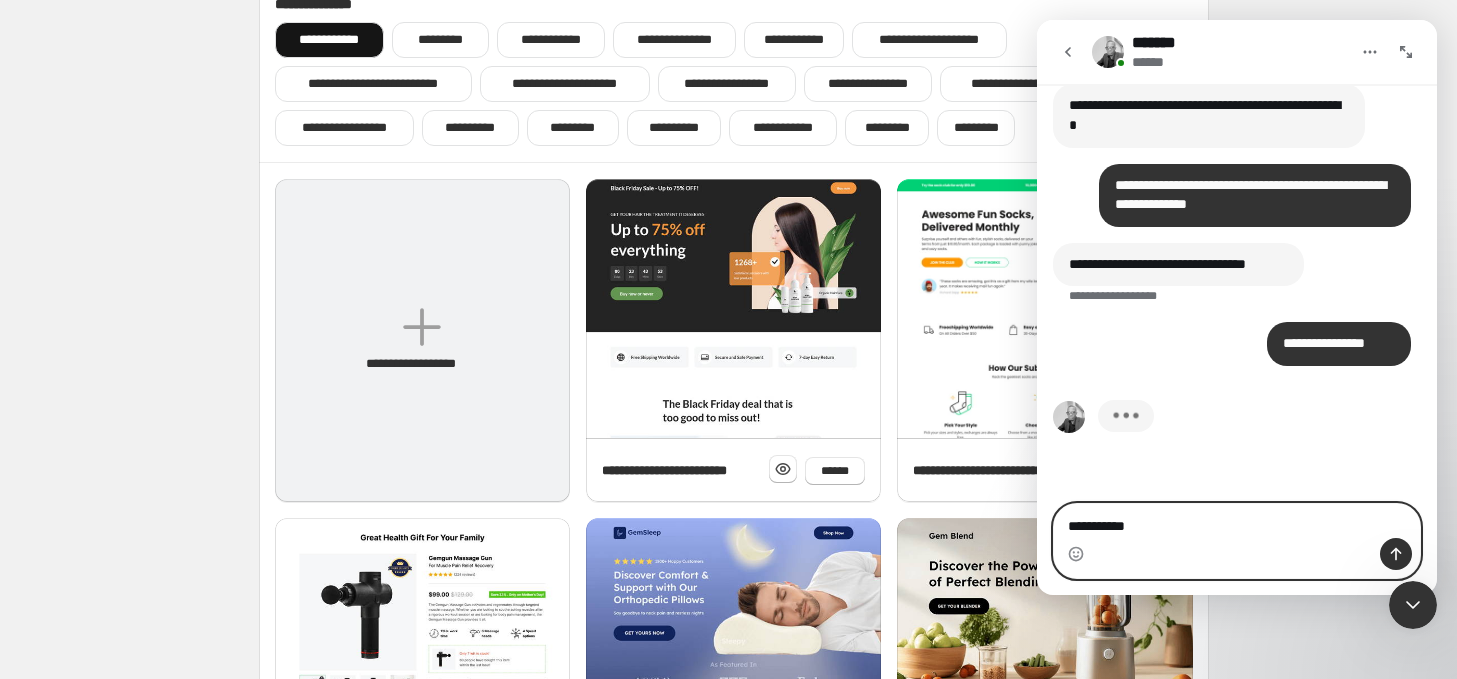 click on "**********" at bounding box center (1237, 521) 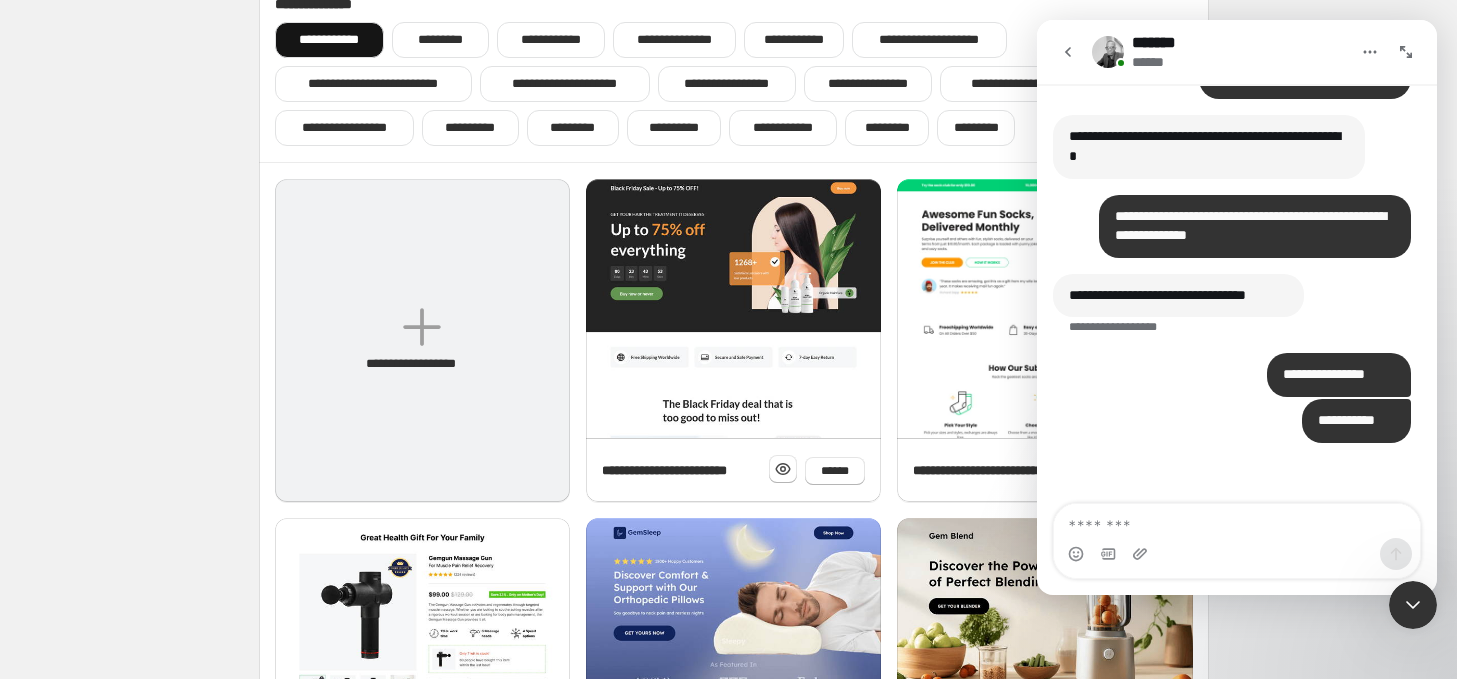 scroll, scrollTop: 1202, scrollLeft: 0, axis: vertical 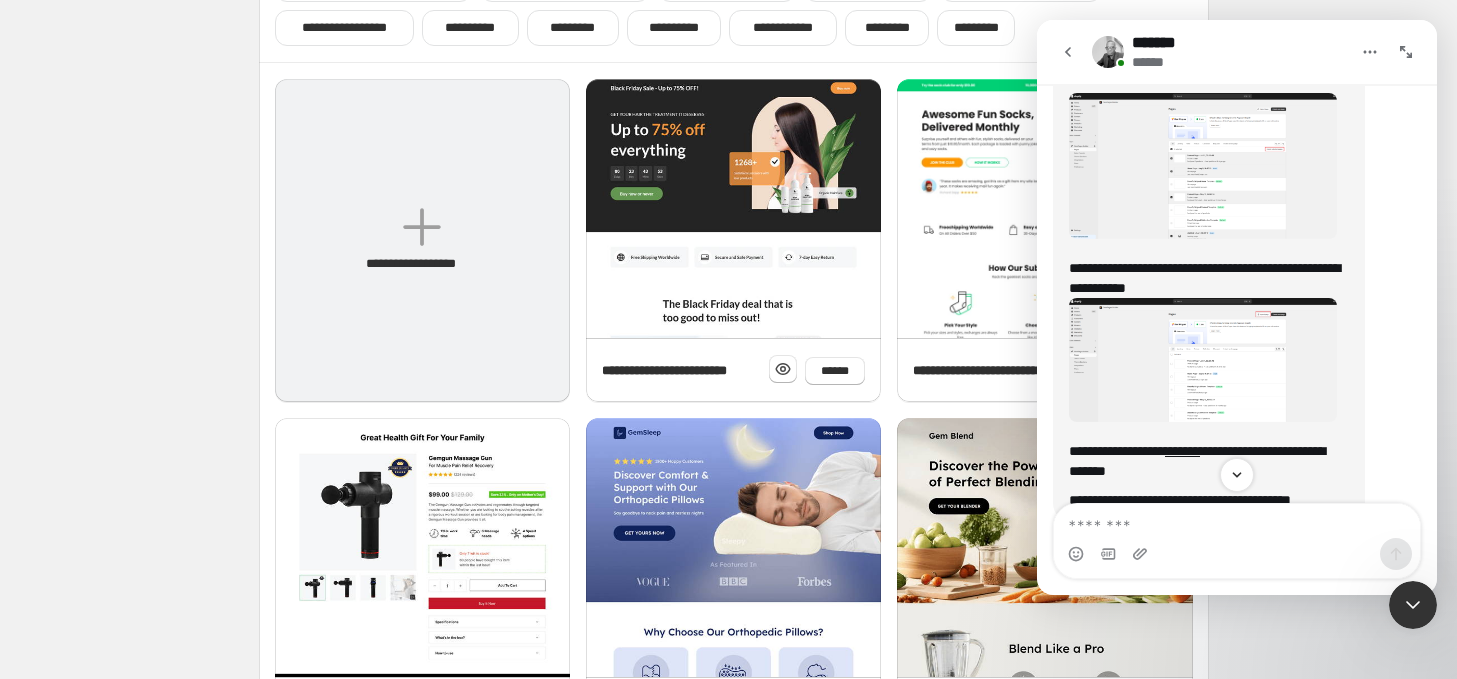 click at bounding box center [1203, 360] 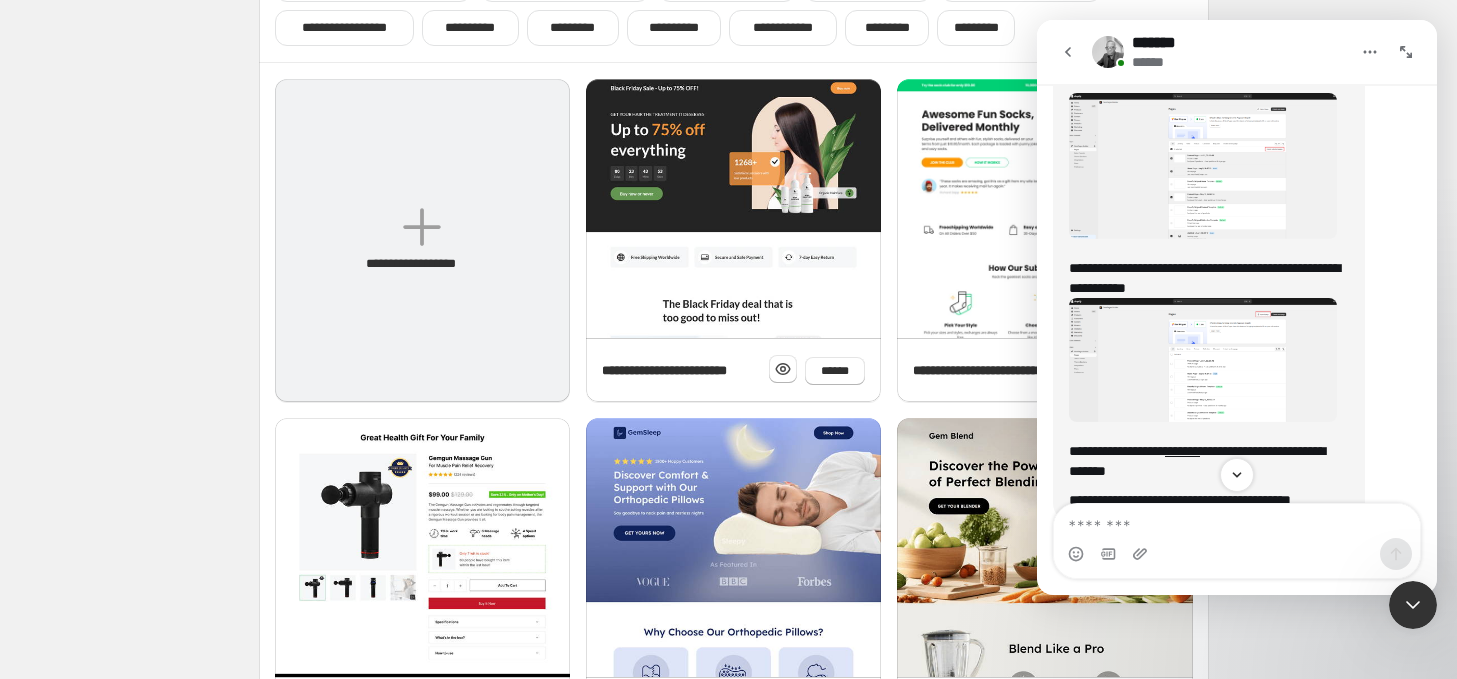 scroll, scrollTop: 0, scrollLeft: 0, axis: both 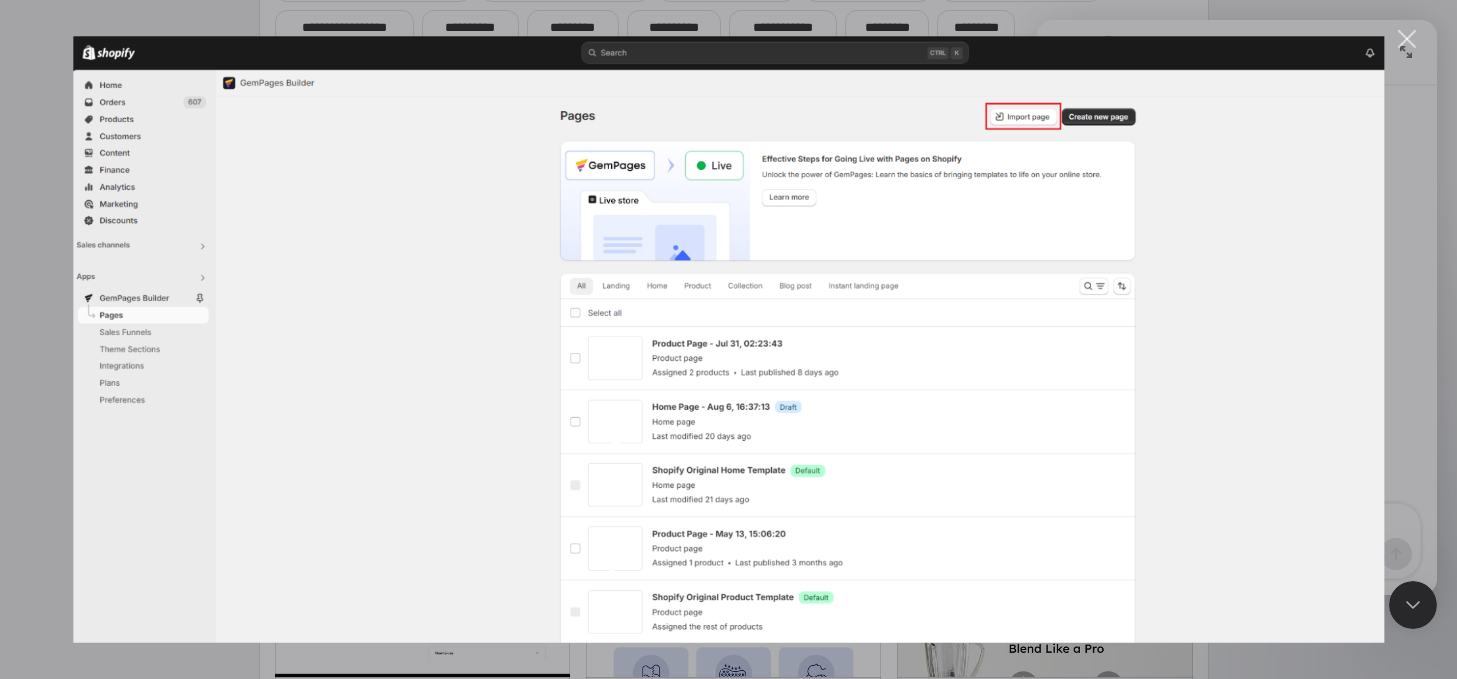 click at bounding box center [728, 339] 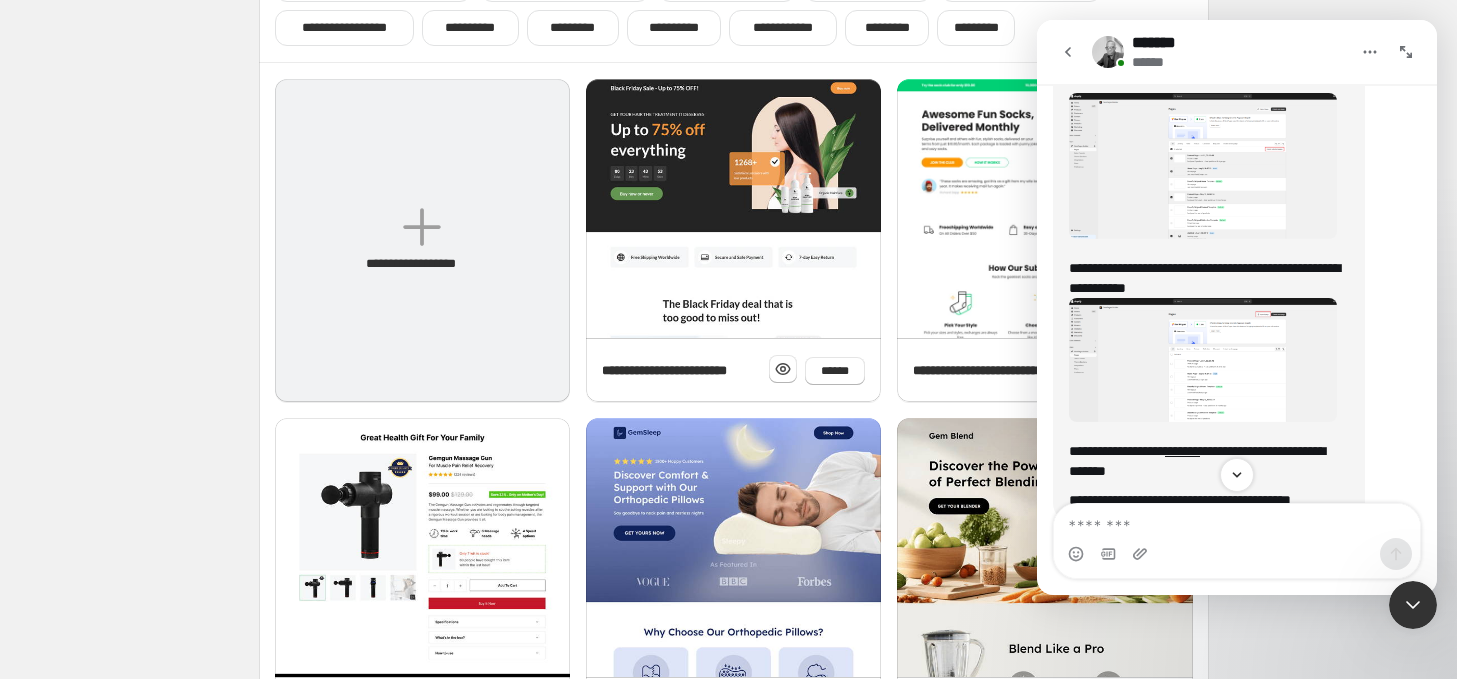 scroll, scrollTop: 1692, scrollLeft: 0, axis: vertical 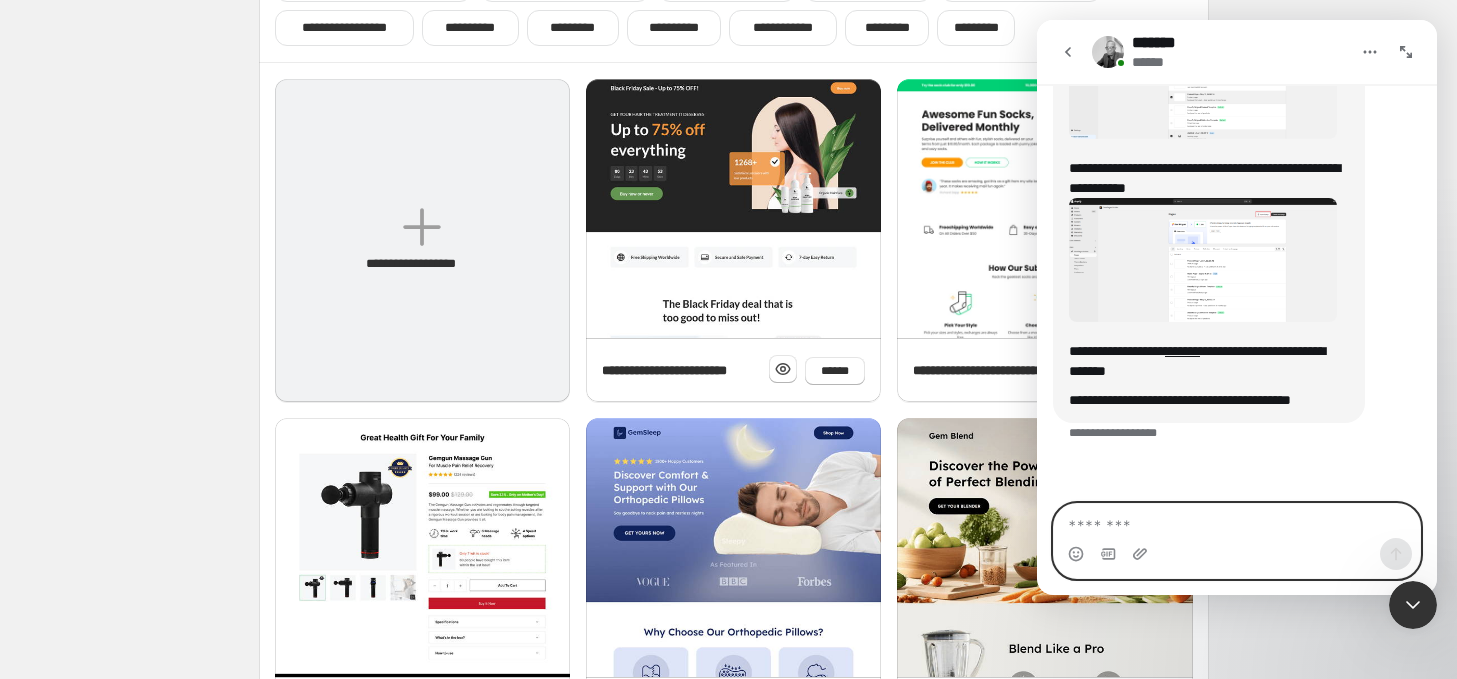 click at bounding box center [1237, 521] 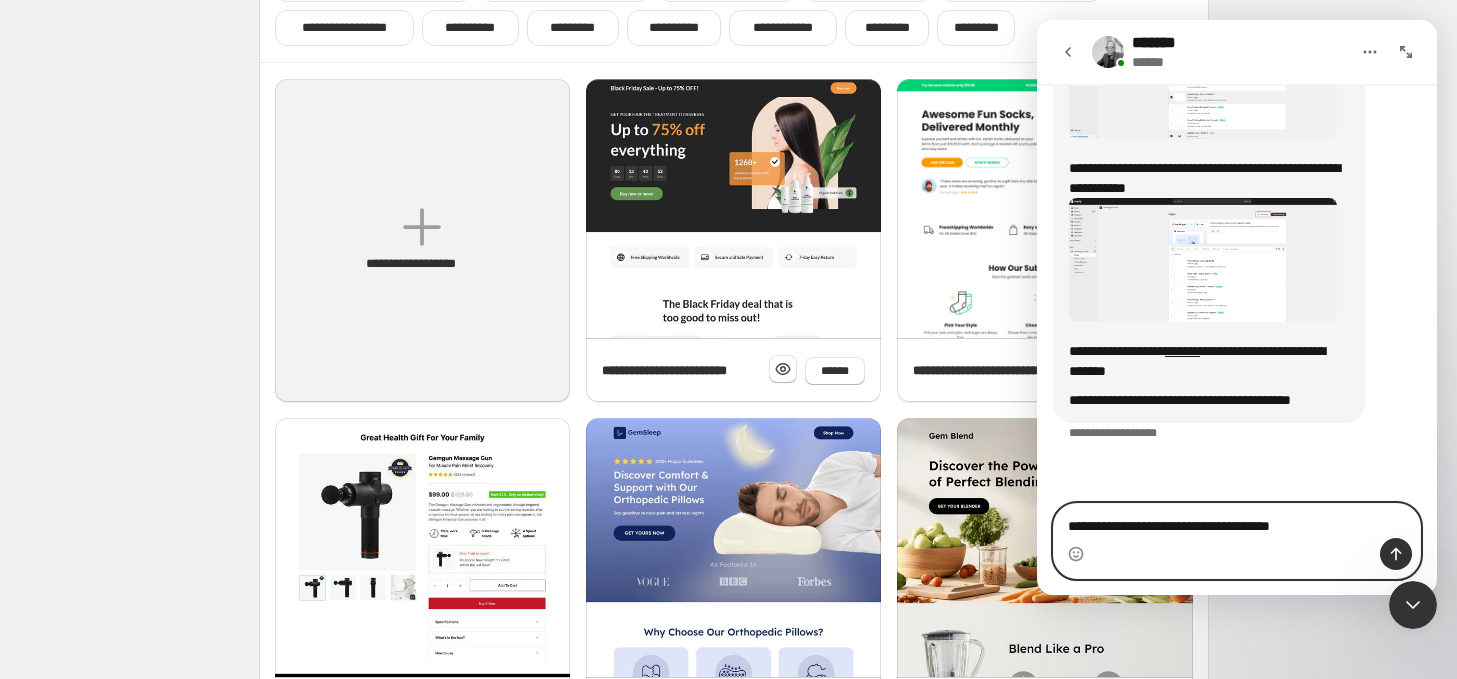 type on "**********" 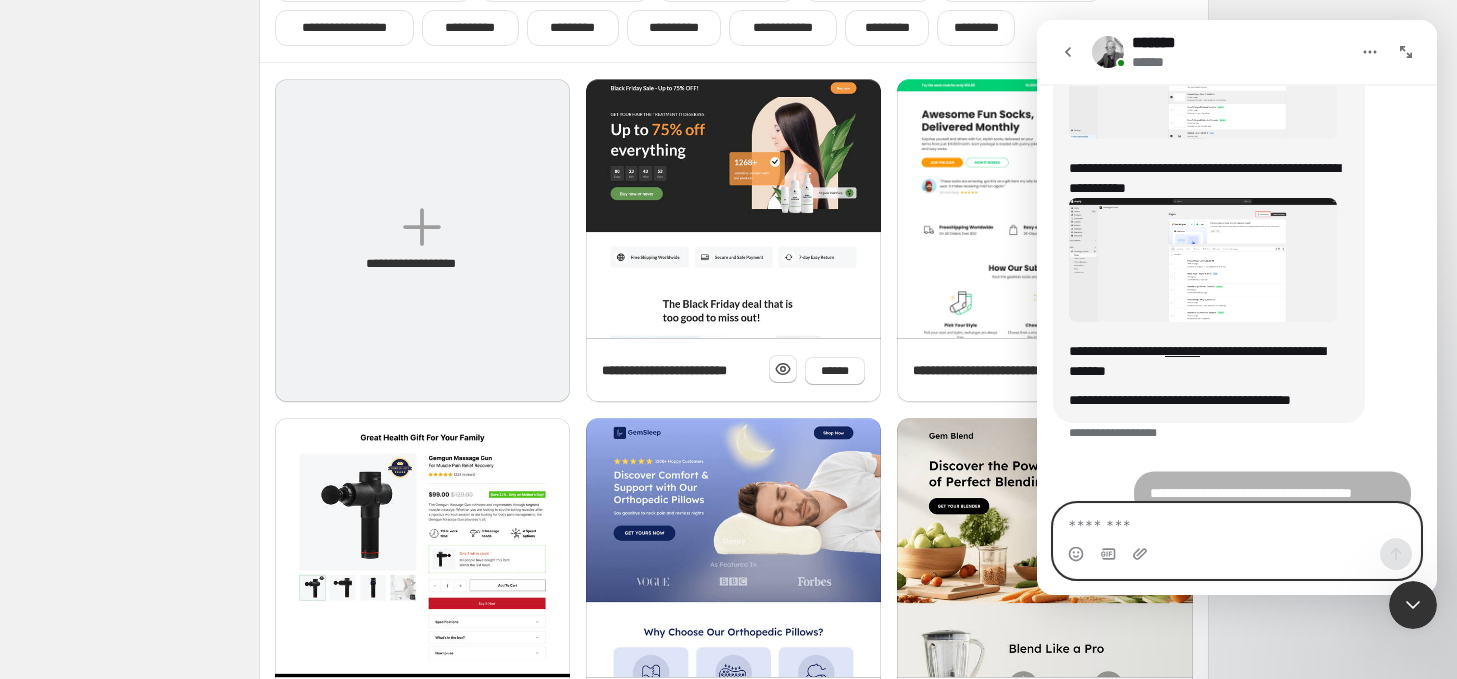 scroll, scrollTop: 1752, scrollLeft: 0, axis: vertical 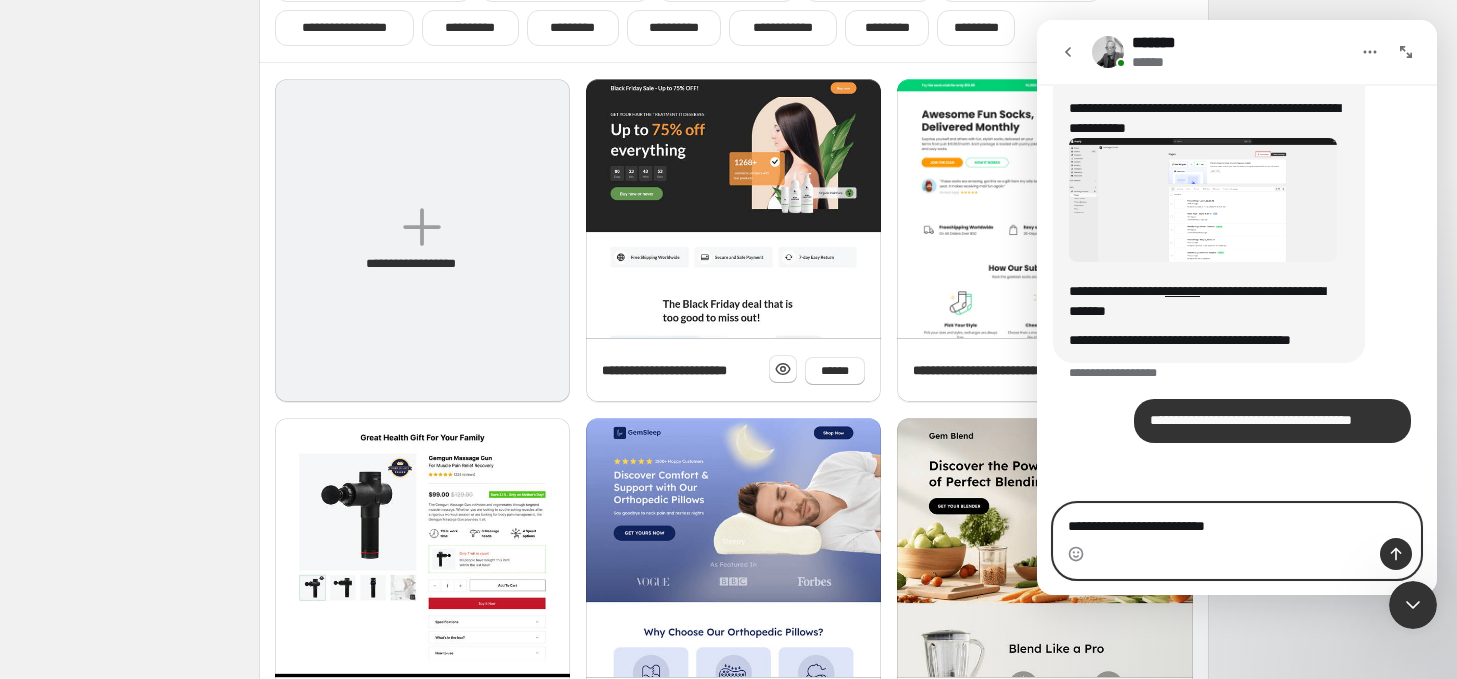 type on "**********" 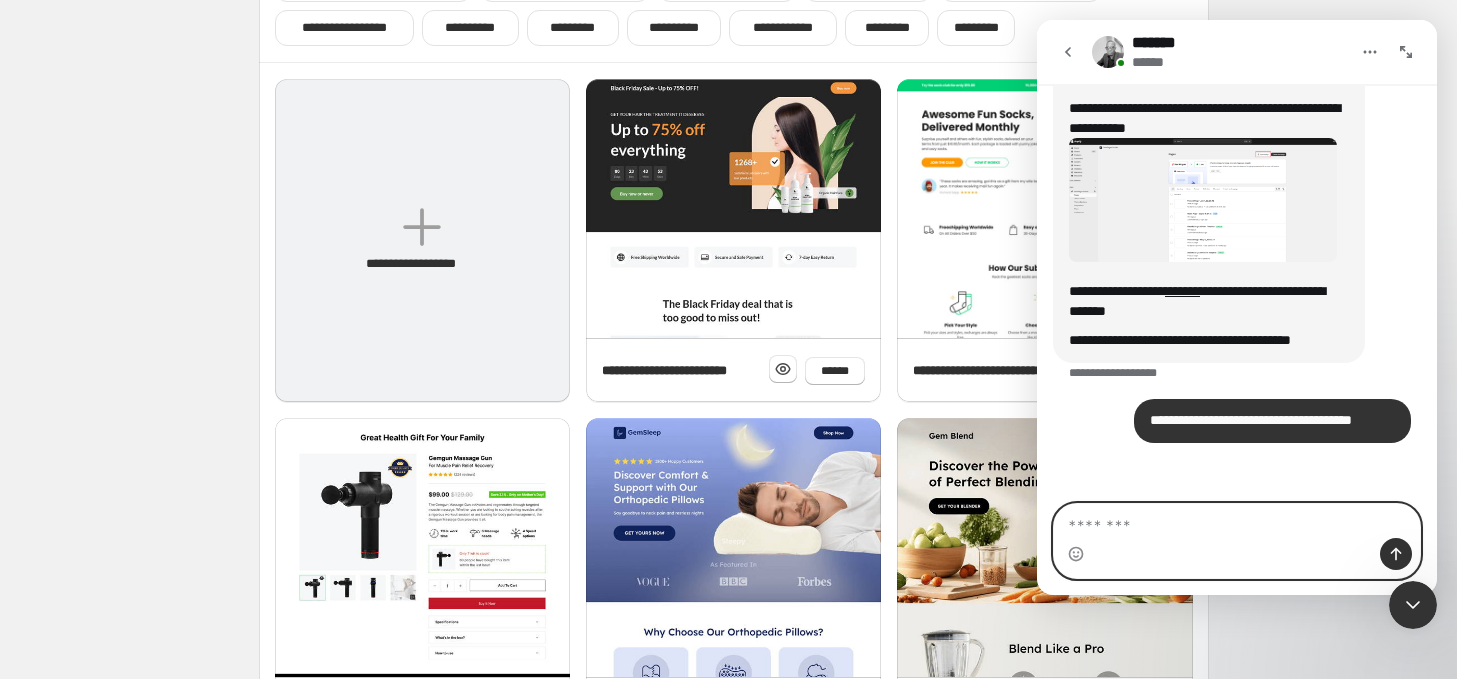 scroll, scrollTop: 1797, scrollLeft: 0, axis: vertical 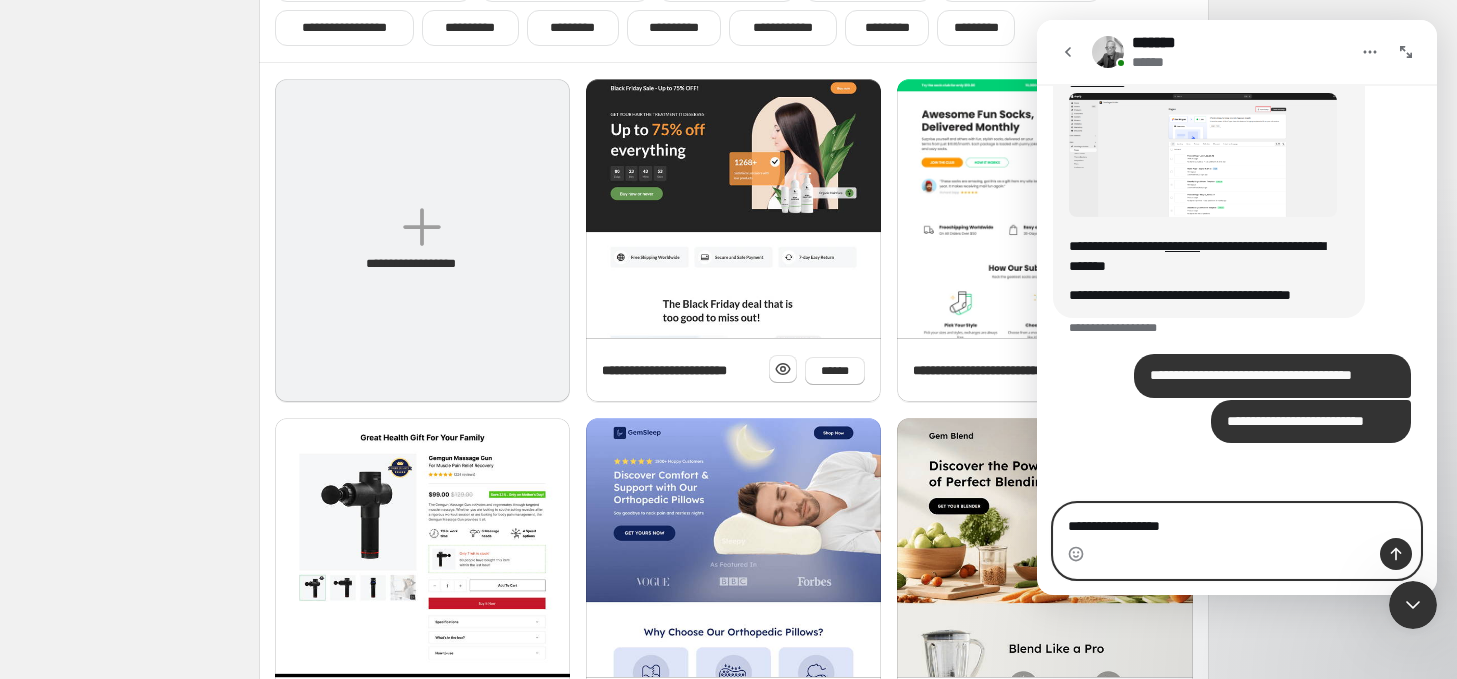type on "**********" 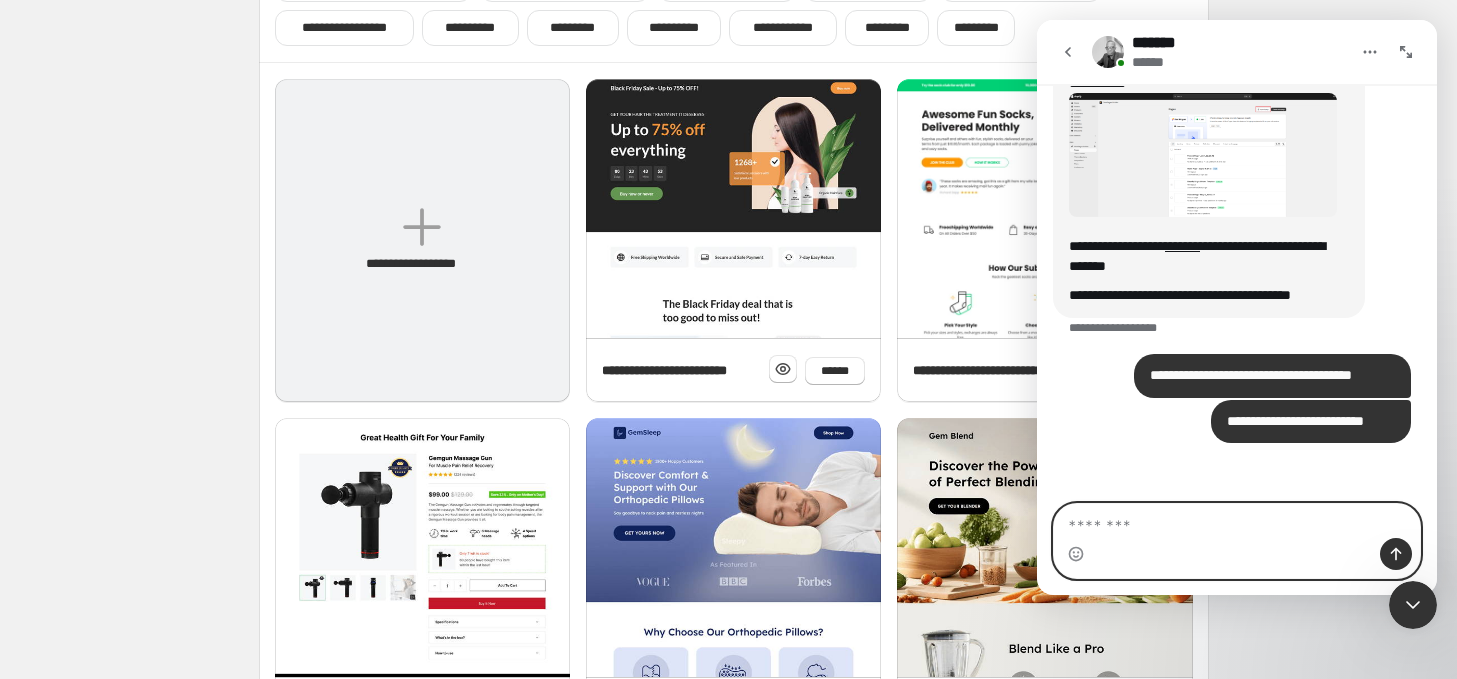 scroll, scrollTop: 1843, scrollLeft: 0, axis: vertical 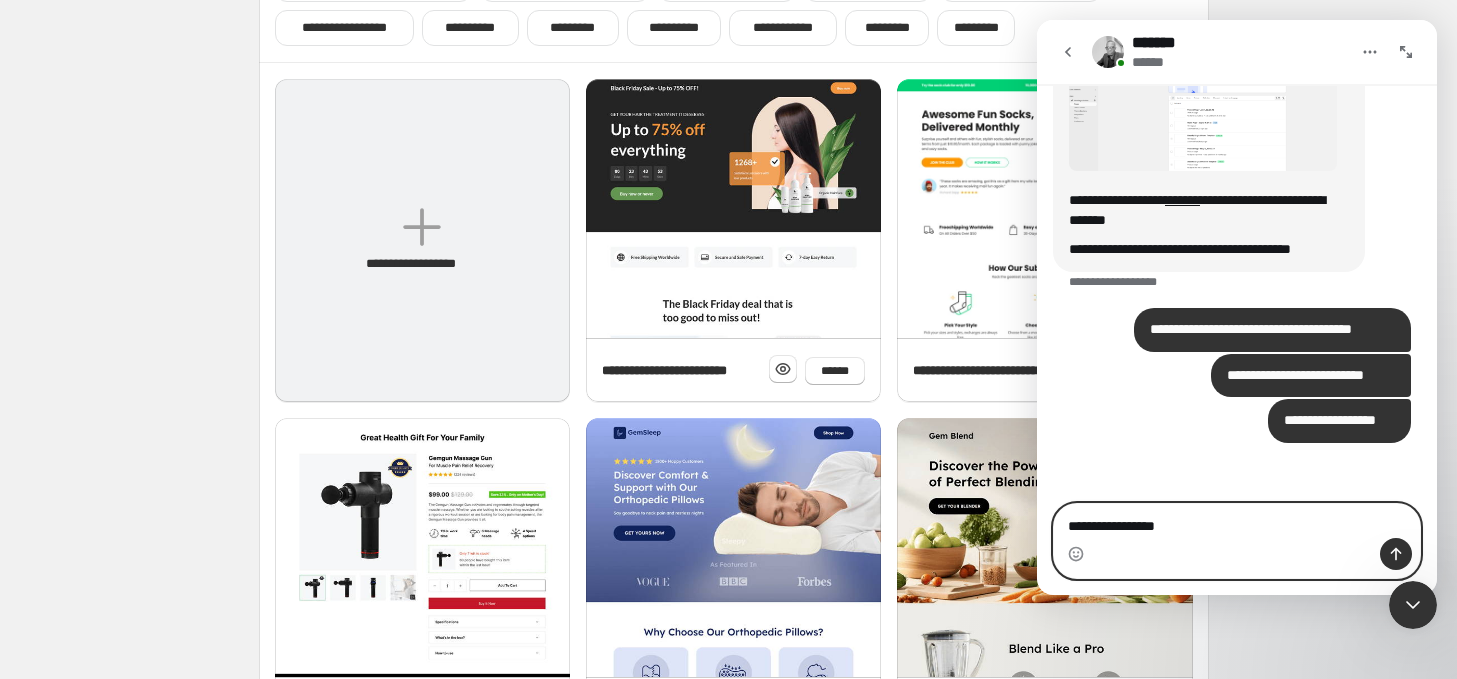 type on "**********" 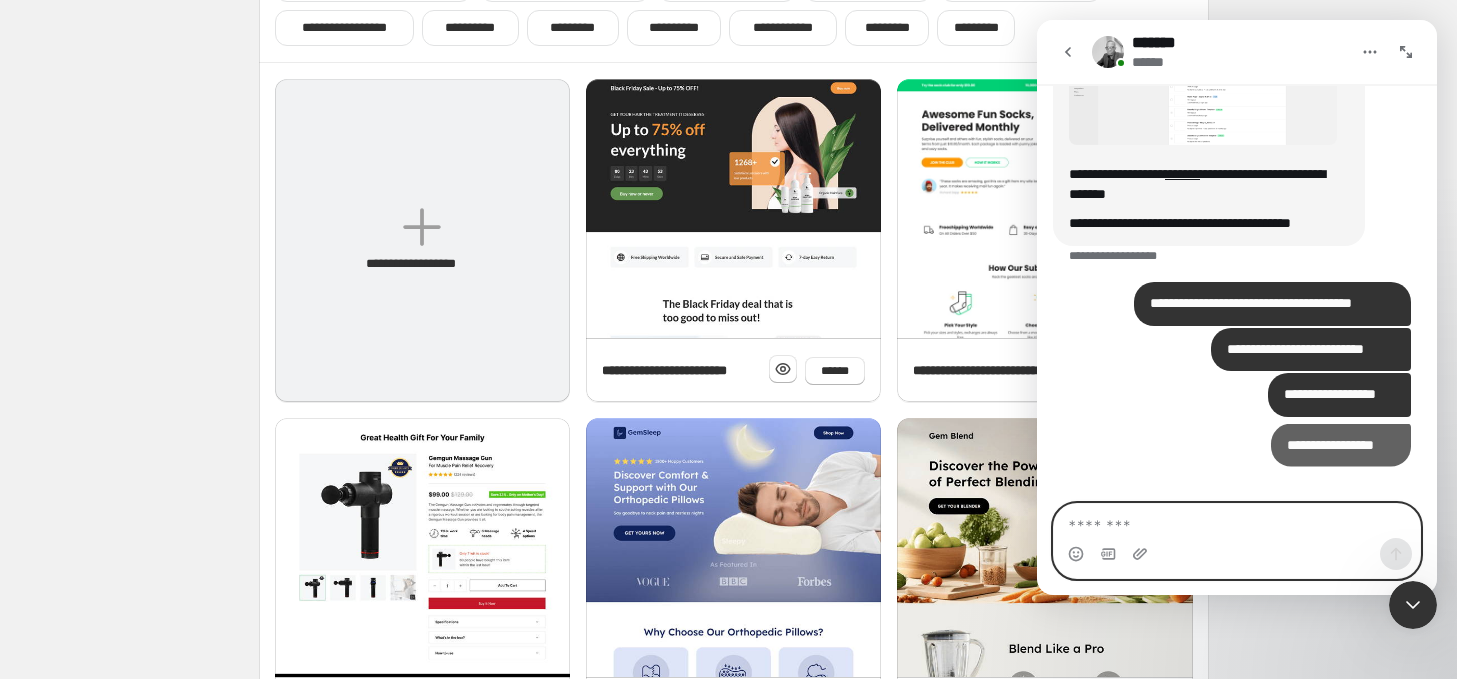 scroll, scrollTop: 1888, scrollLeft: 0, axis: vertical 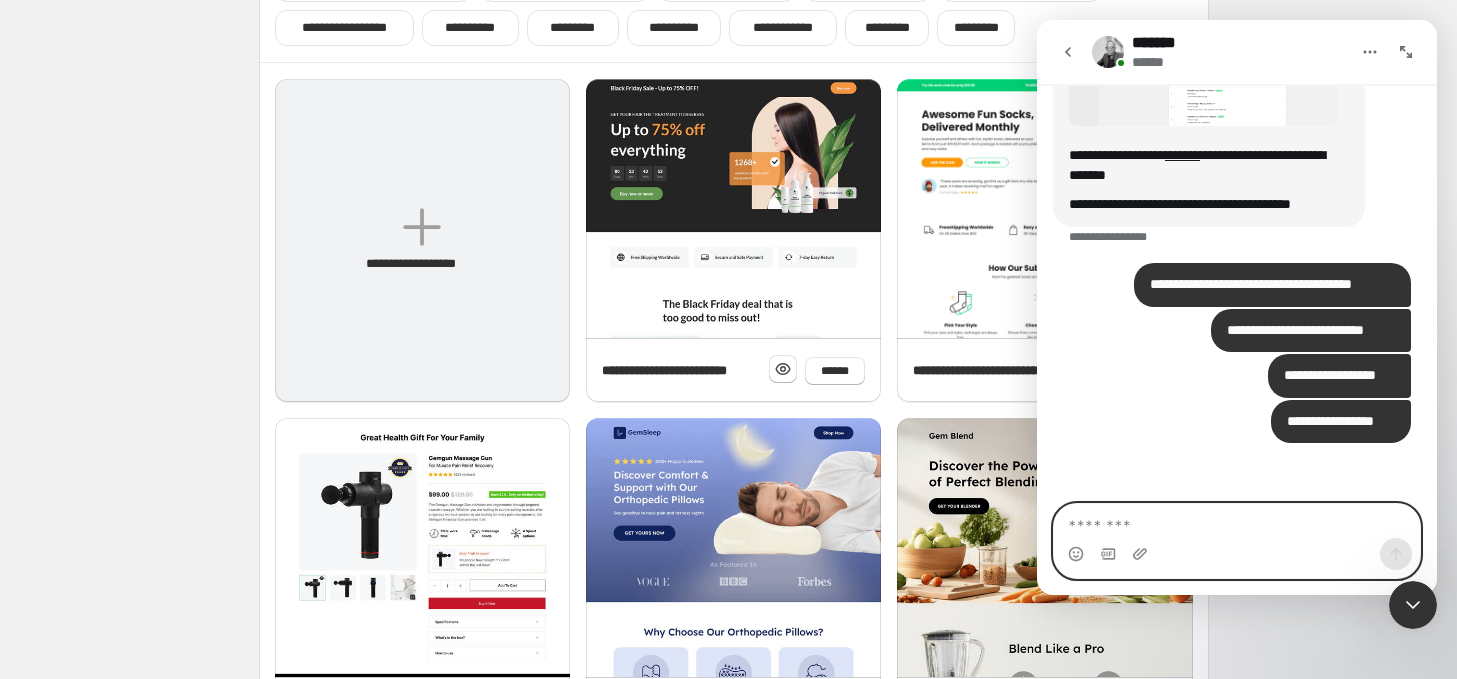 click at bounding box center (1237, 521) 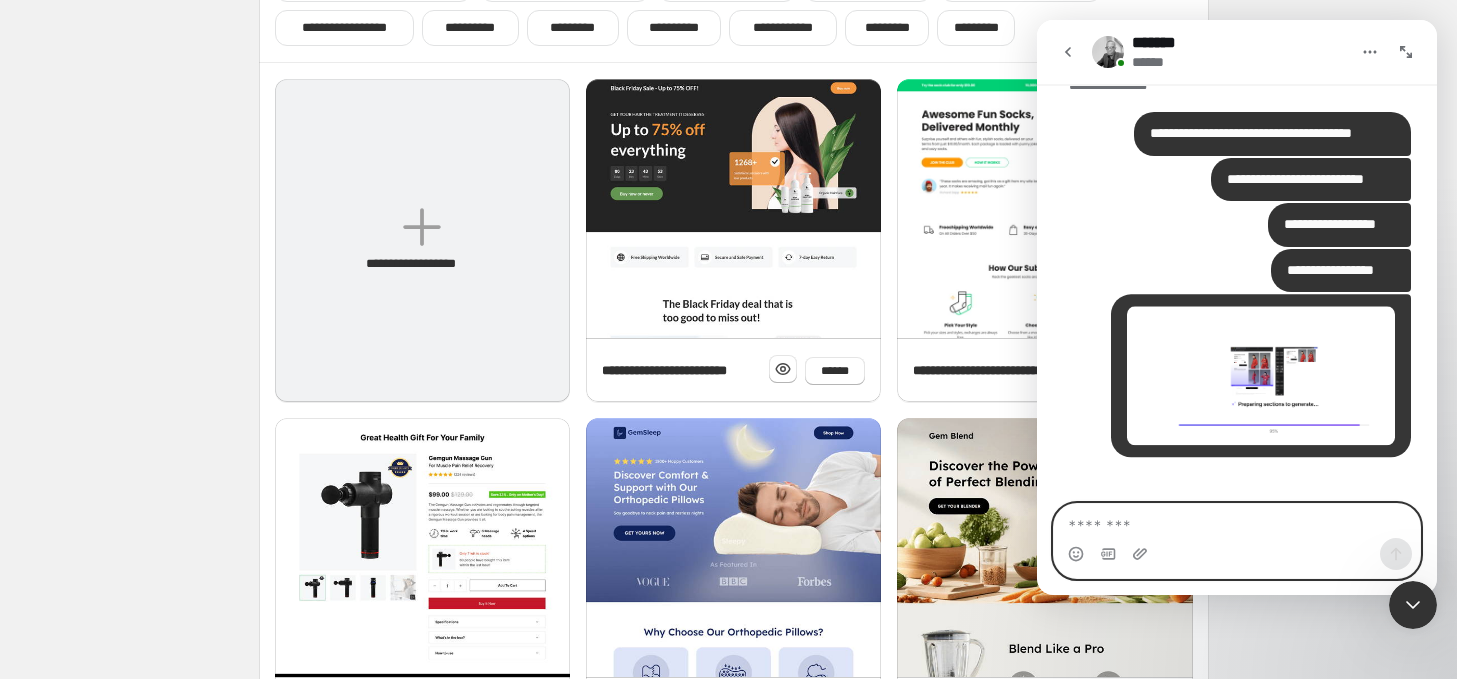 scroll, scrollTop: 2053, scrollLeft: 0, axis: vertical 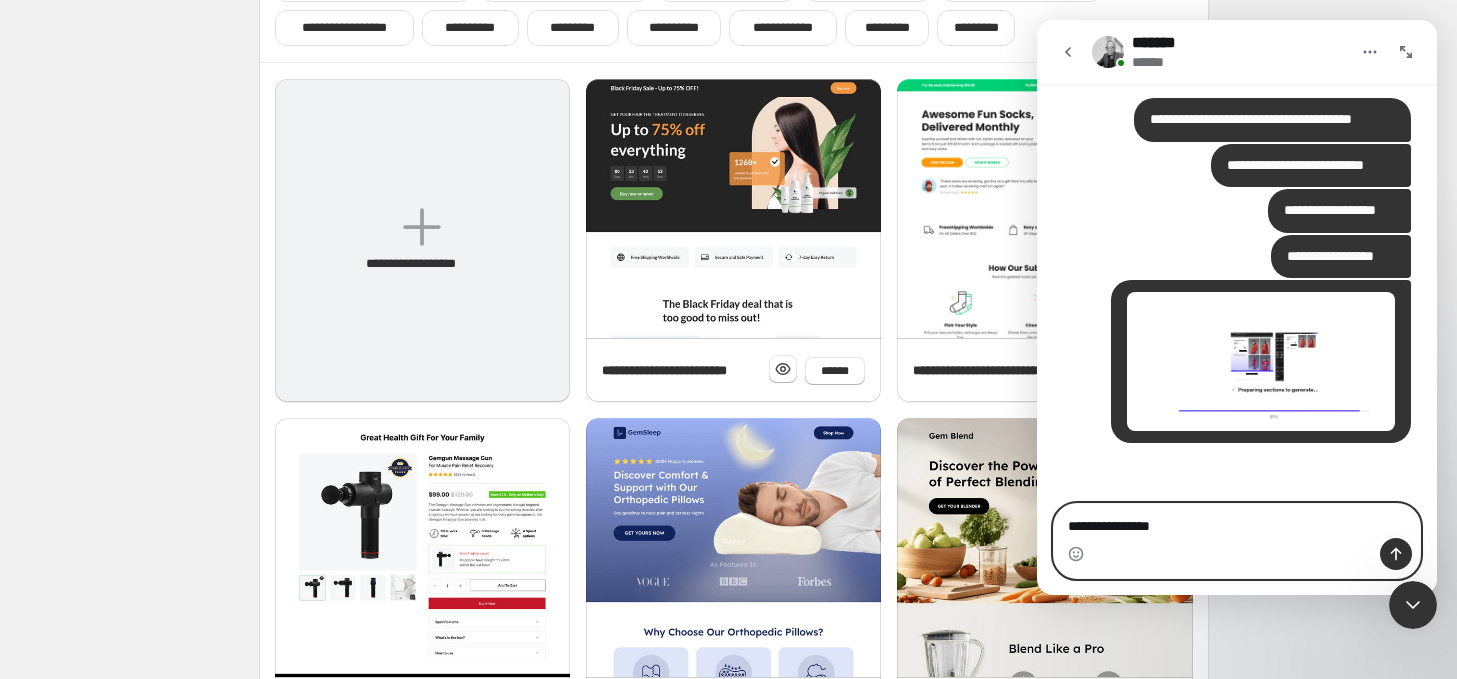 drag, startPoint x: 1199, startPoint y: 521, endPoint x: 1049, endPoint y: 525, distance: 150.05333 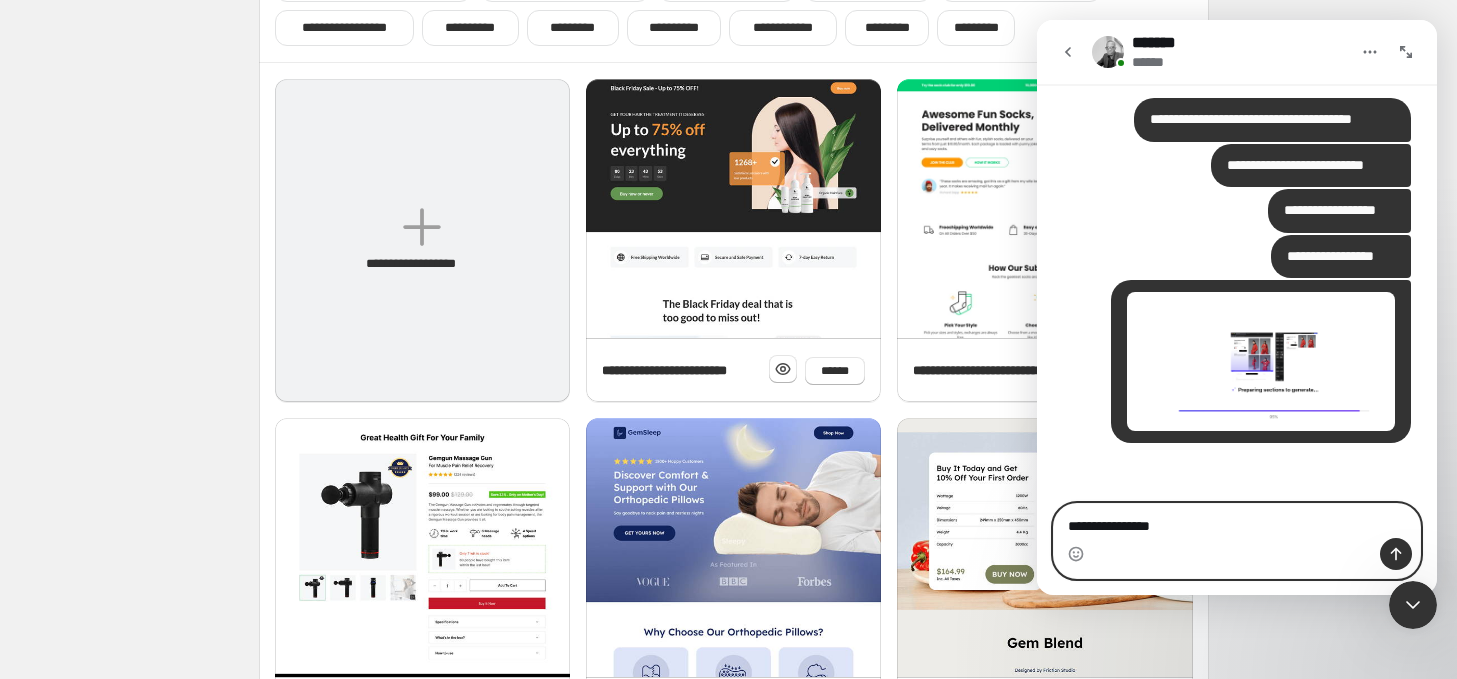 paste 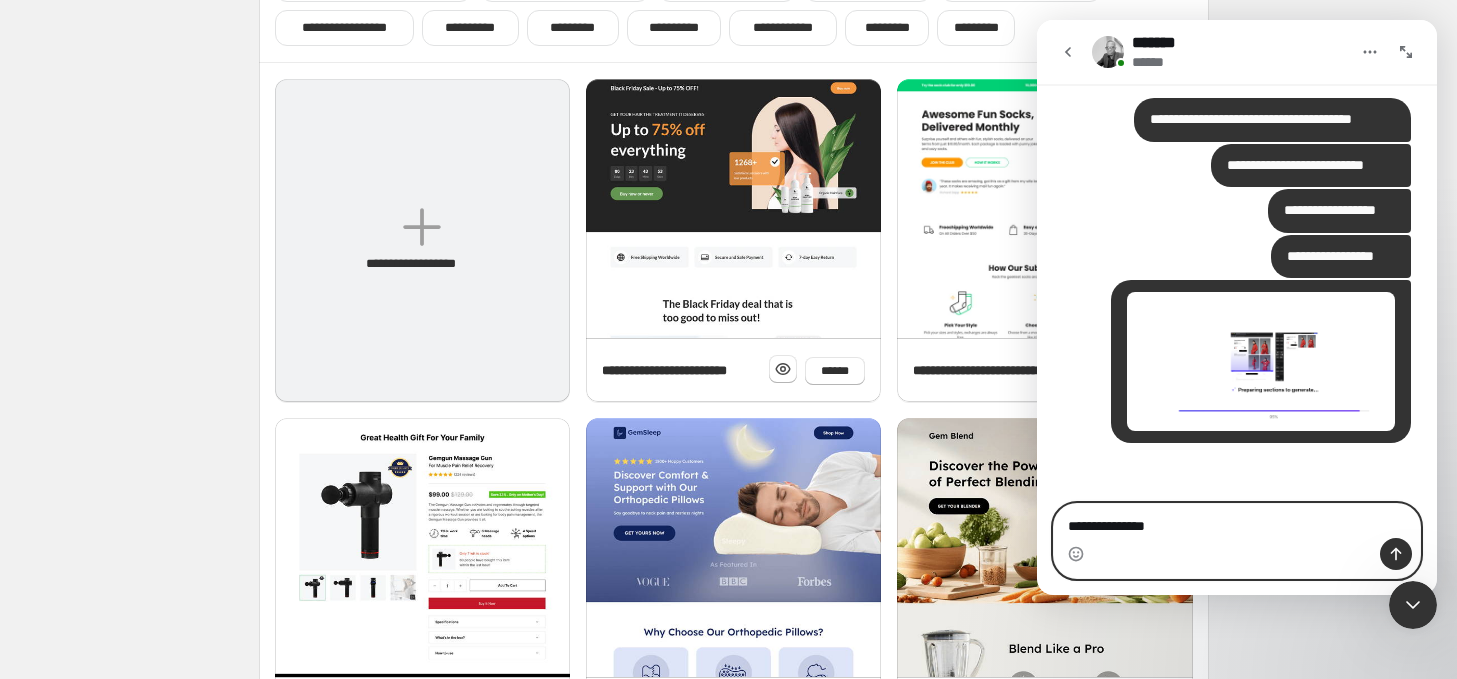 type on "**********" 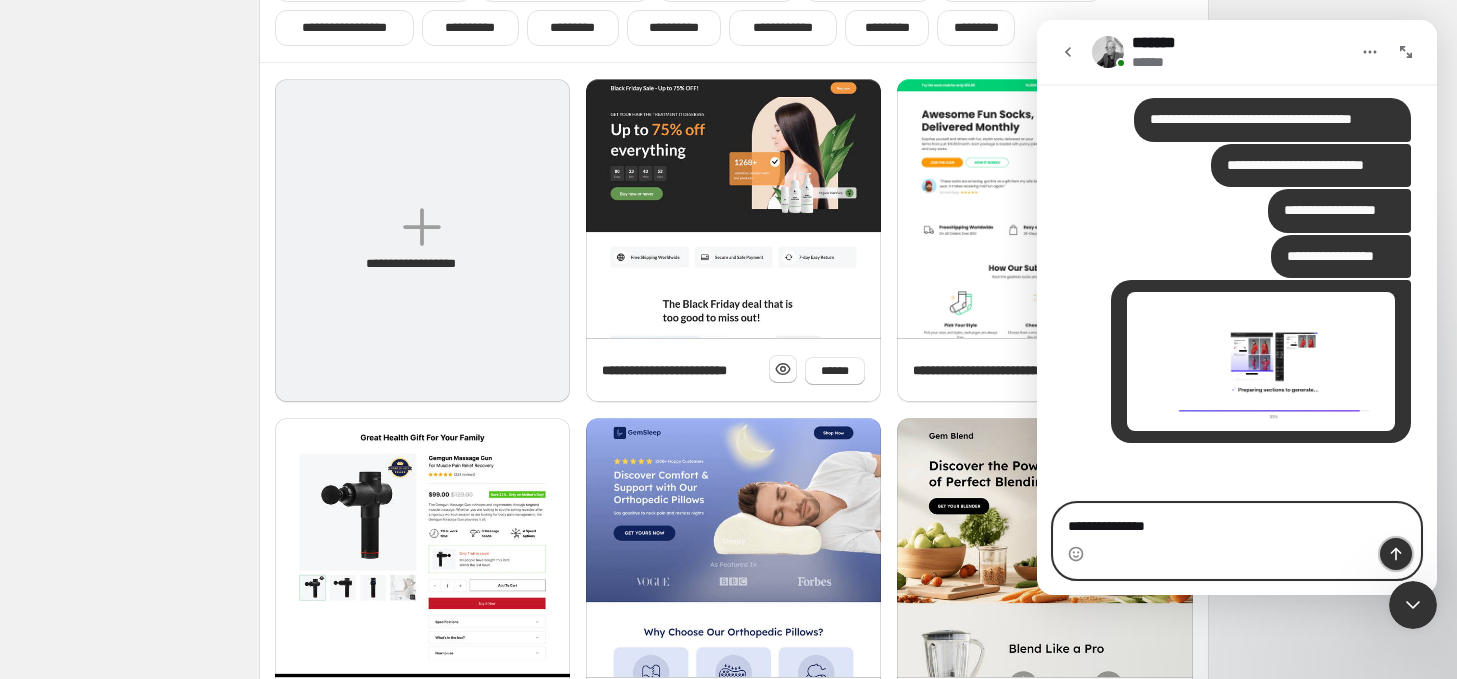 click 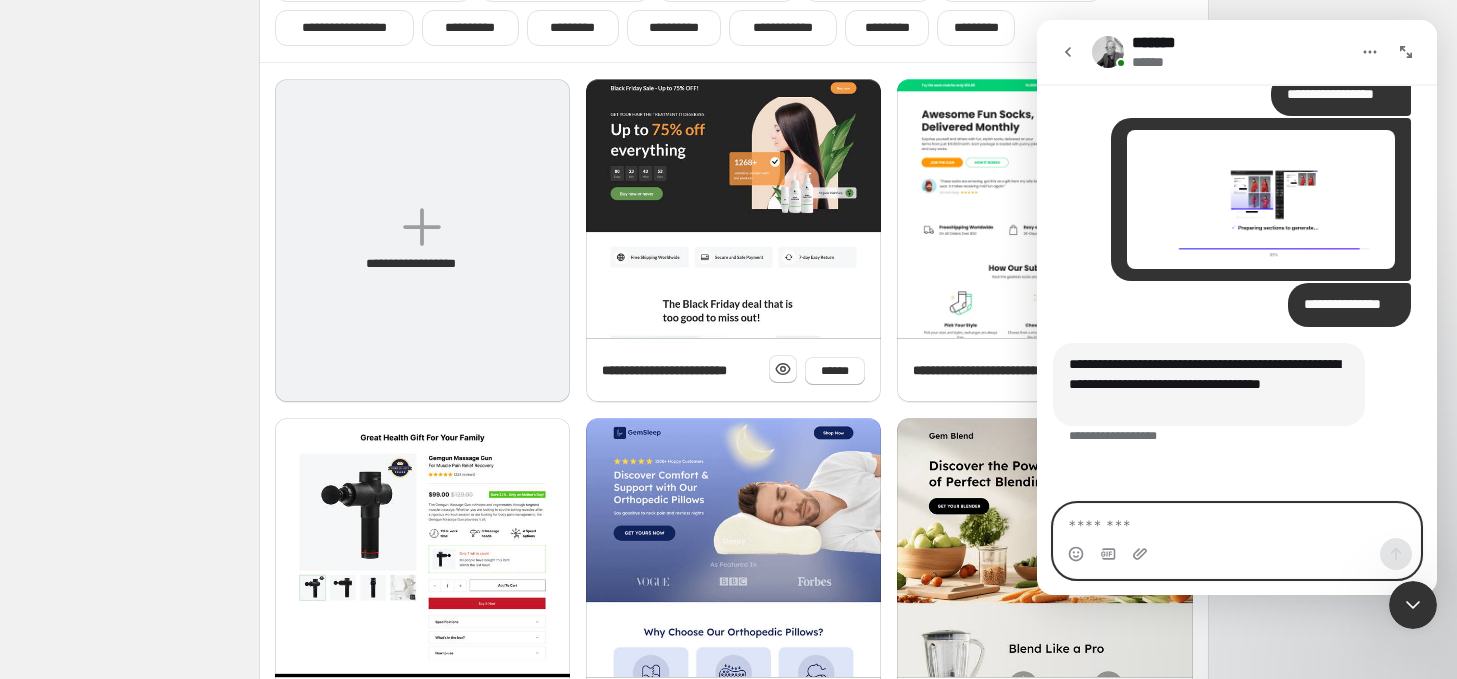 scroll, scrollTop: 2198, scrollLeft: 0, axis: vertical 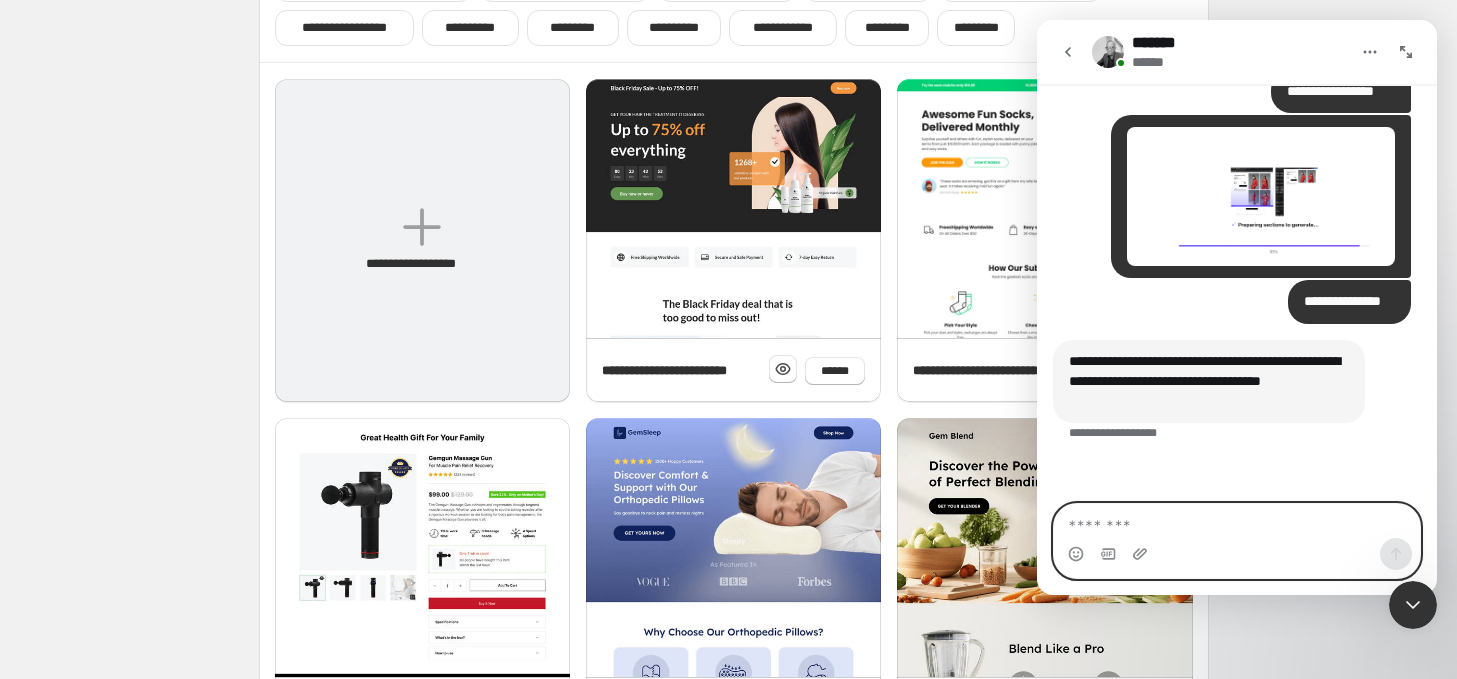 click at bounding box center [1237, 521] 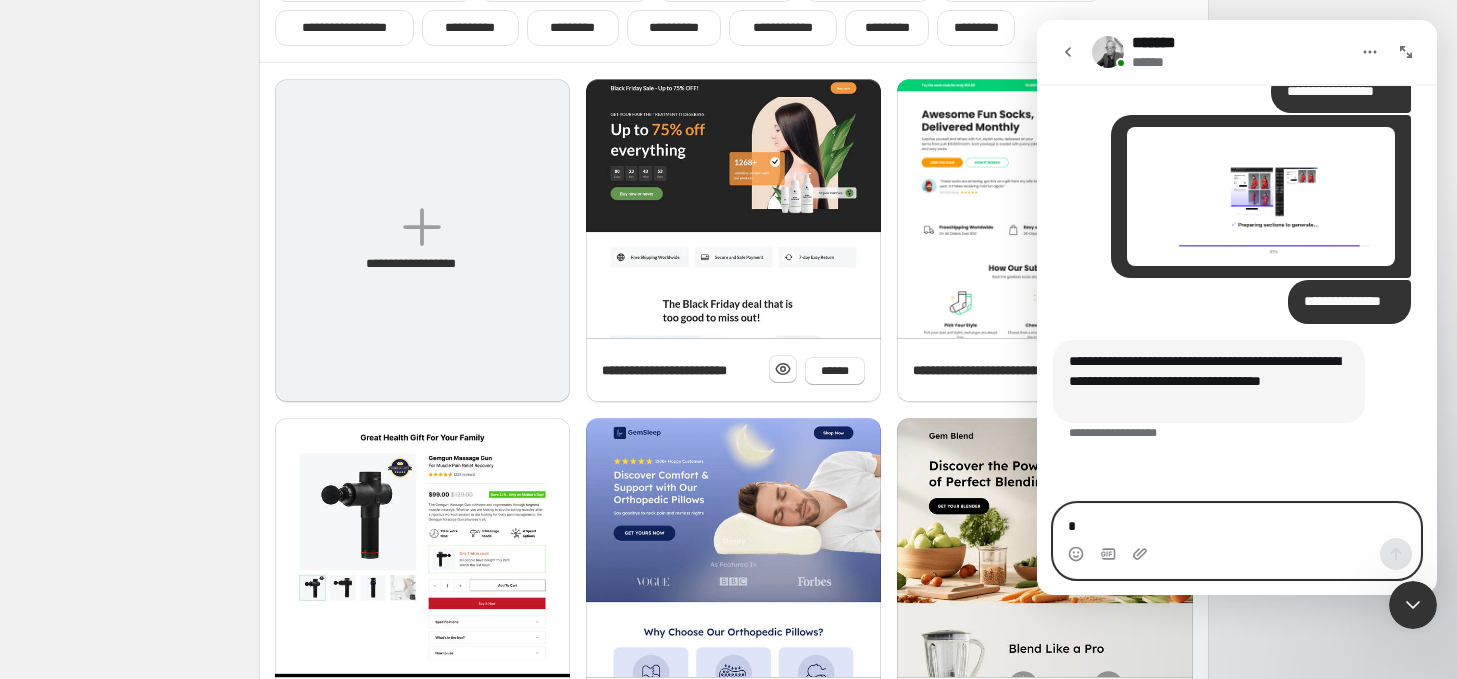 type on "**" 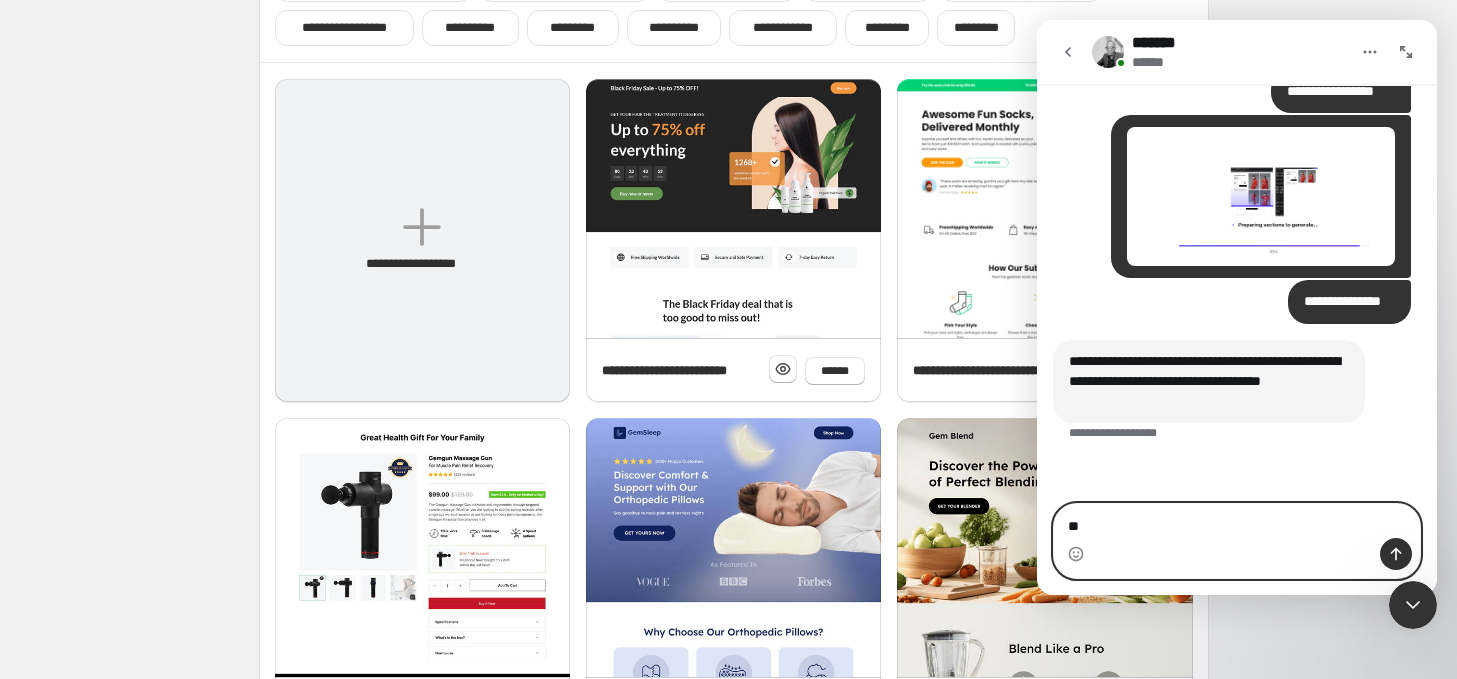 type 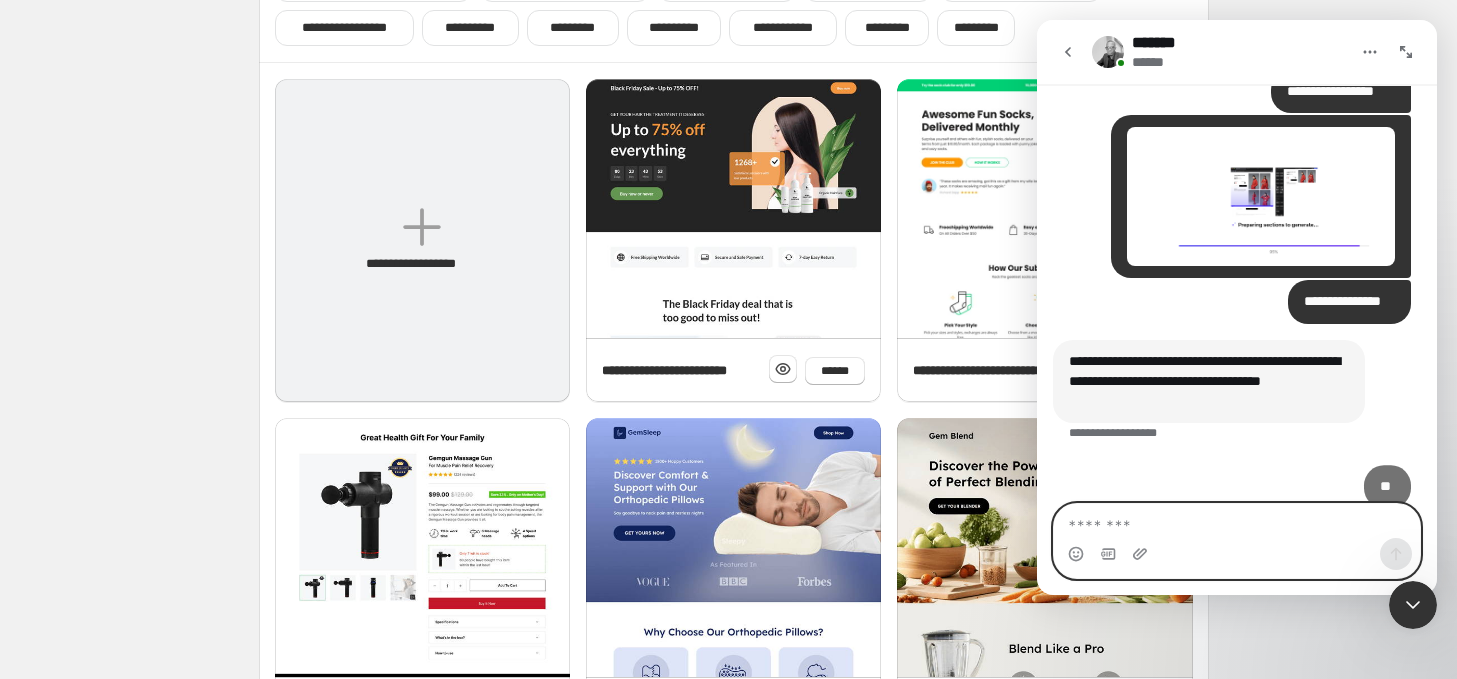 scroll, scrollTop: 2257, scrollLeft: 0, axis: vertical 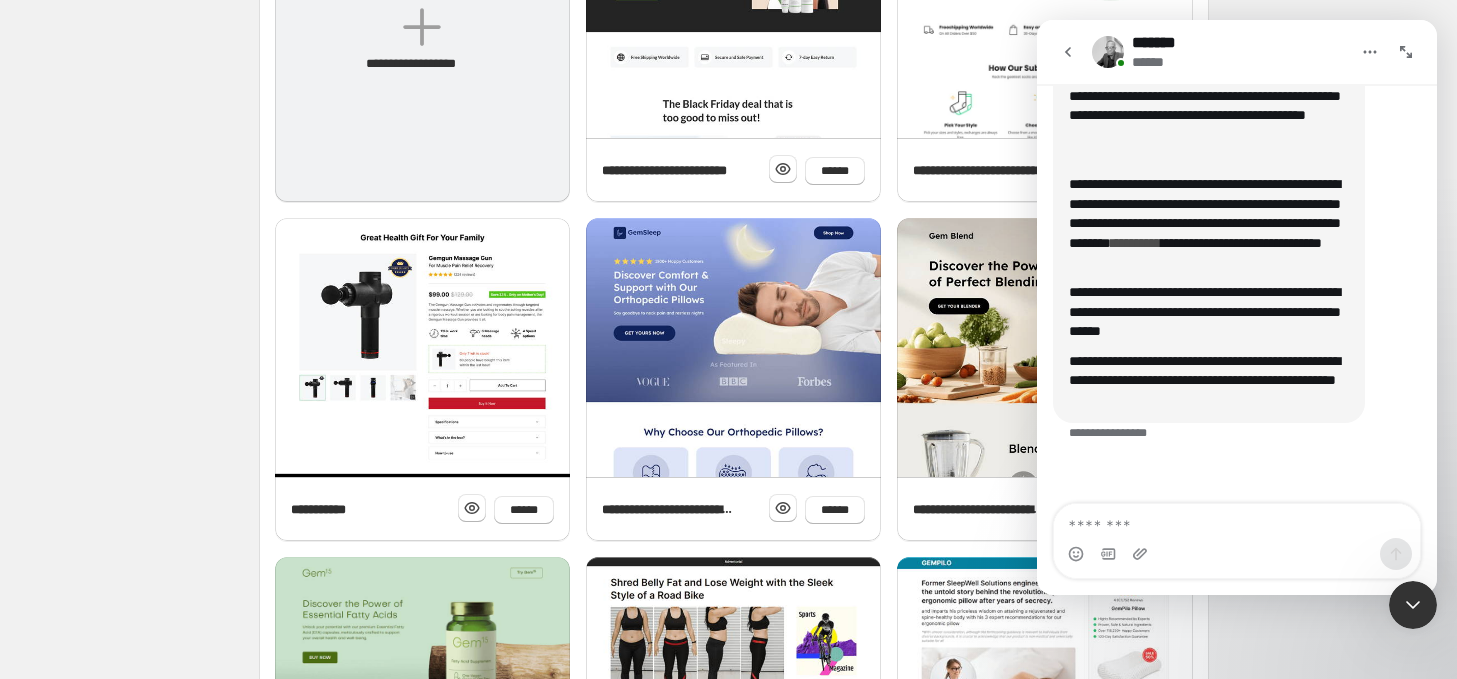 click on "**********" at bounding box center (1136, 243) 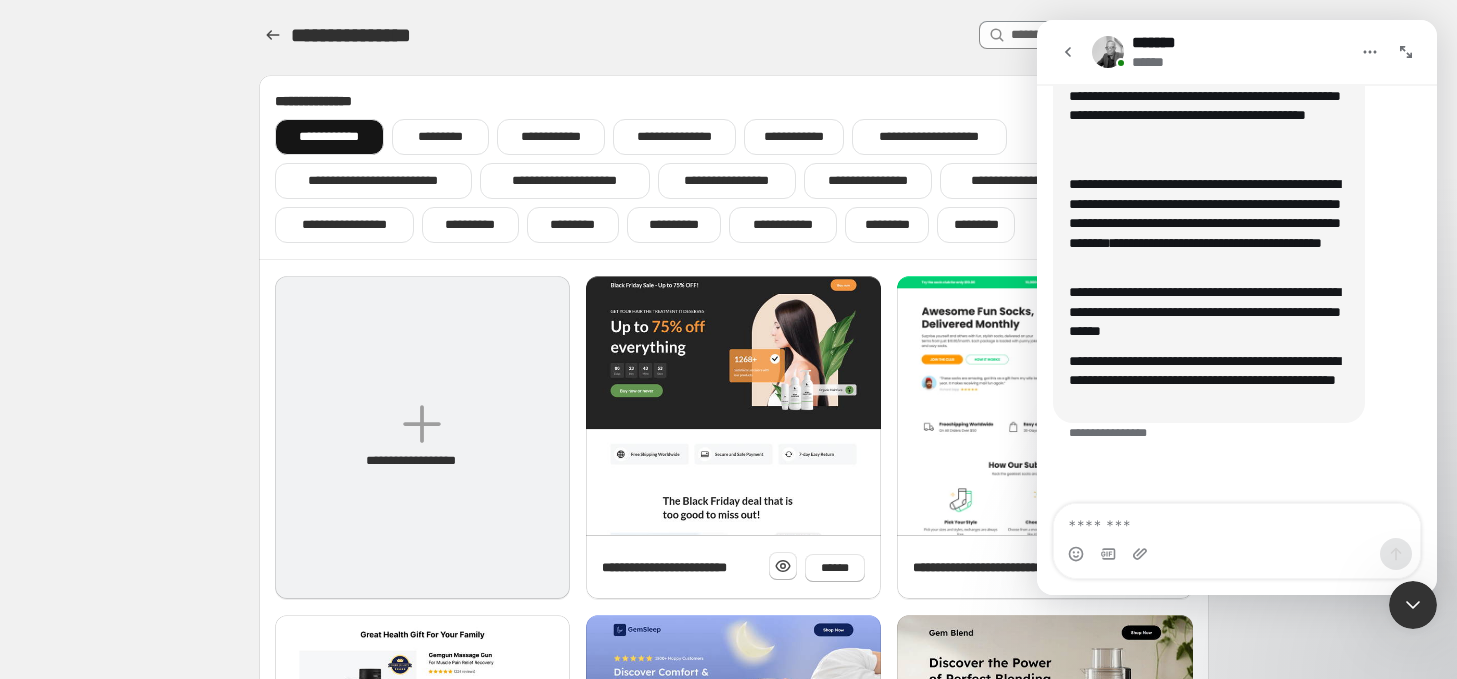 scroll, scrollTop: 0, scrollLeft: 0, axis: both 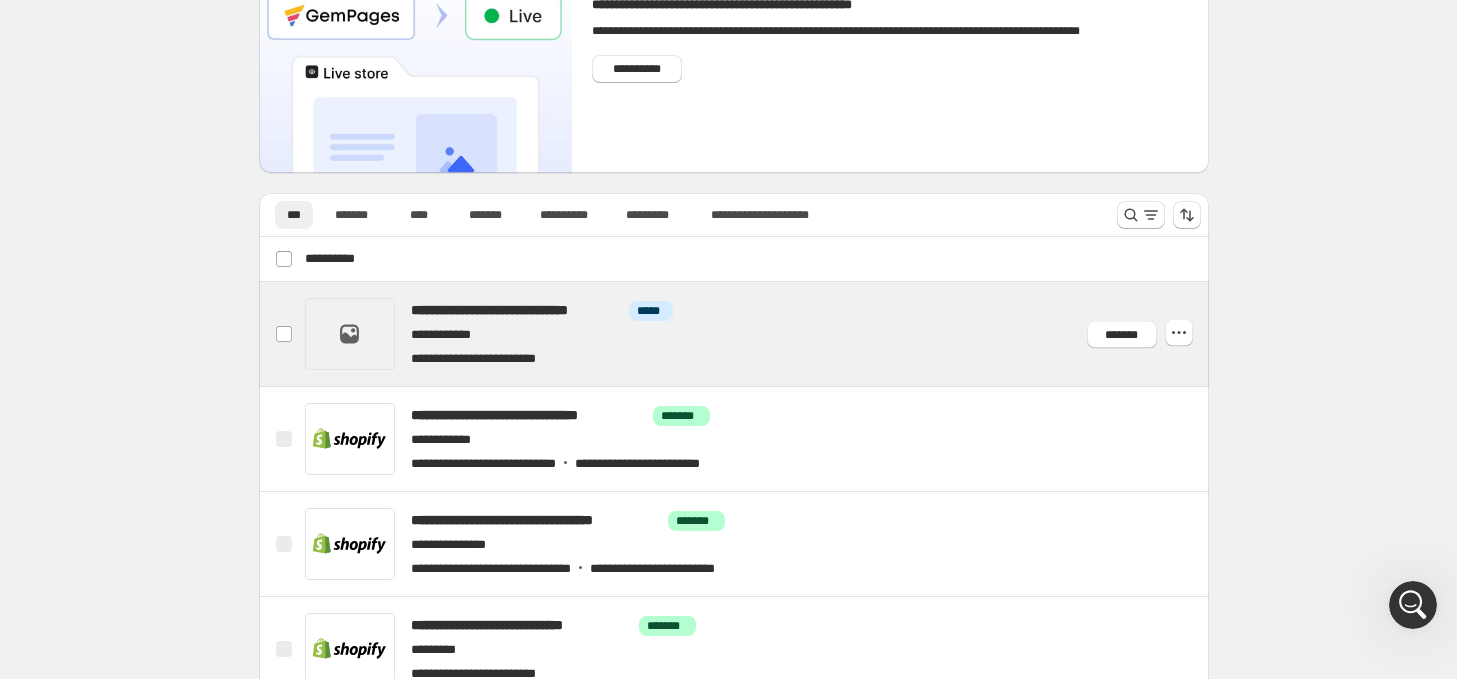 click at bounding box center [757, 334] 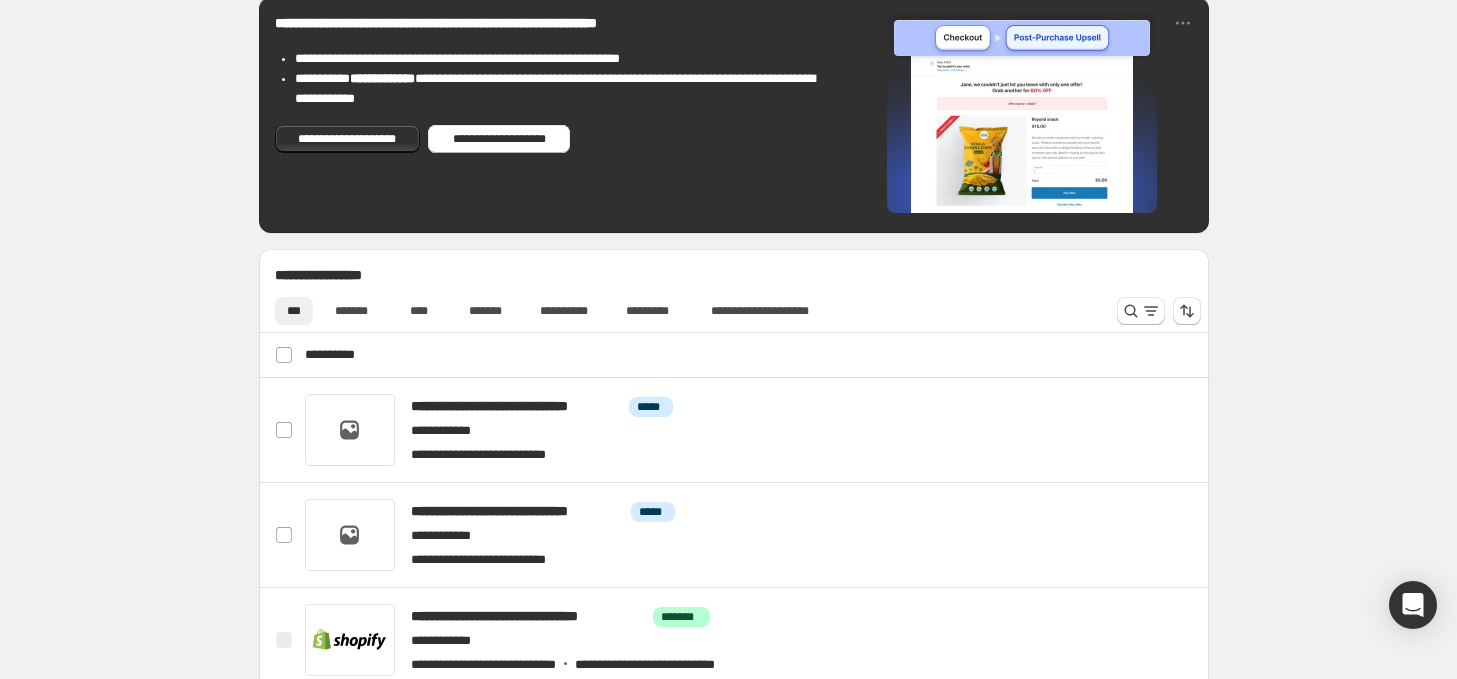 scroll, scrollTop: 700, scrollLeft: 0, axis: vertical 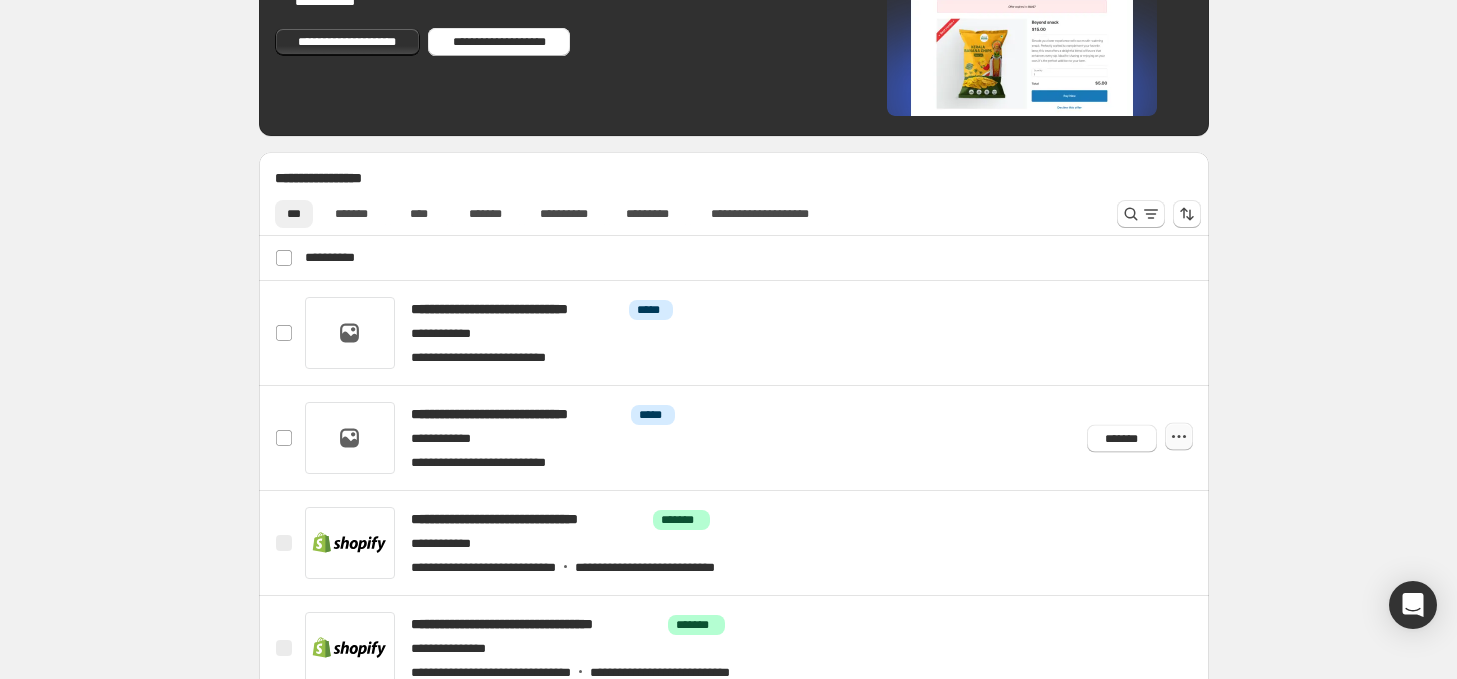 click 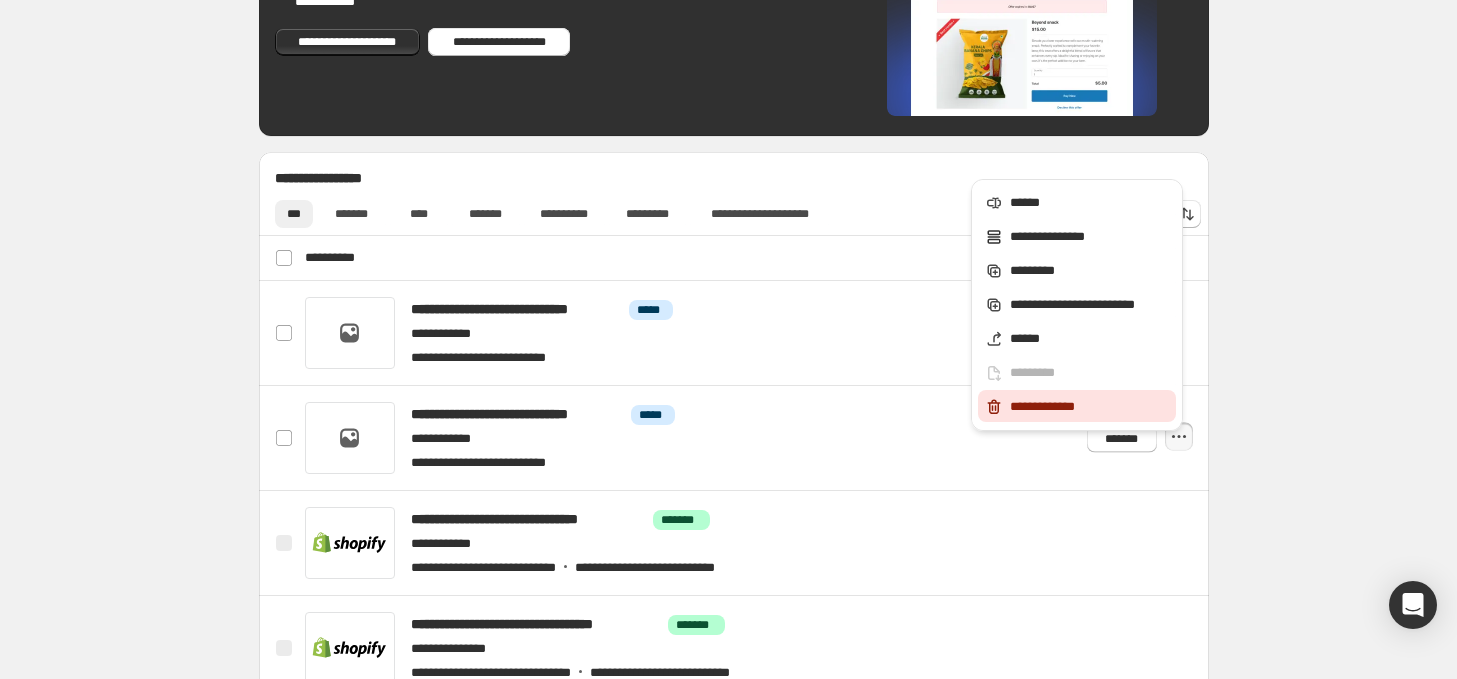 click on "**********" at bounding box center (1090, 407) 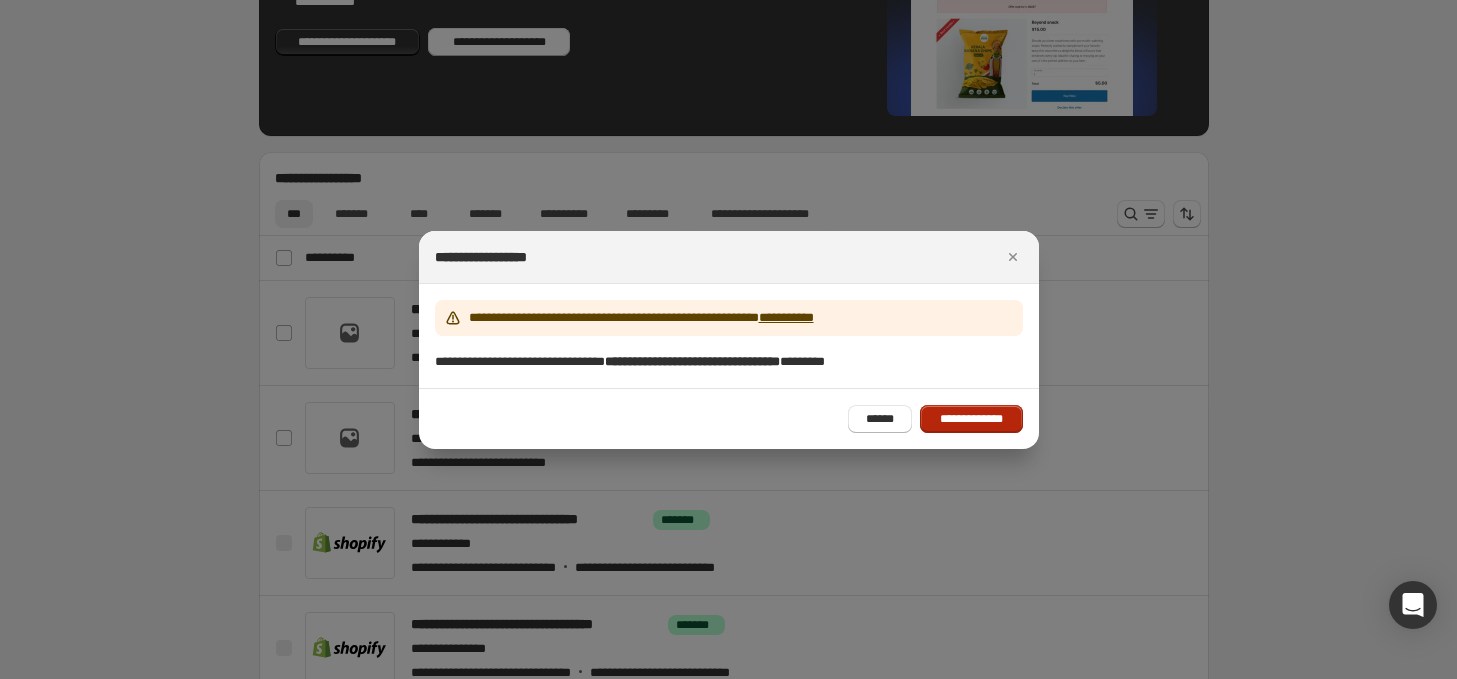click on "**********" at bounding box center (971, 419) 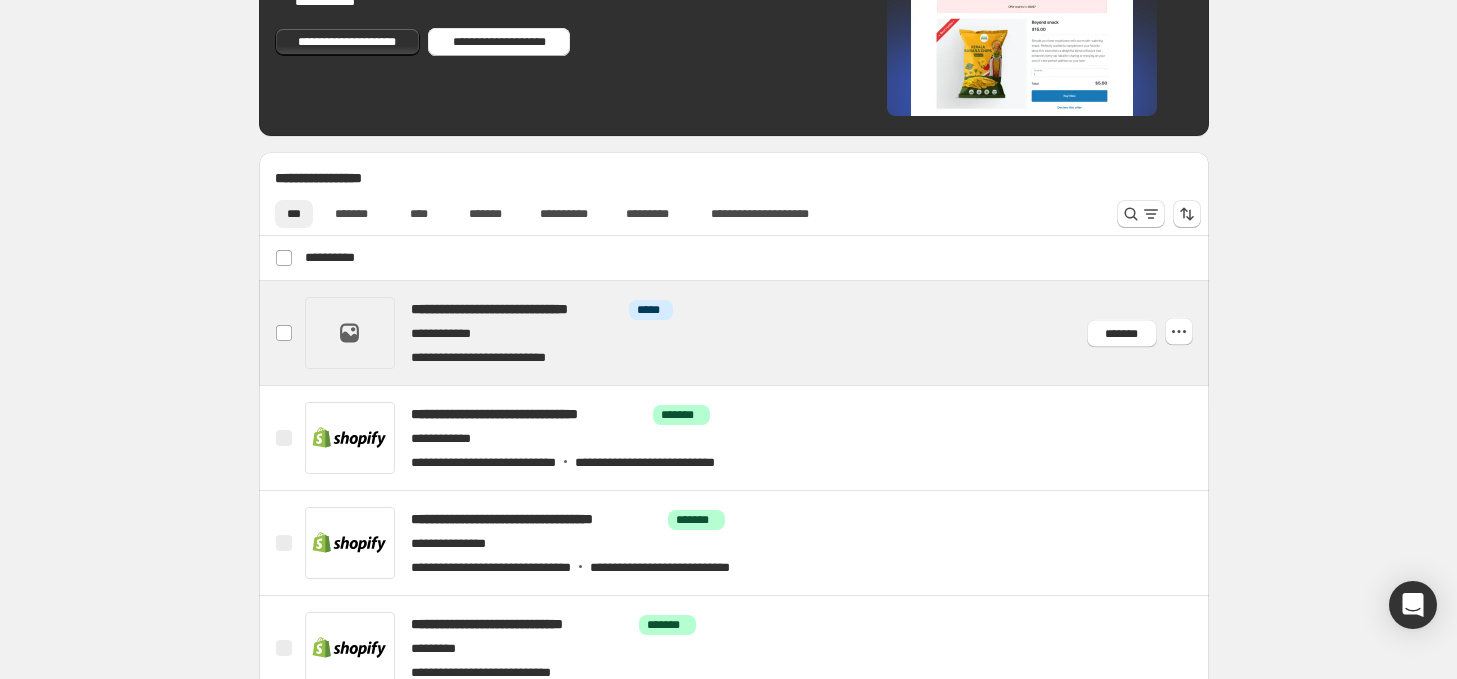 click at bounding box center (757, 333) 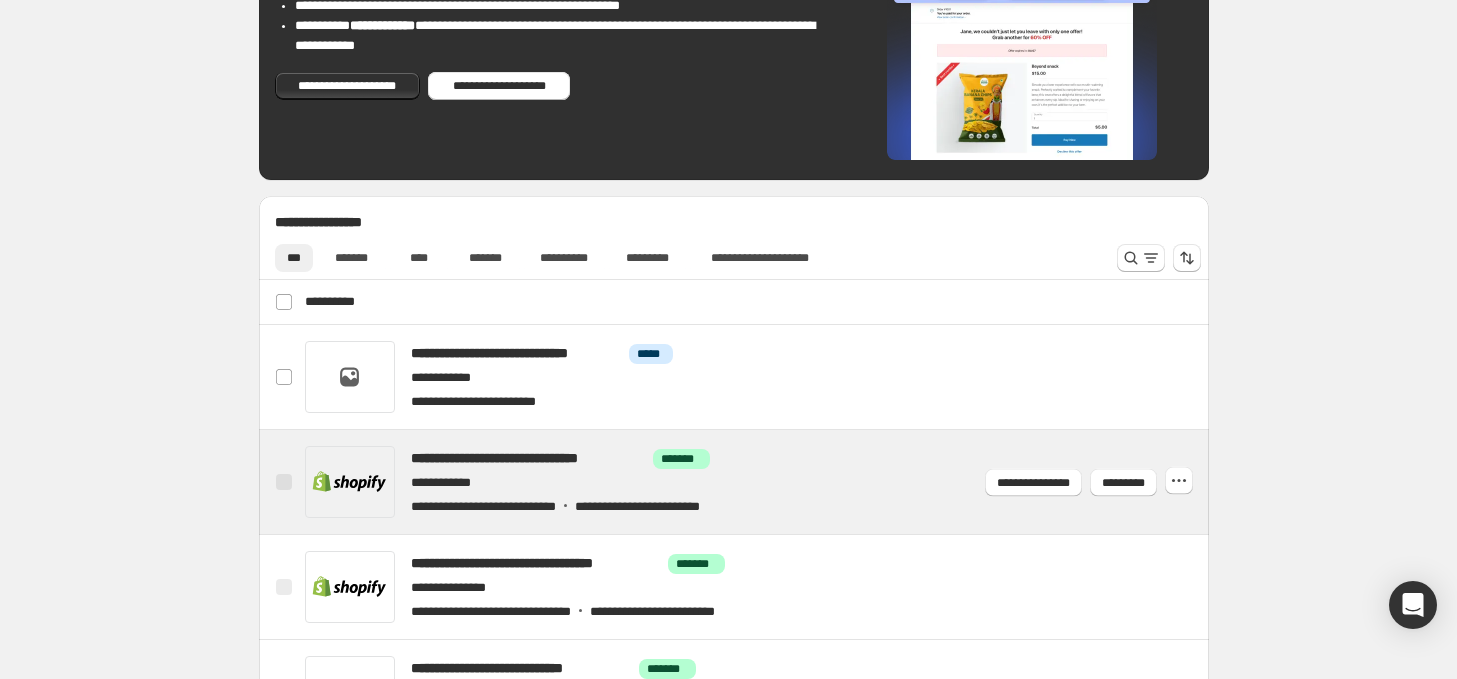 scroll, scrollTop: 600, scrollLeft: 0, axis: vertical 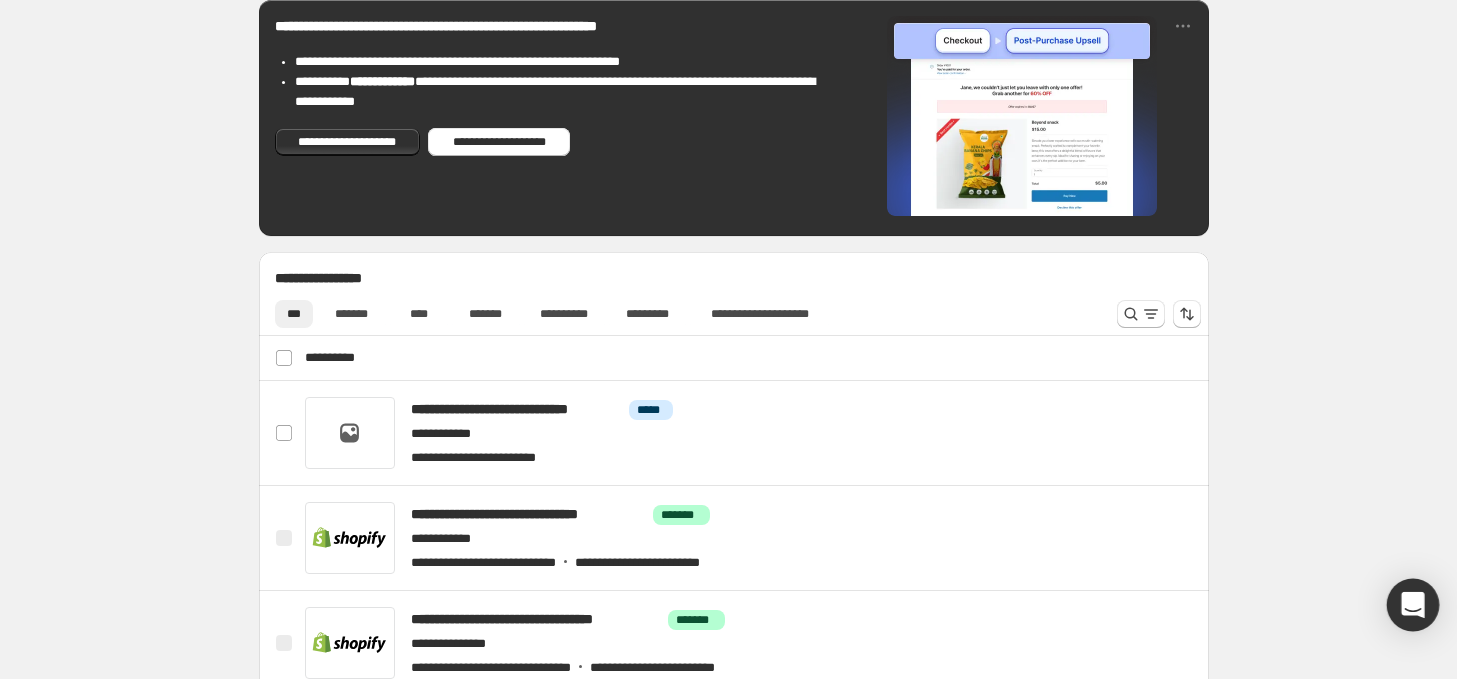click on "**********" at bounding box center [733, -261] 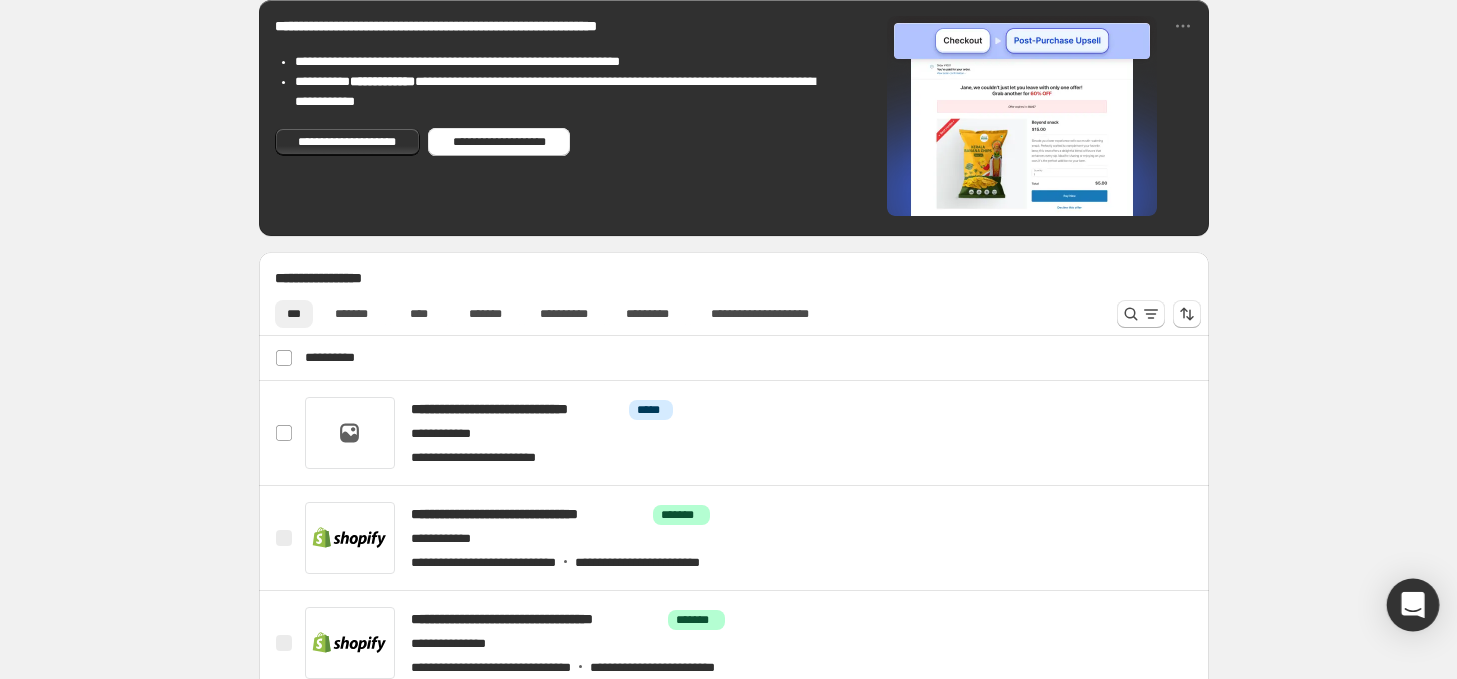click at bounding box center [1413, 605] 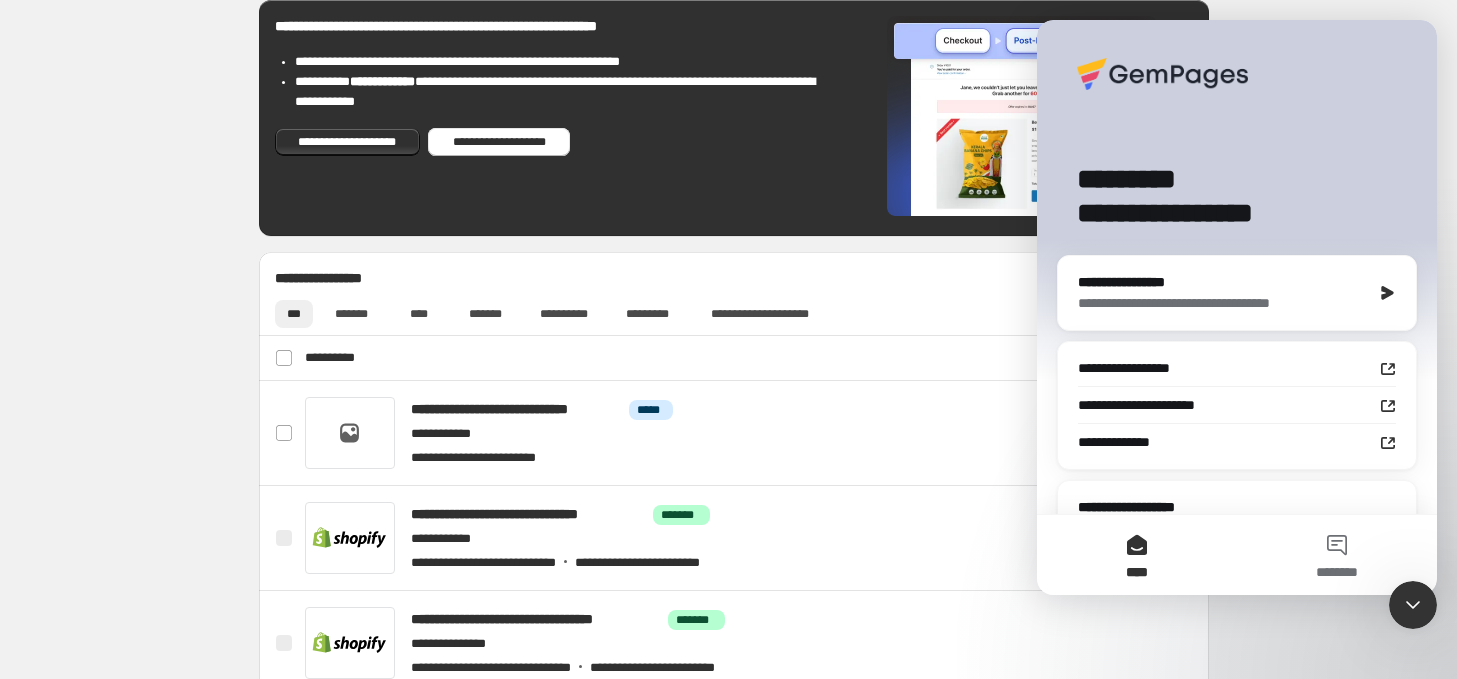 scroll, scrollTop: 0, scrollLeft: 0, axis: both 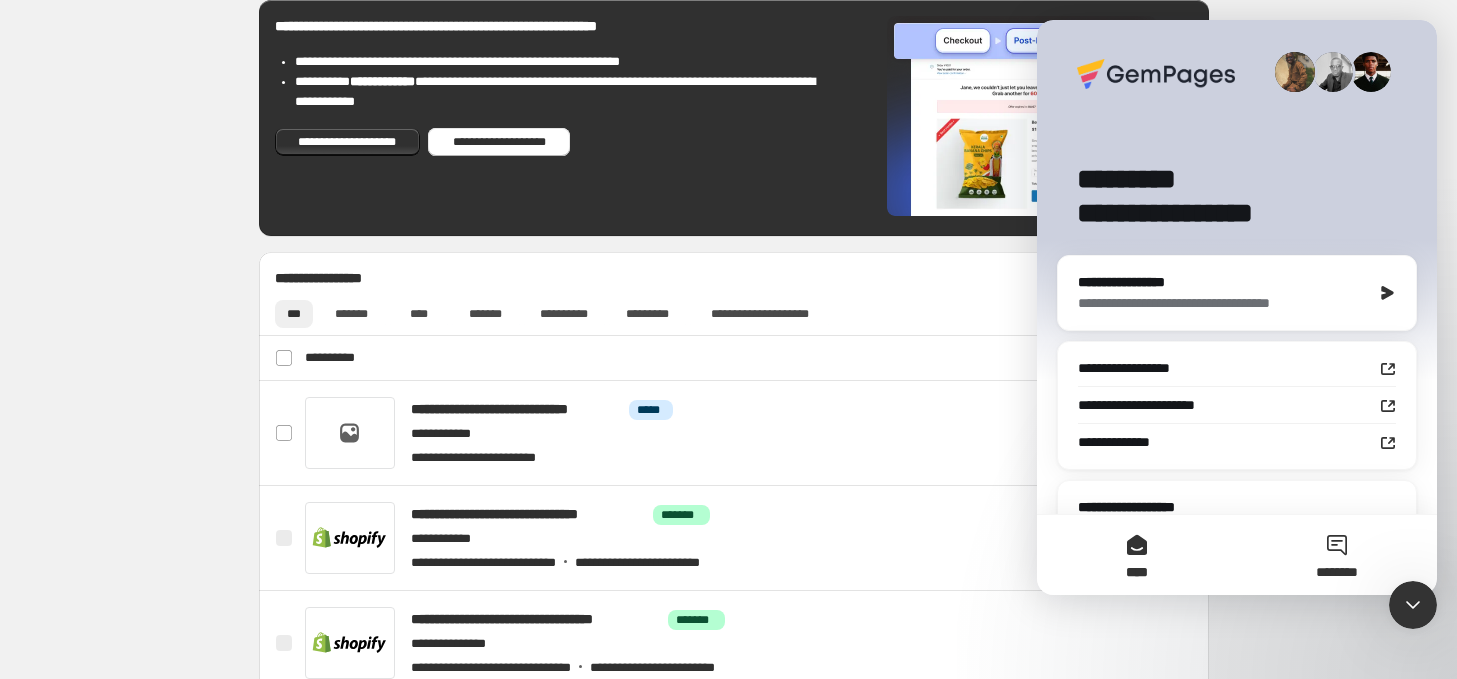click on "********" at bounding box center (1337, 555) 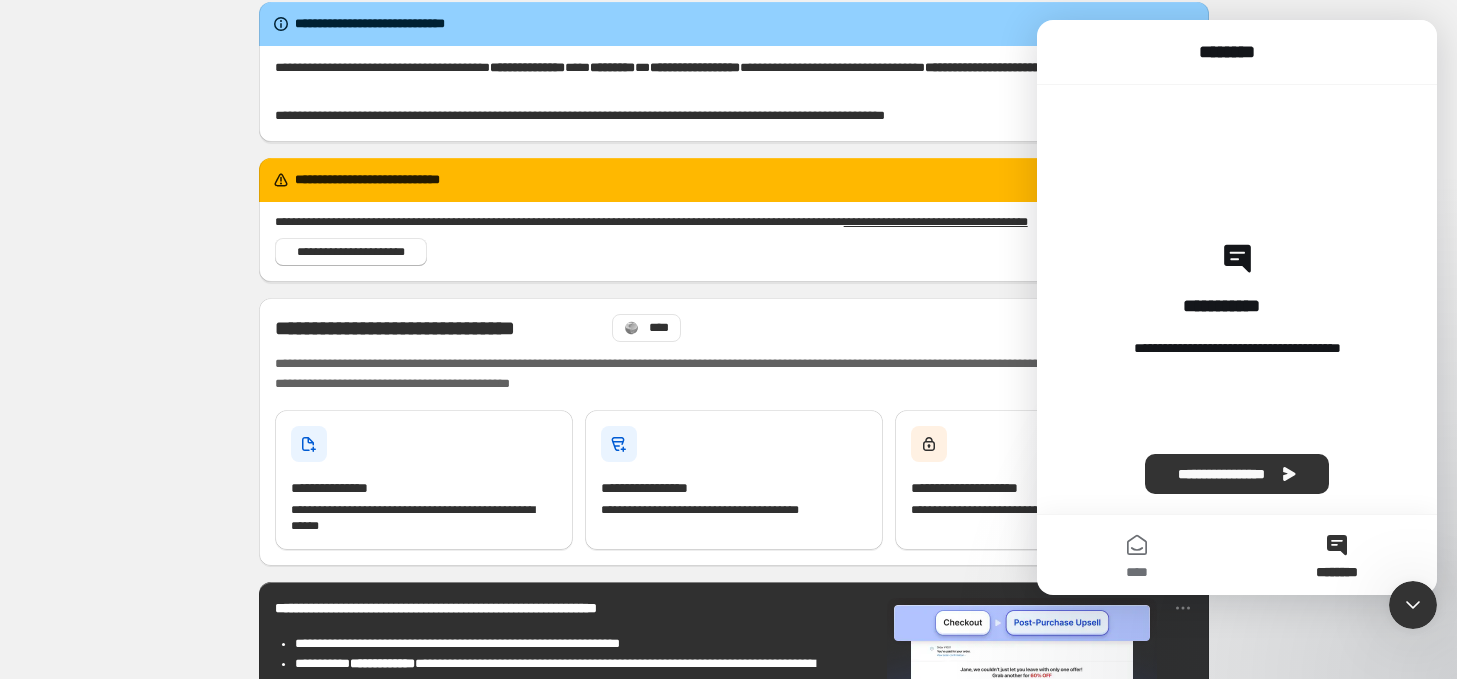 scroll, scrollTop: 0, scrollLeft: 0, axis: both 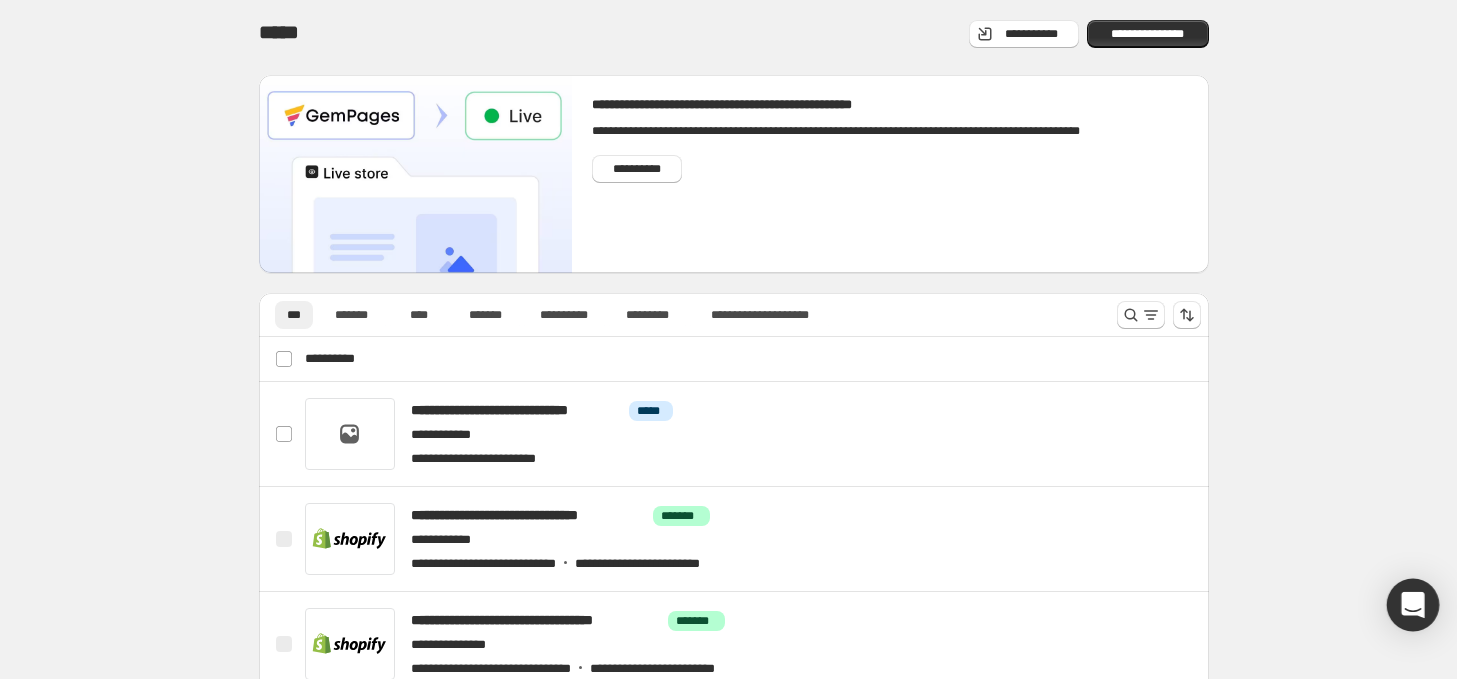 click 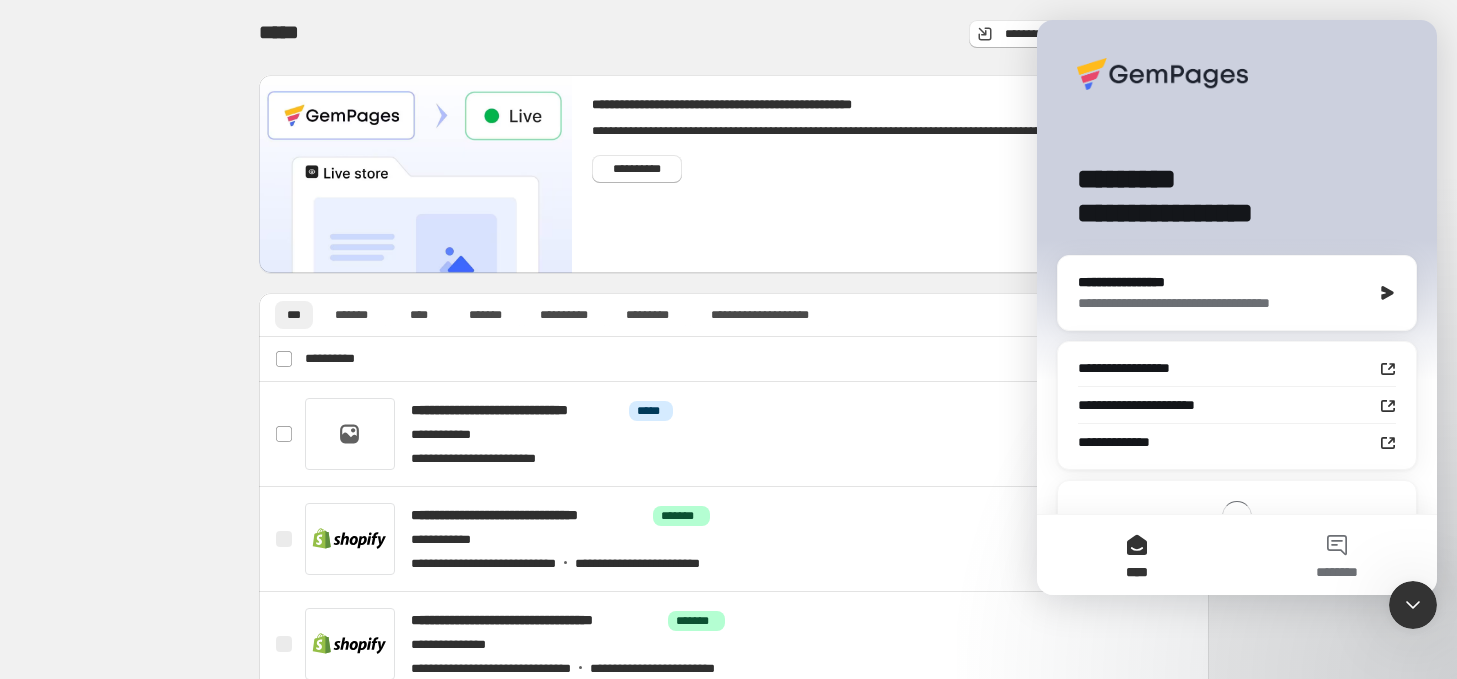 scroll, scrollTop: 0, scrollLeft: 0, axis: both 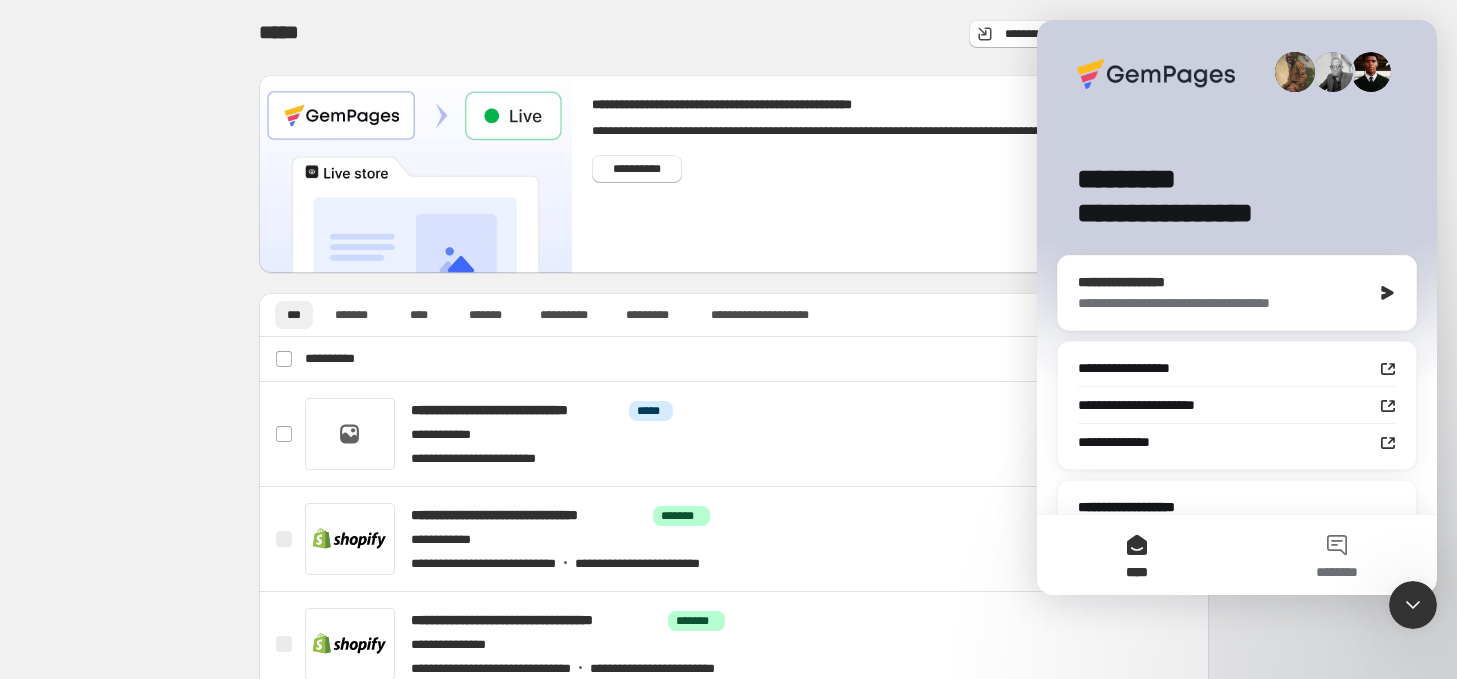 click on "**********" at bounding box center [1220, 282] 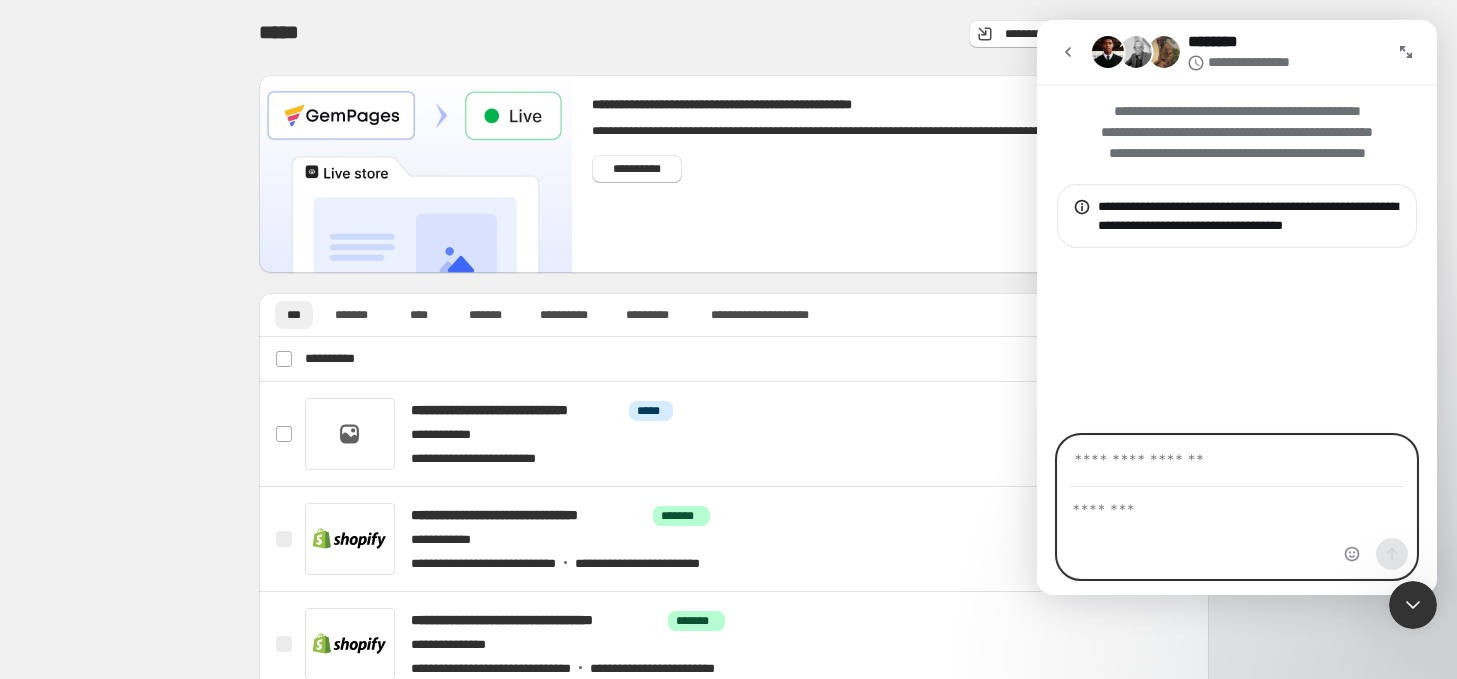 click at bounding box center [1237, 505] 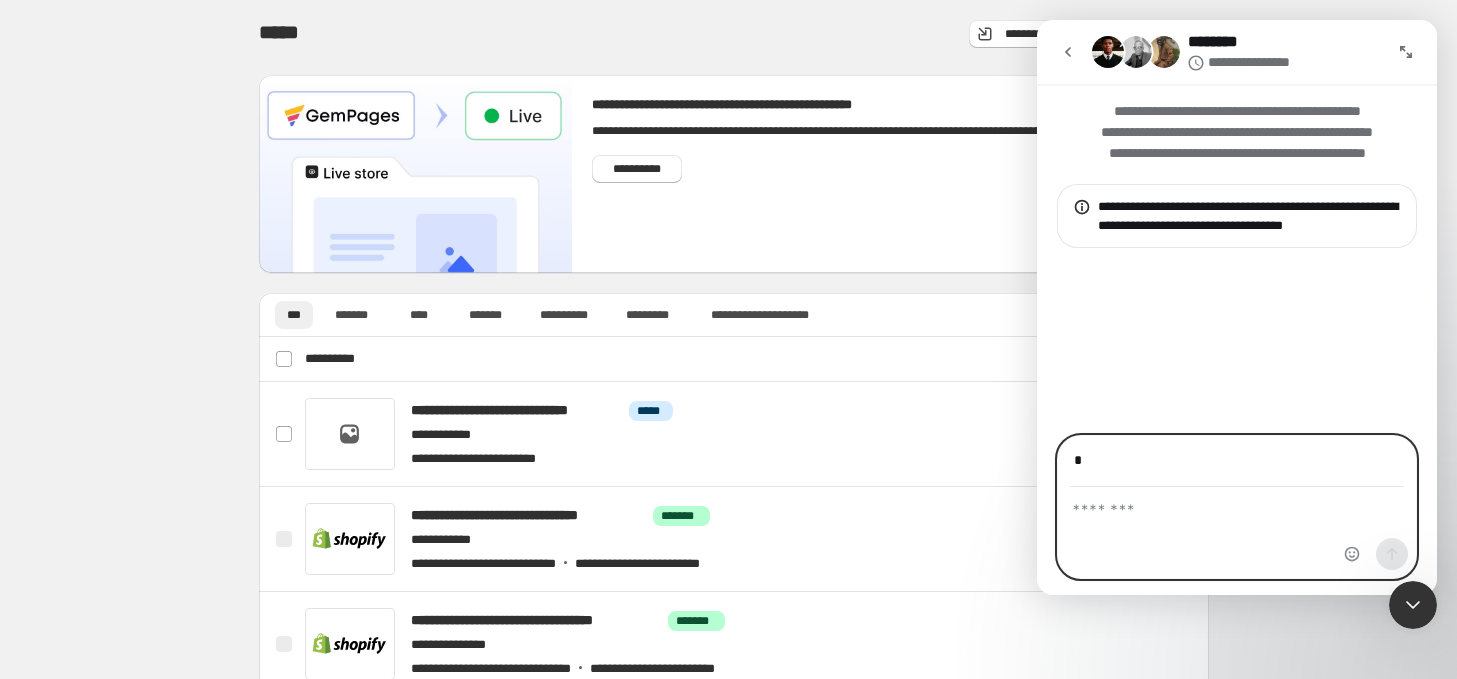 type on "**********" 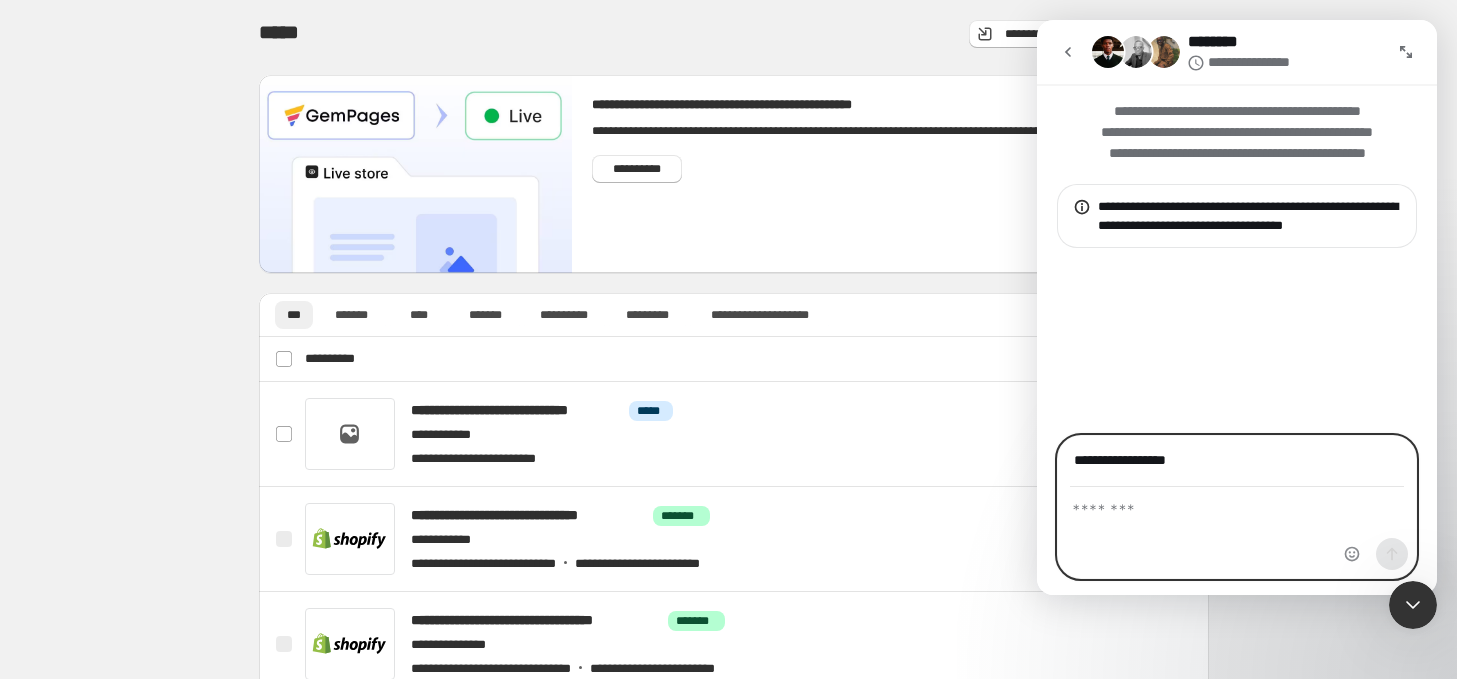 click at bounding box center (1237, 505) 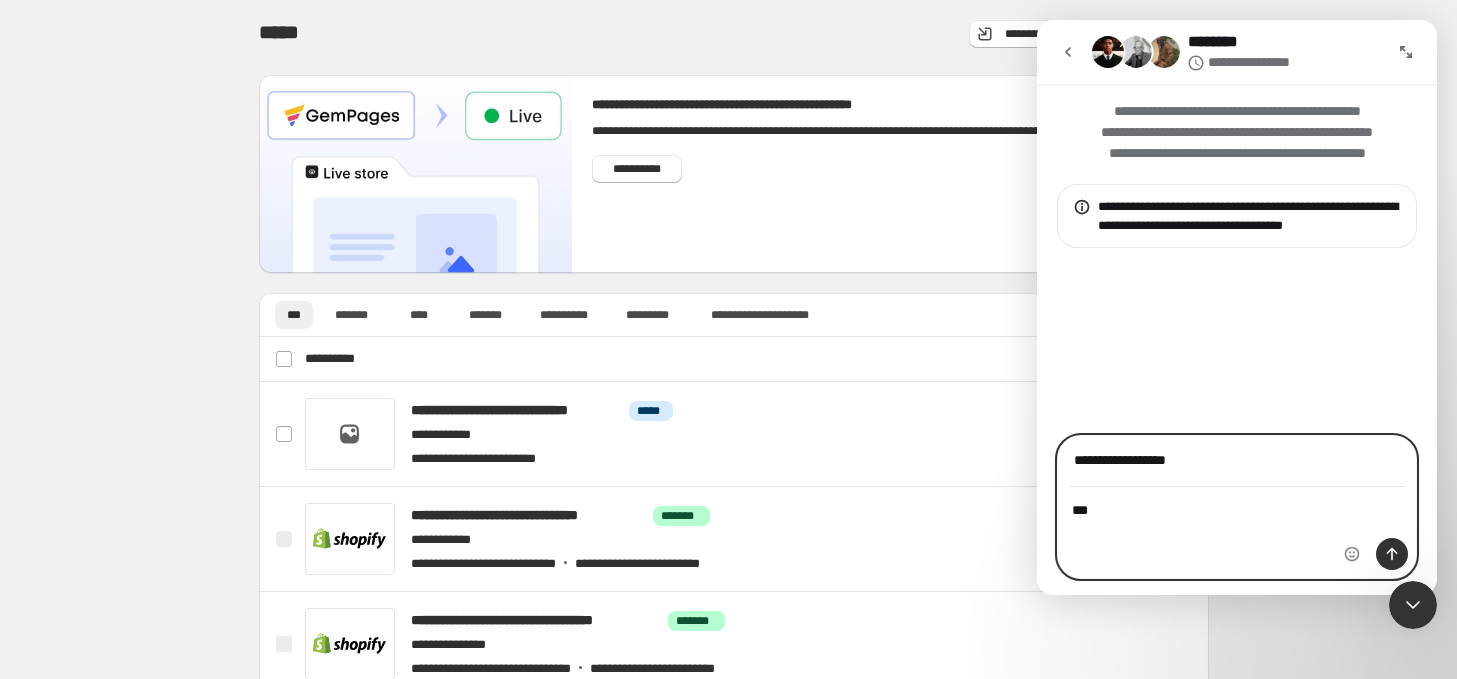 type on "***" 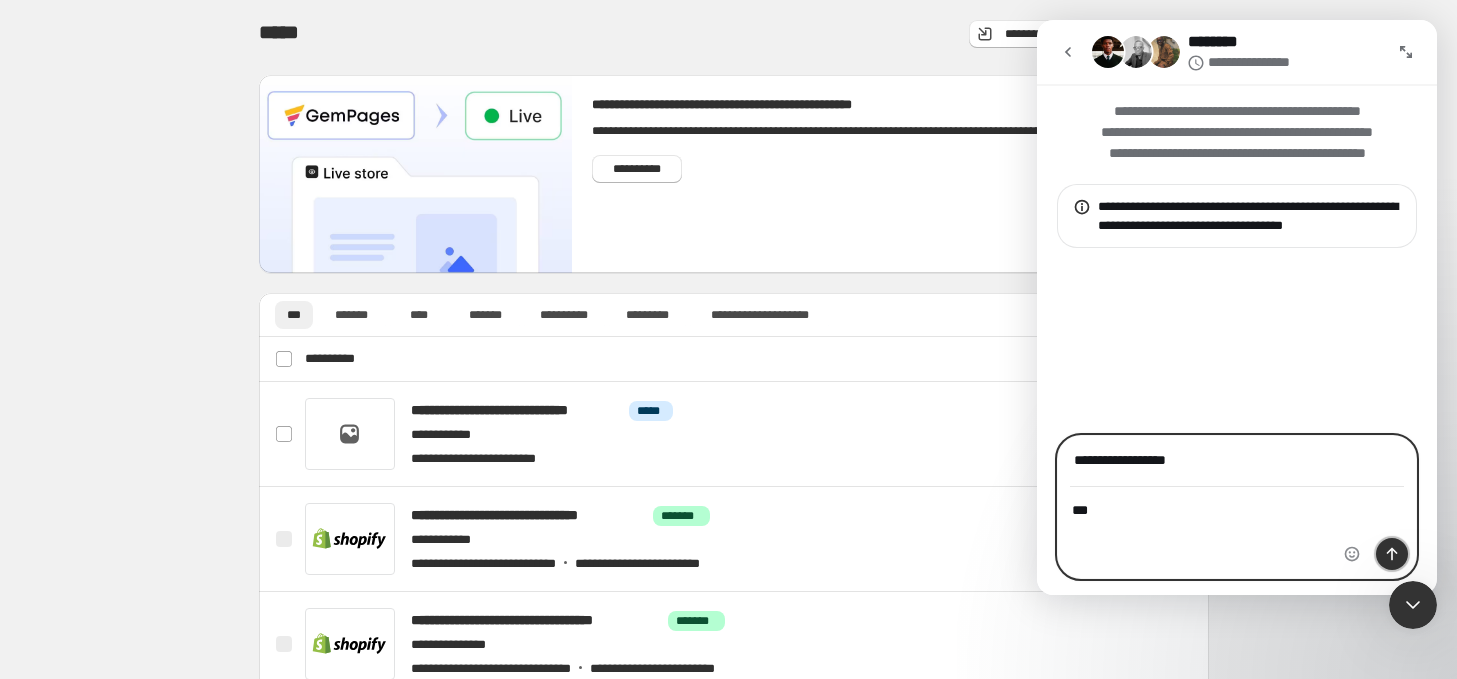 click at bounding box center [1392, 554] 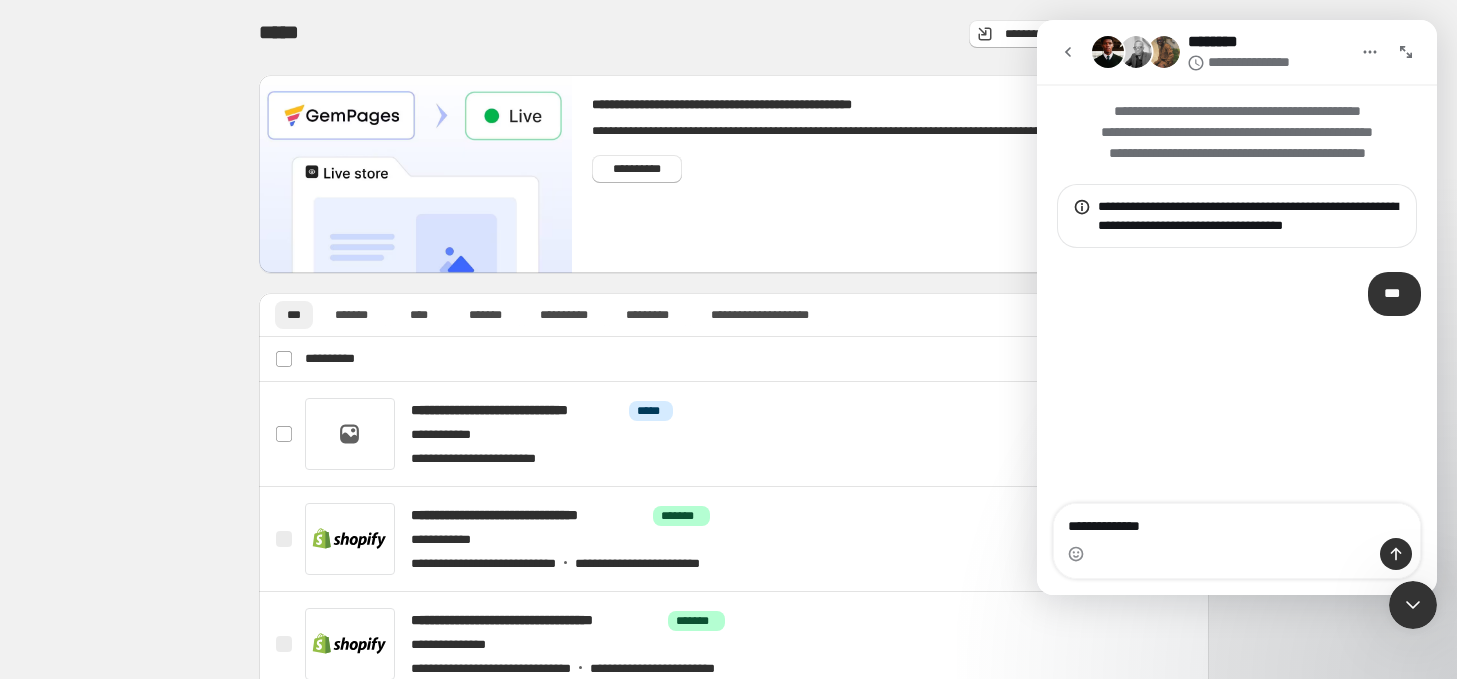 type on "**********" 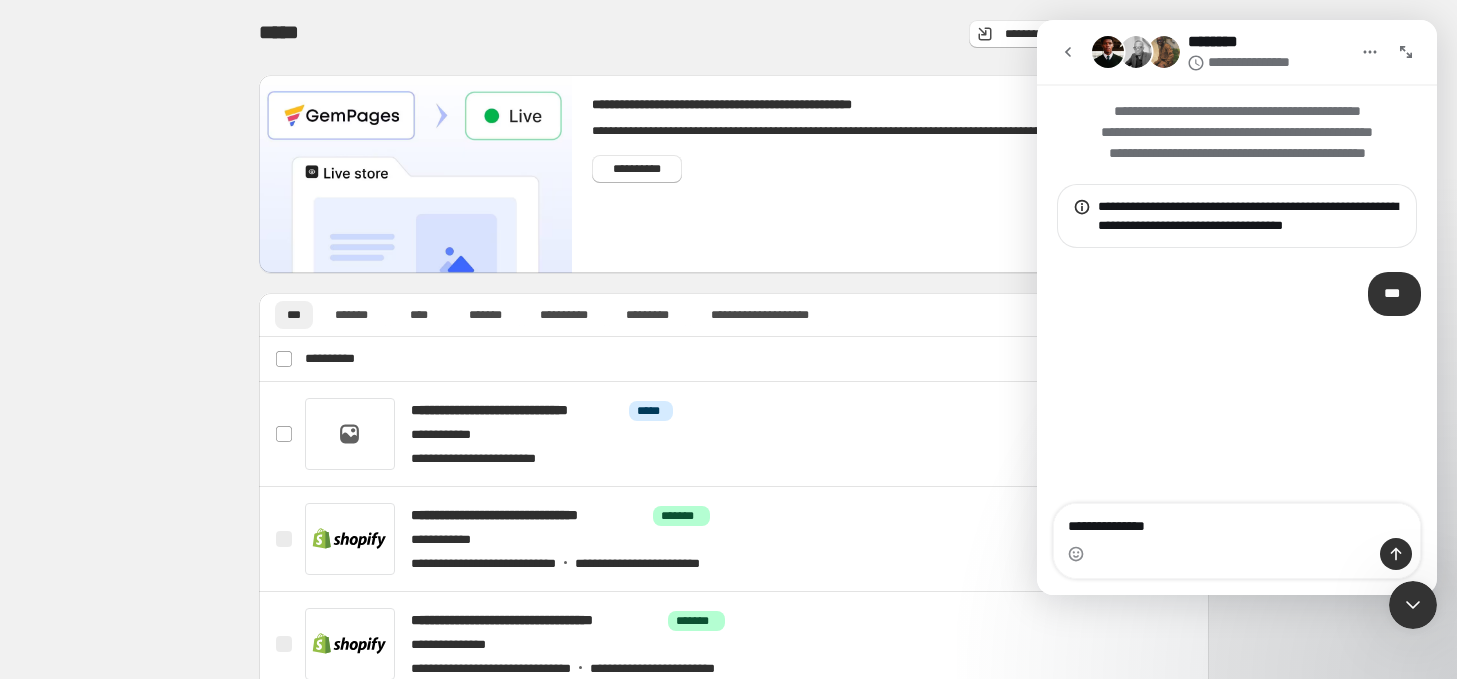 type 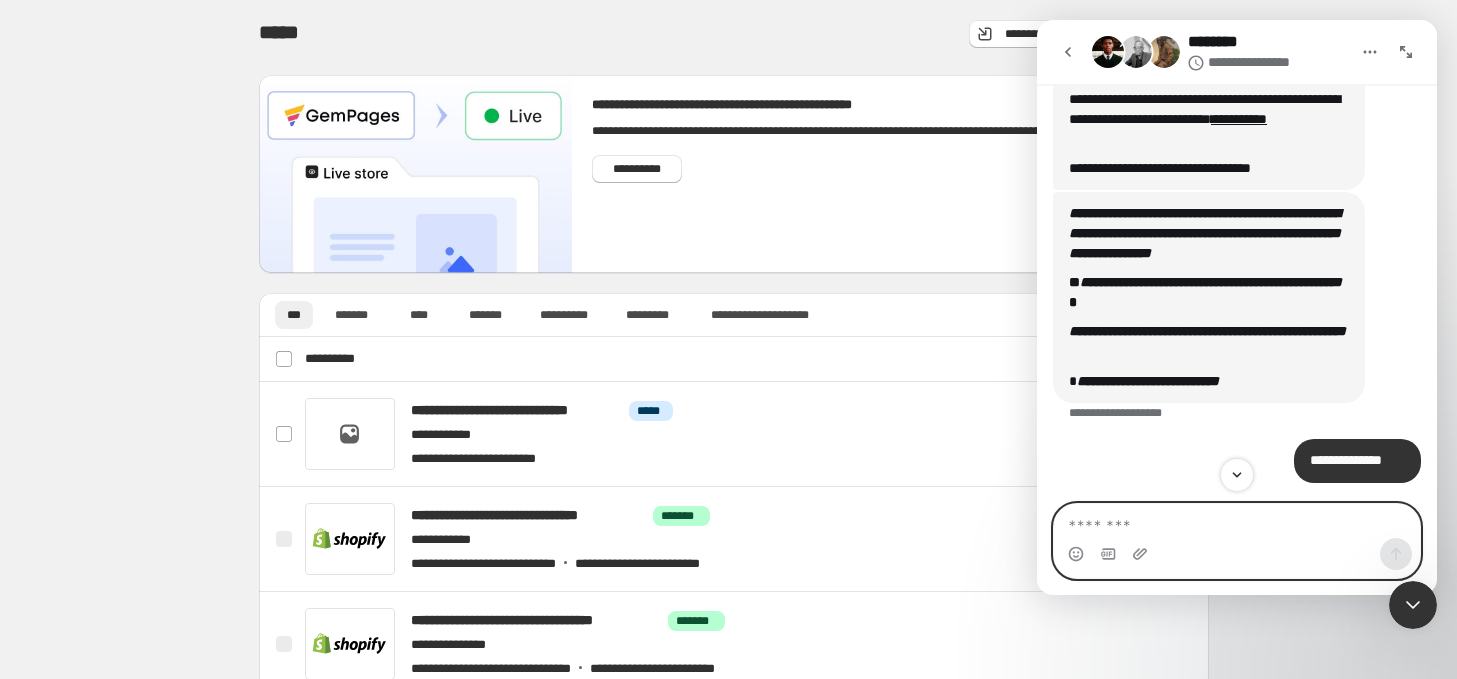 scroll, scrollTop: 390, scrollLeft: 0, axis: vertical 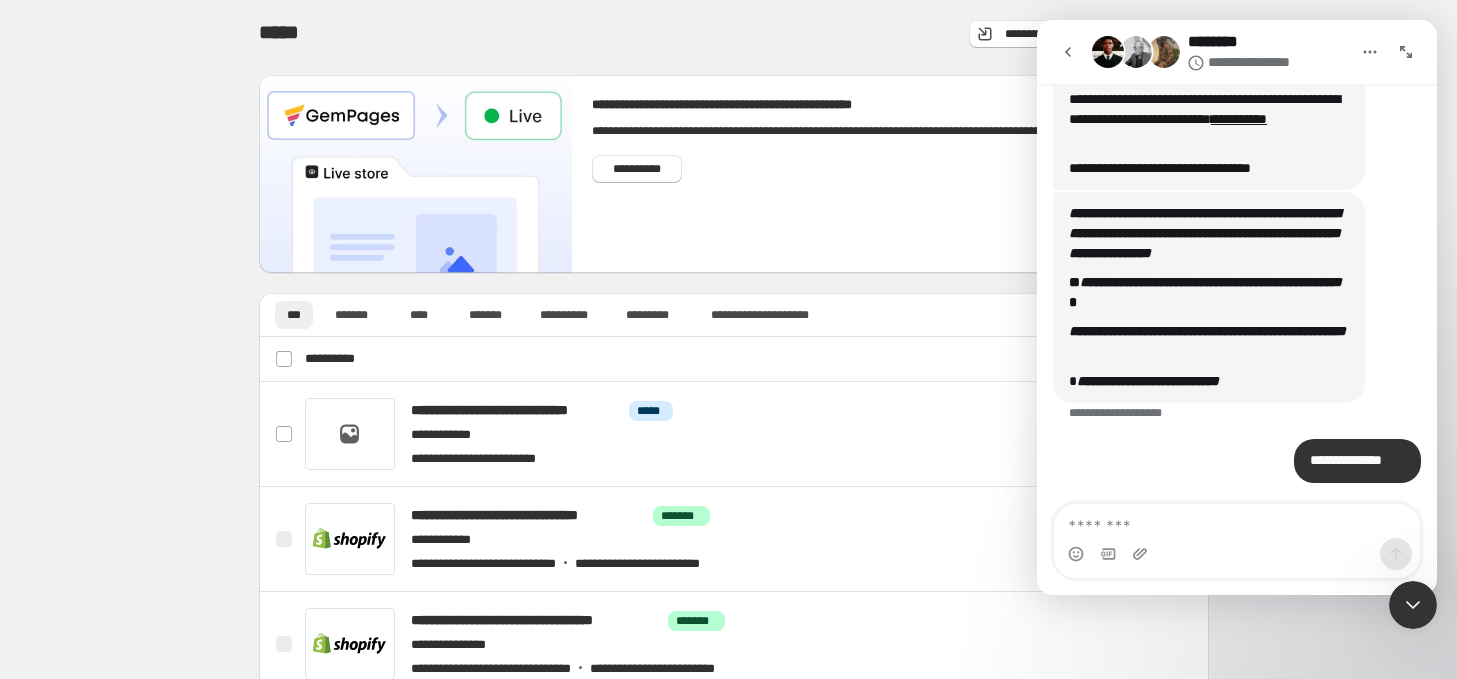 click at bounding box center [1136, 52] 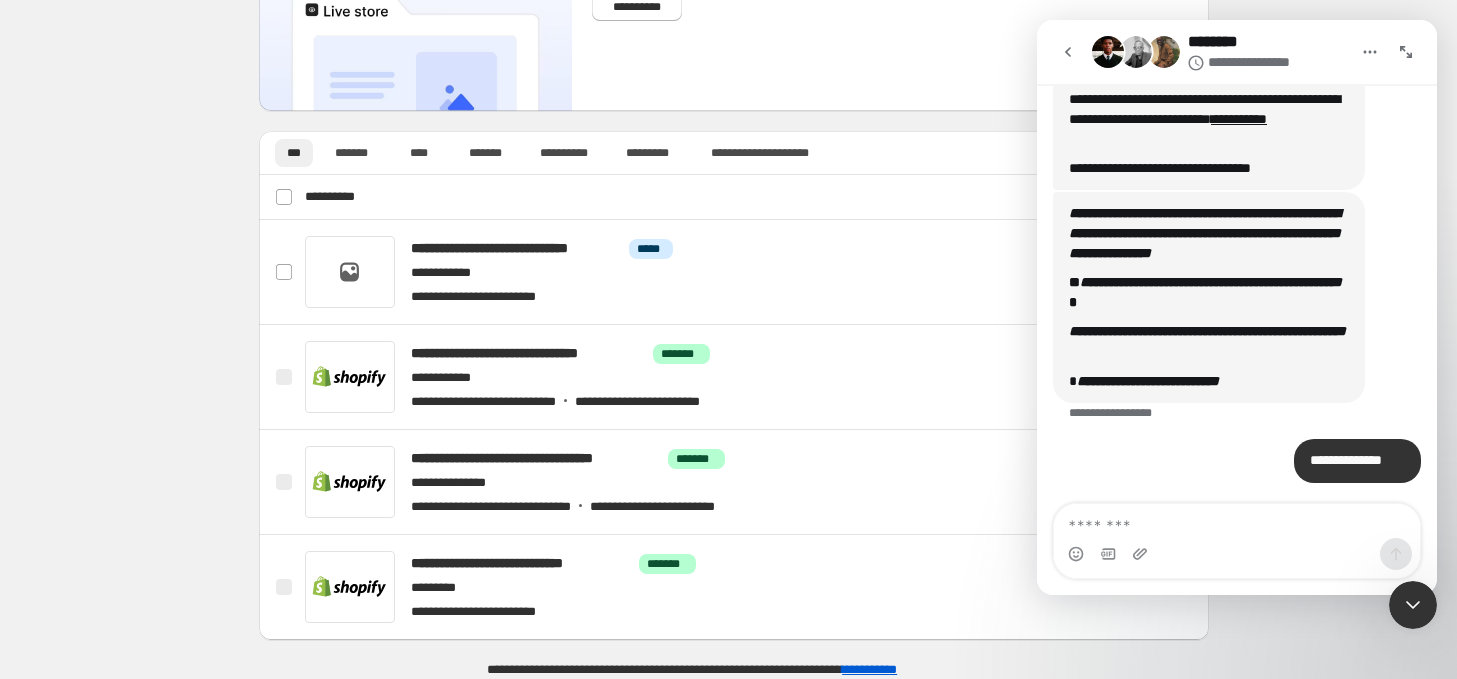 scroll, scrollTop: 167, scrollLeft: 0, axis: vertical 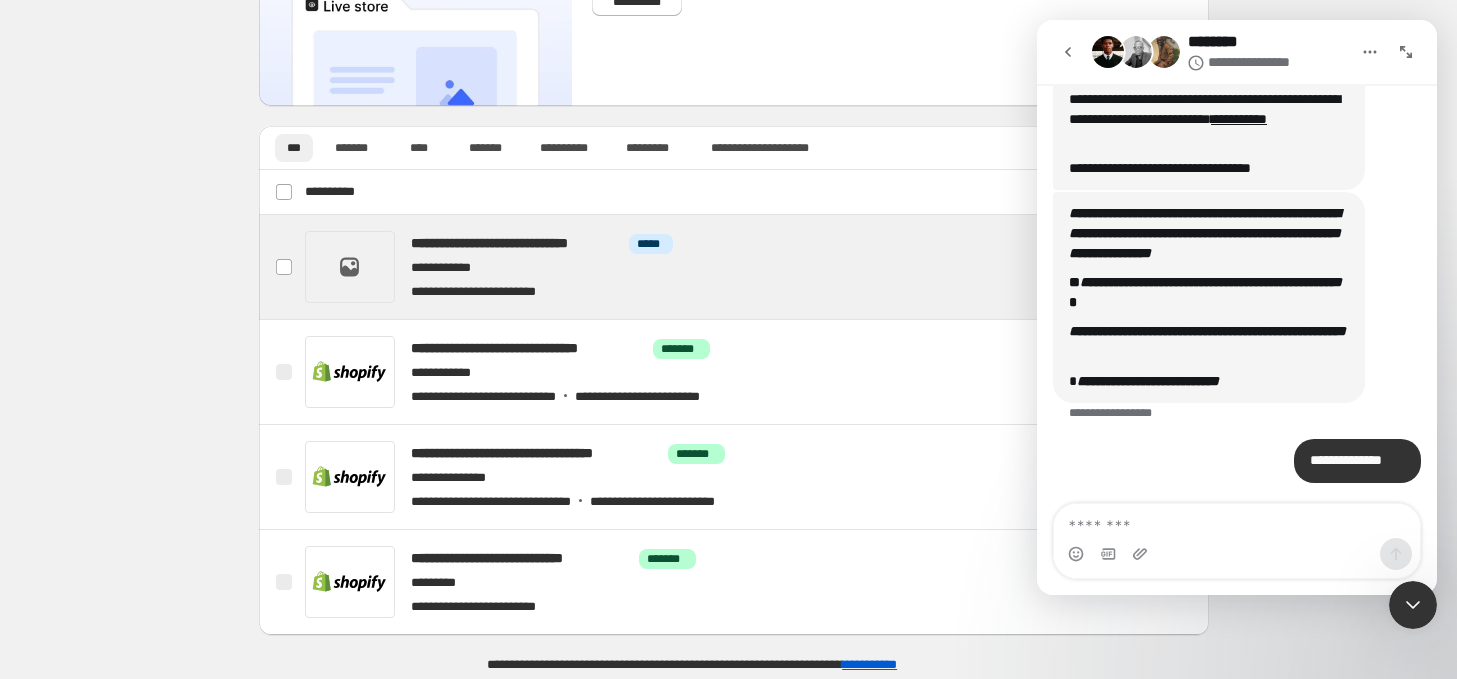 click at bounding box center (757, 267) 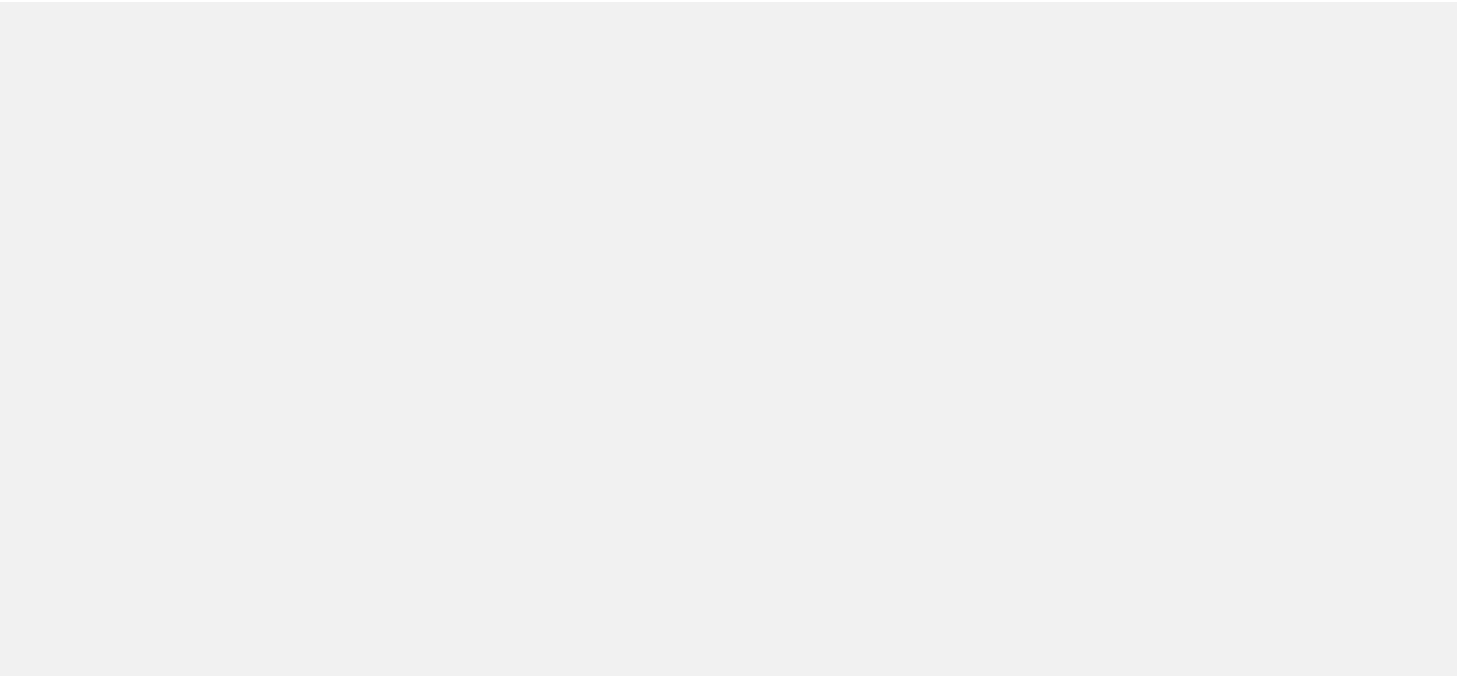 scroll, scrollTop: 0, scrollLeft: 0, axis: both 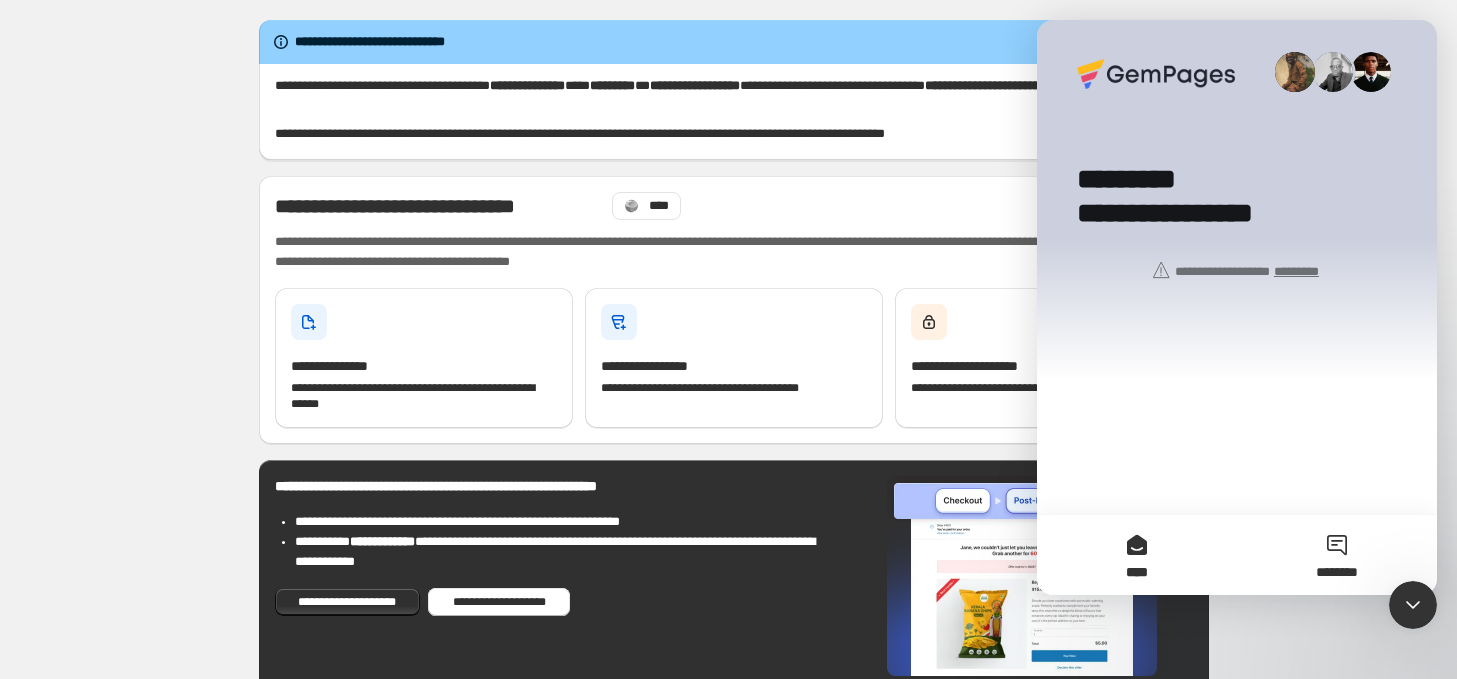 click on "********" at bounding box center [1337, 572] 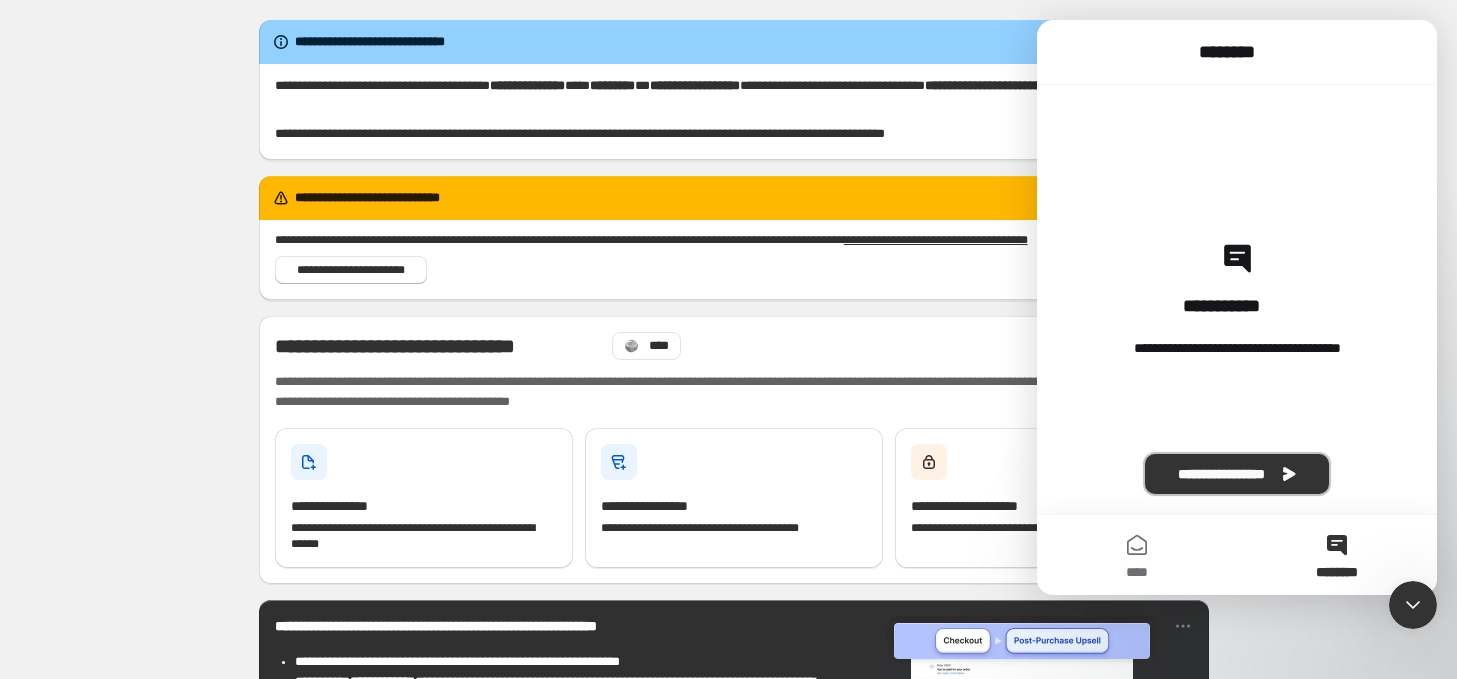 click on "**********" at bounding box center [1237, 474] 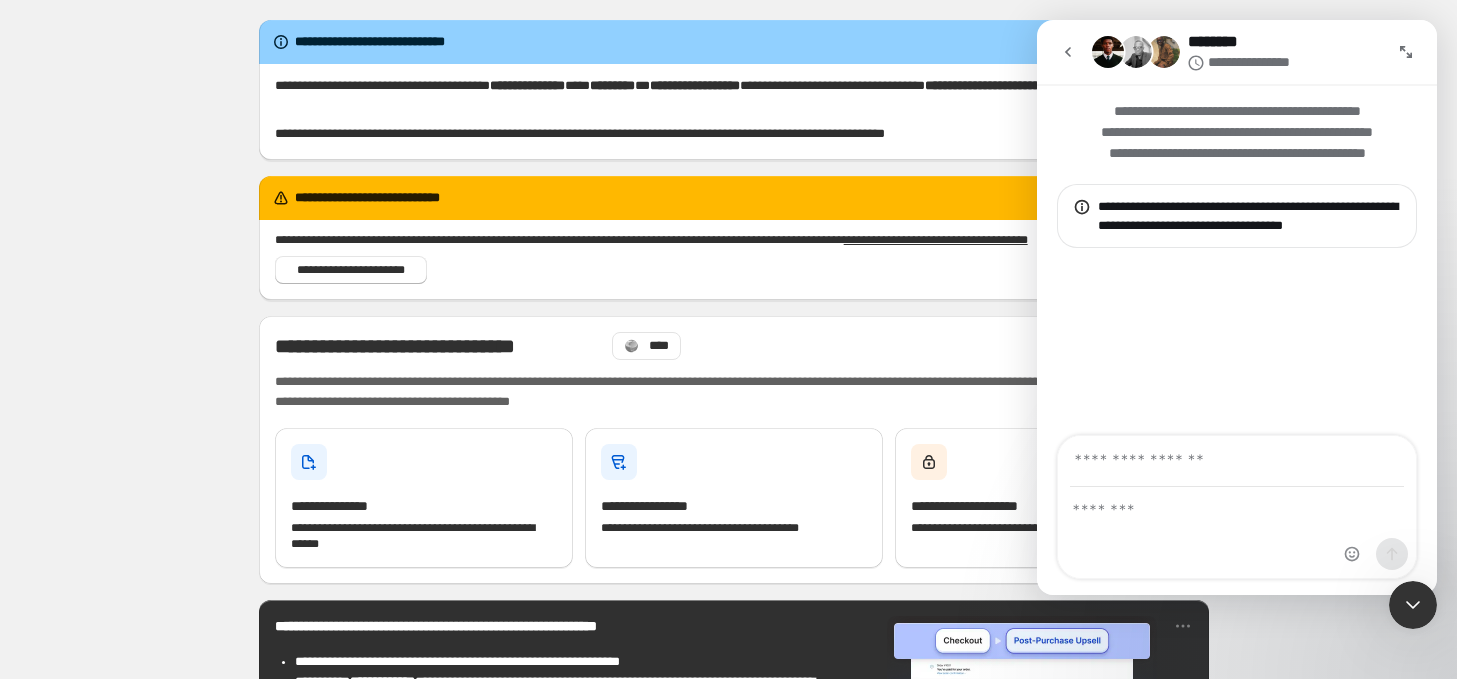 click 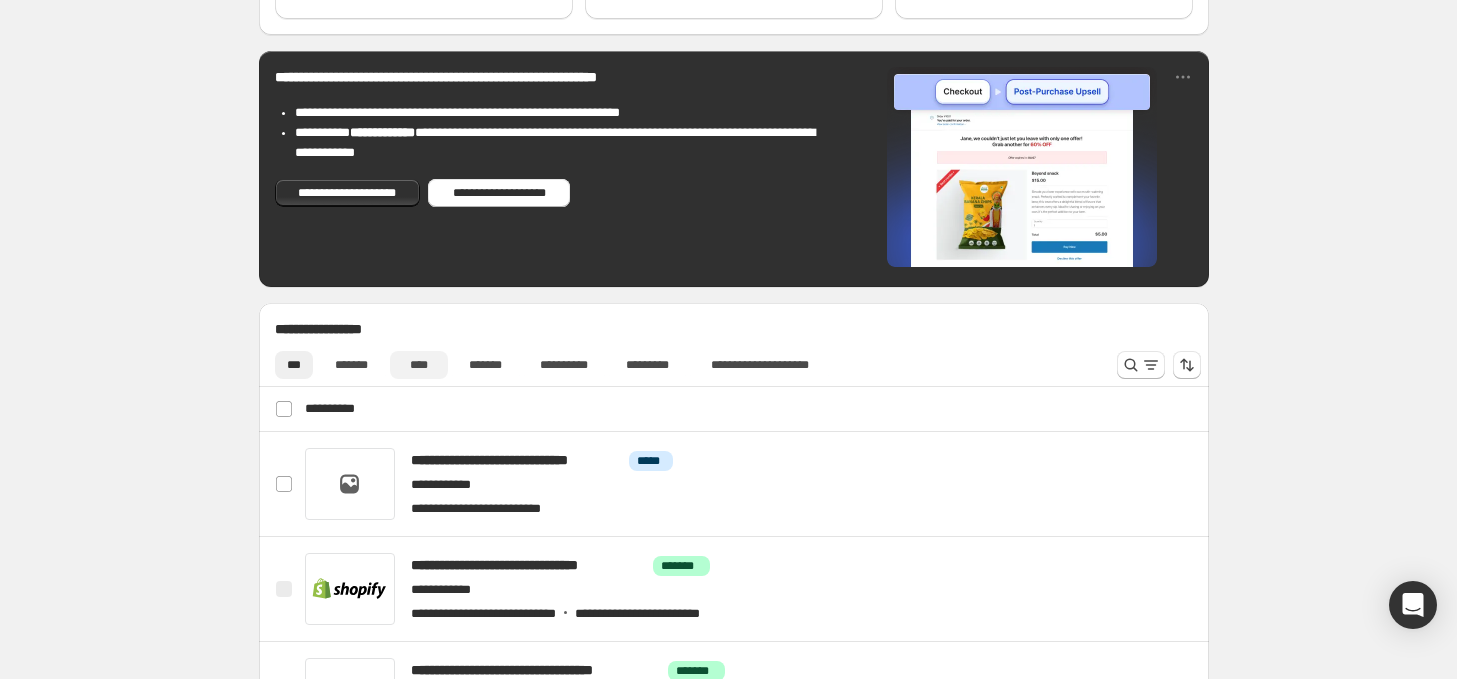 scroll, scrollTop: 800, scrollLeft: 0, axis: vertical 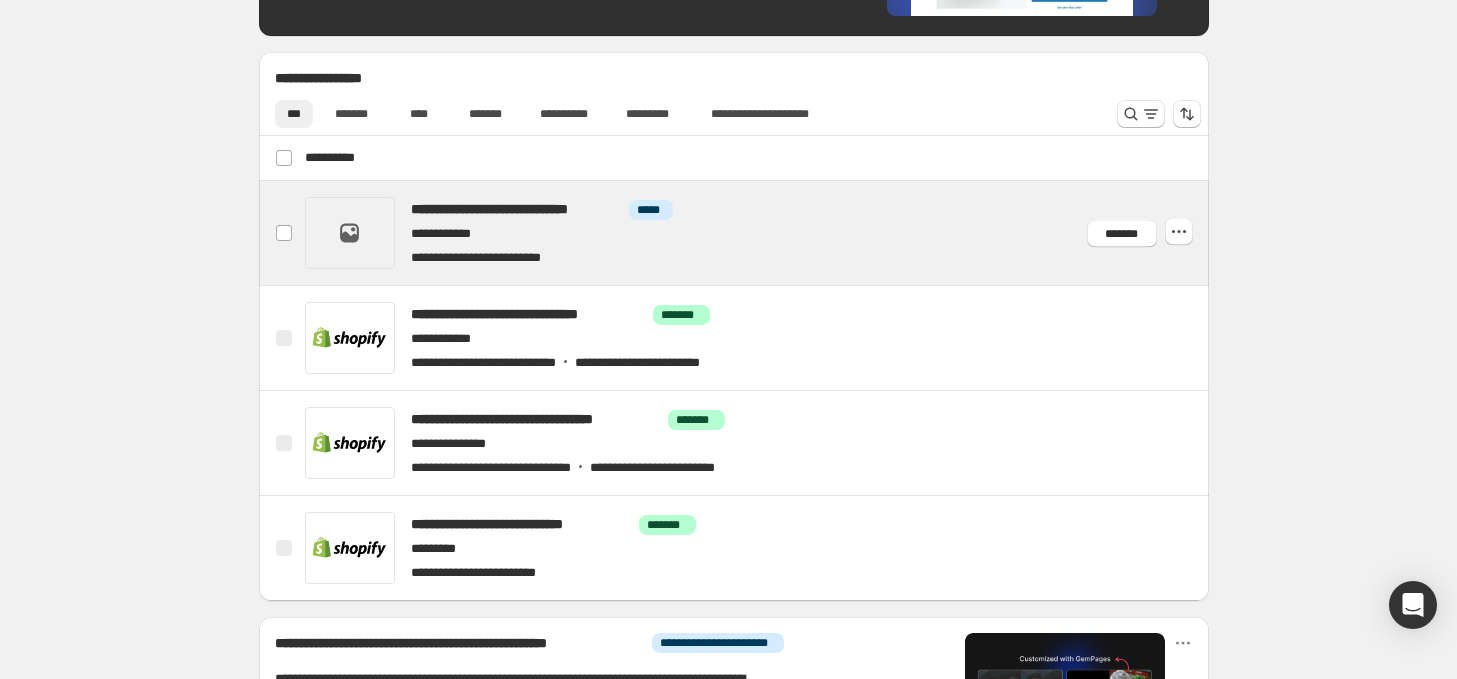 click at bounding box center [757, 233] 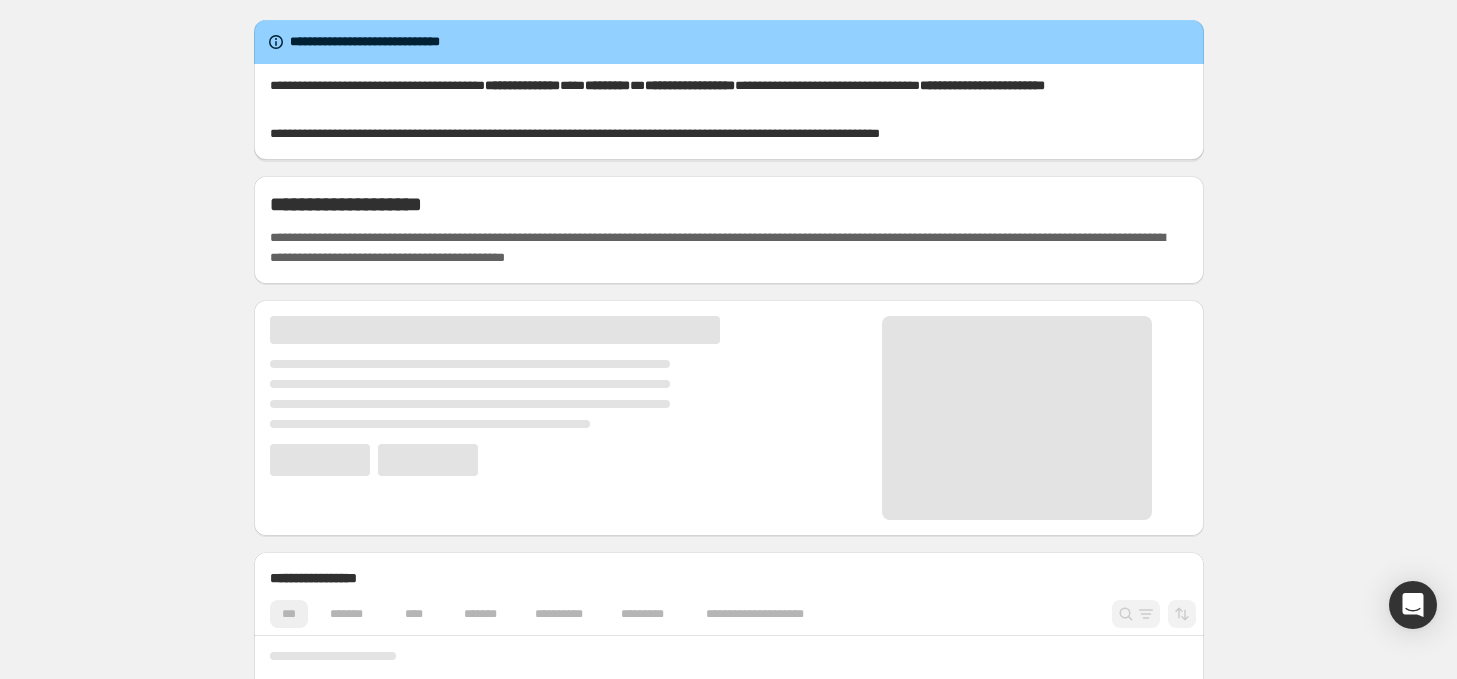 scroll, scrollTop: 0, scrollLeft: 0, axis: both 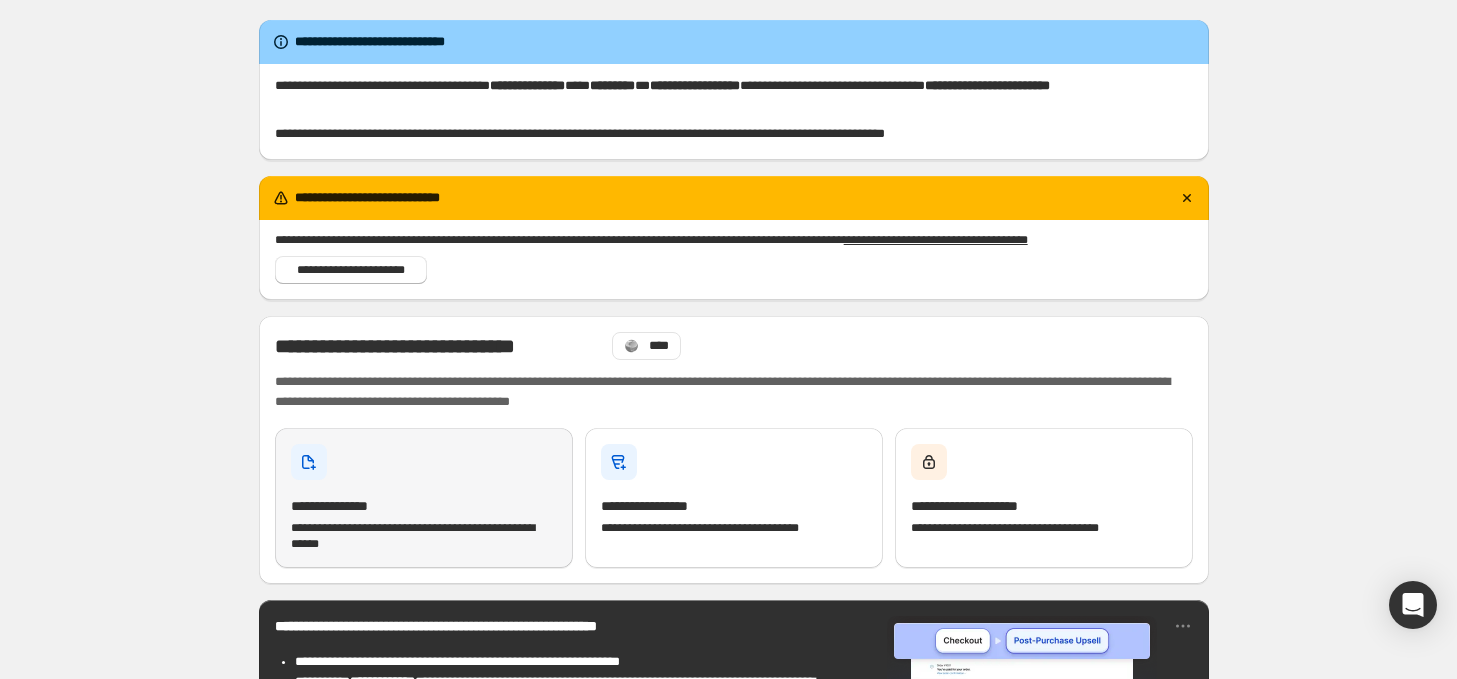 click on "**********" at bounding box center [424, 498] 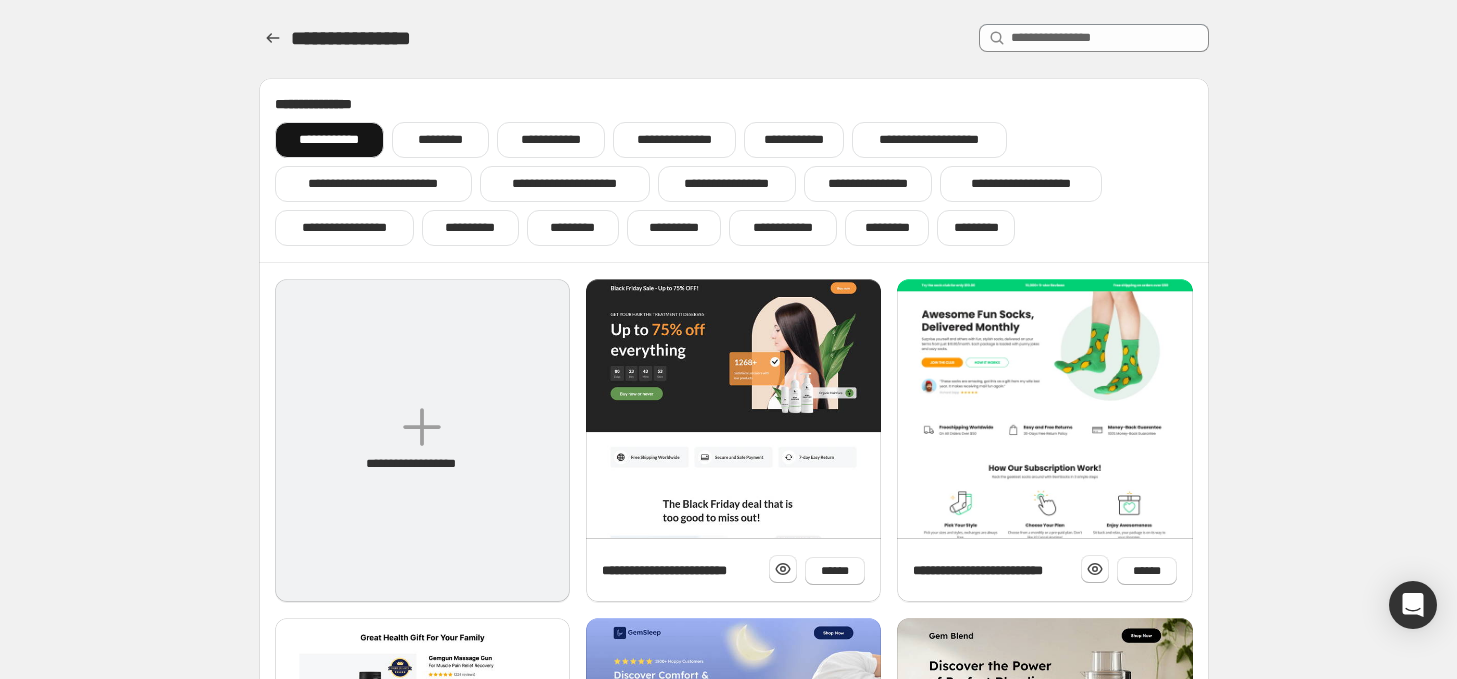 click 